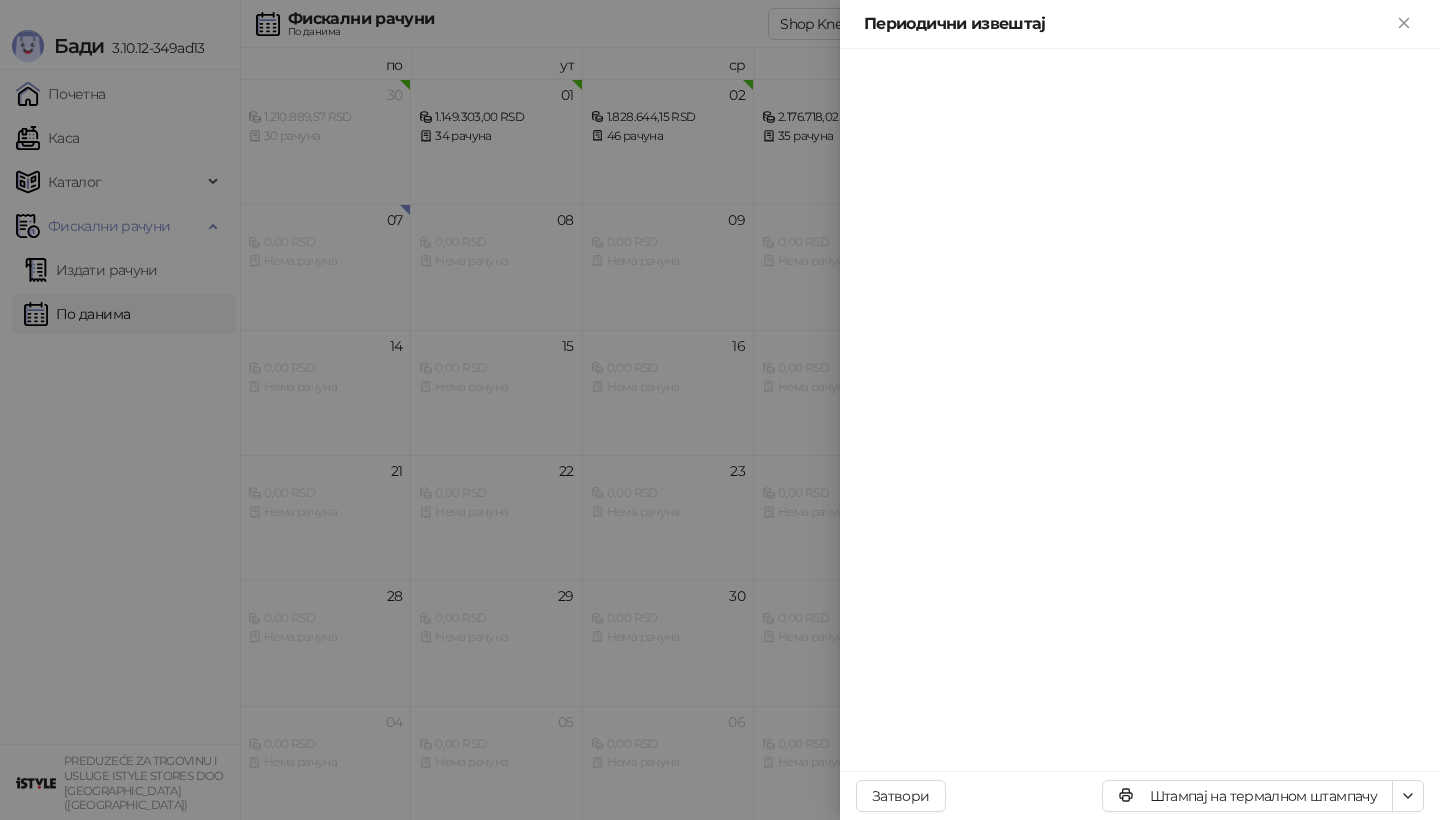 scroll, scrollTop: 0, scrollLeft: 0, axis: both 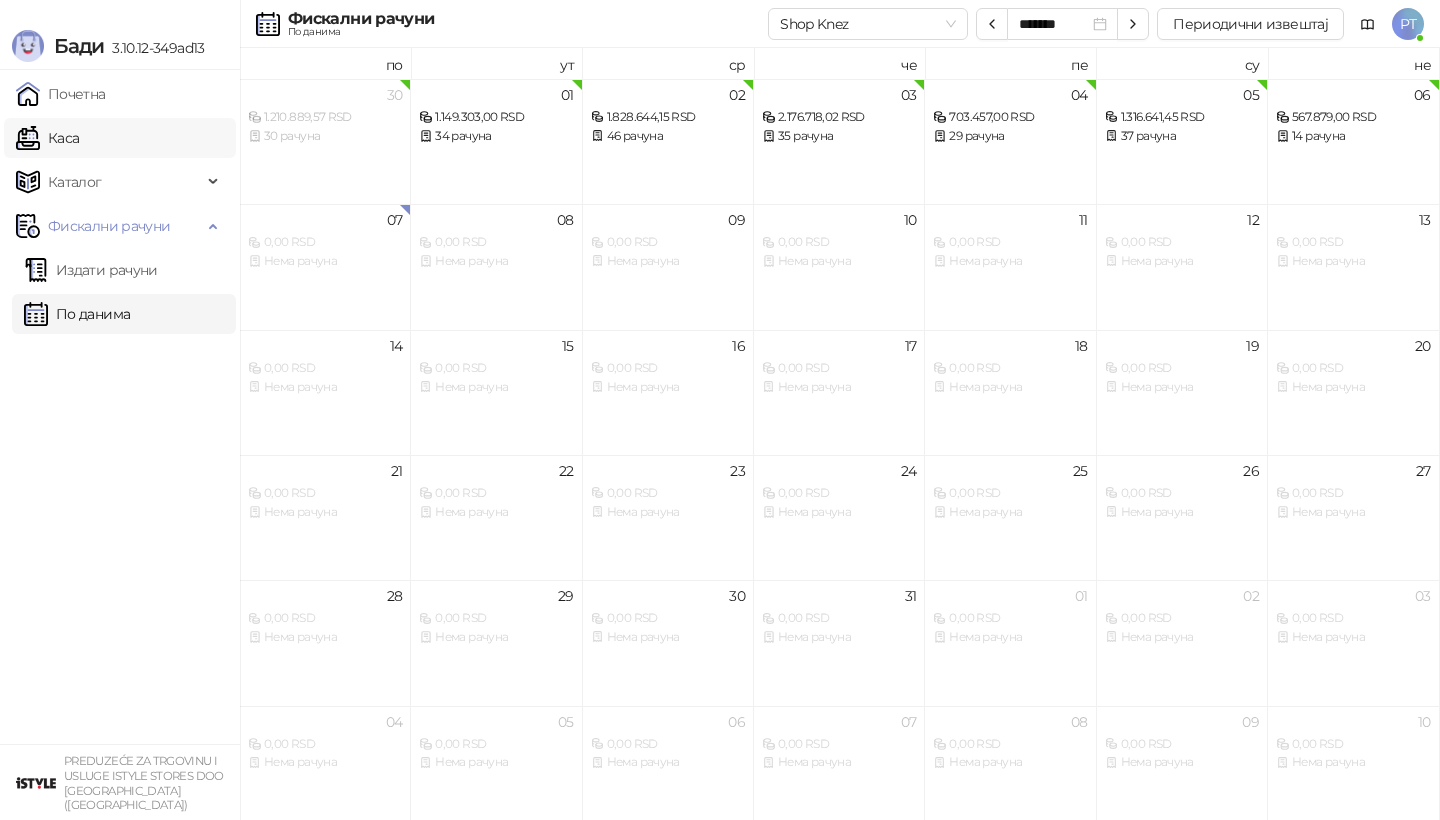 click on "Каса" at bounding box center [47, 138] 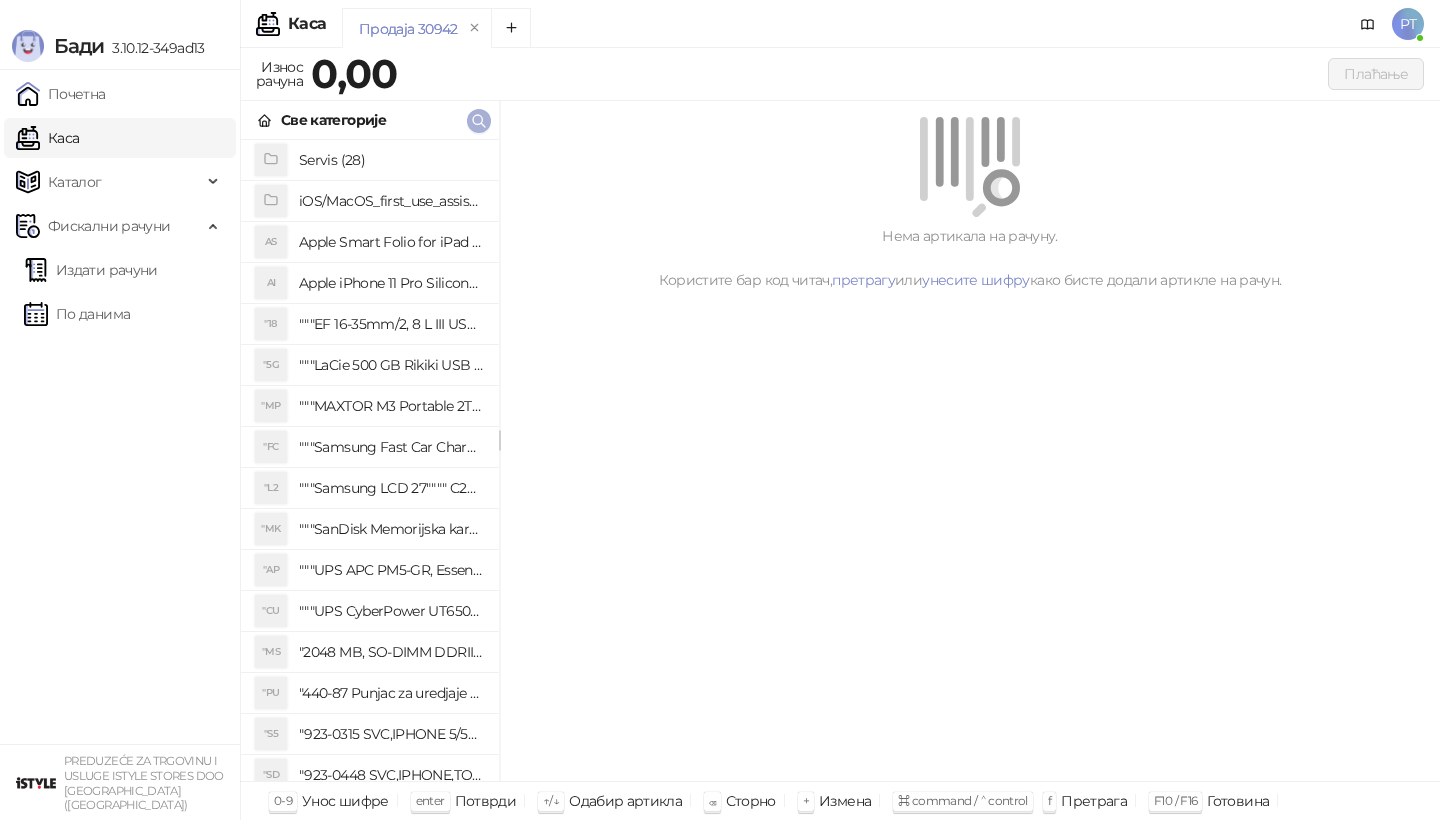 type 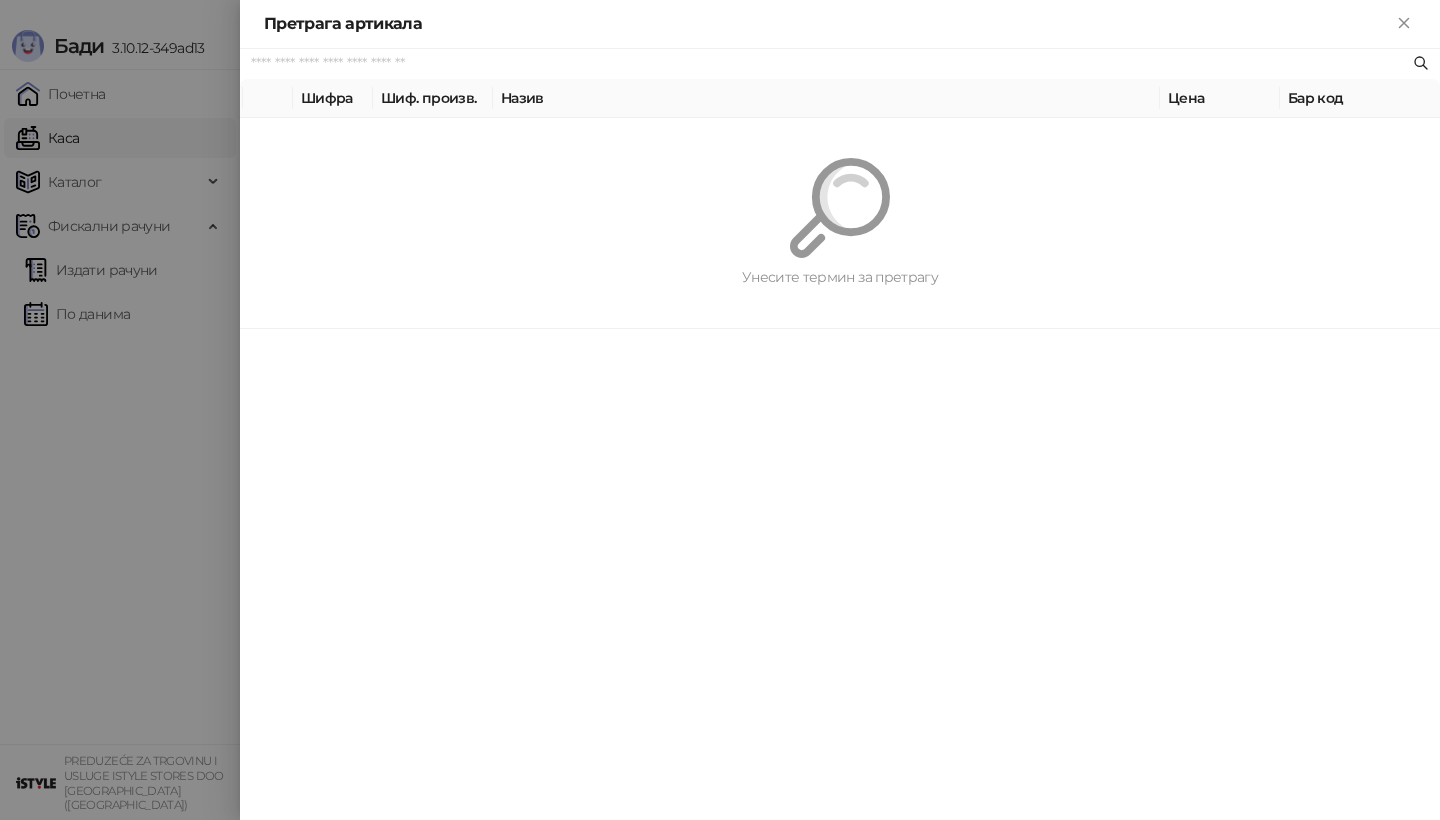 paste on "**********" 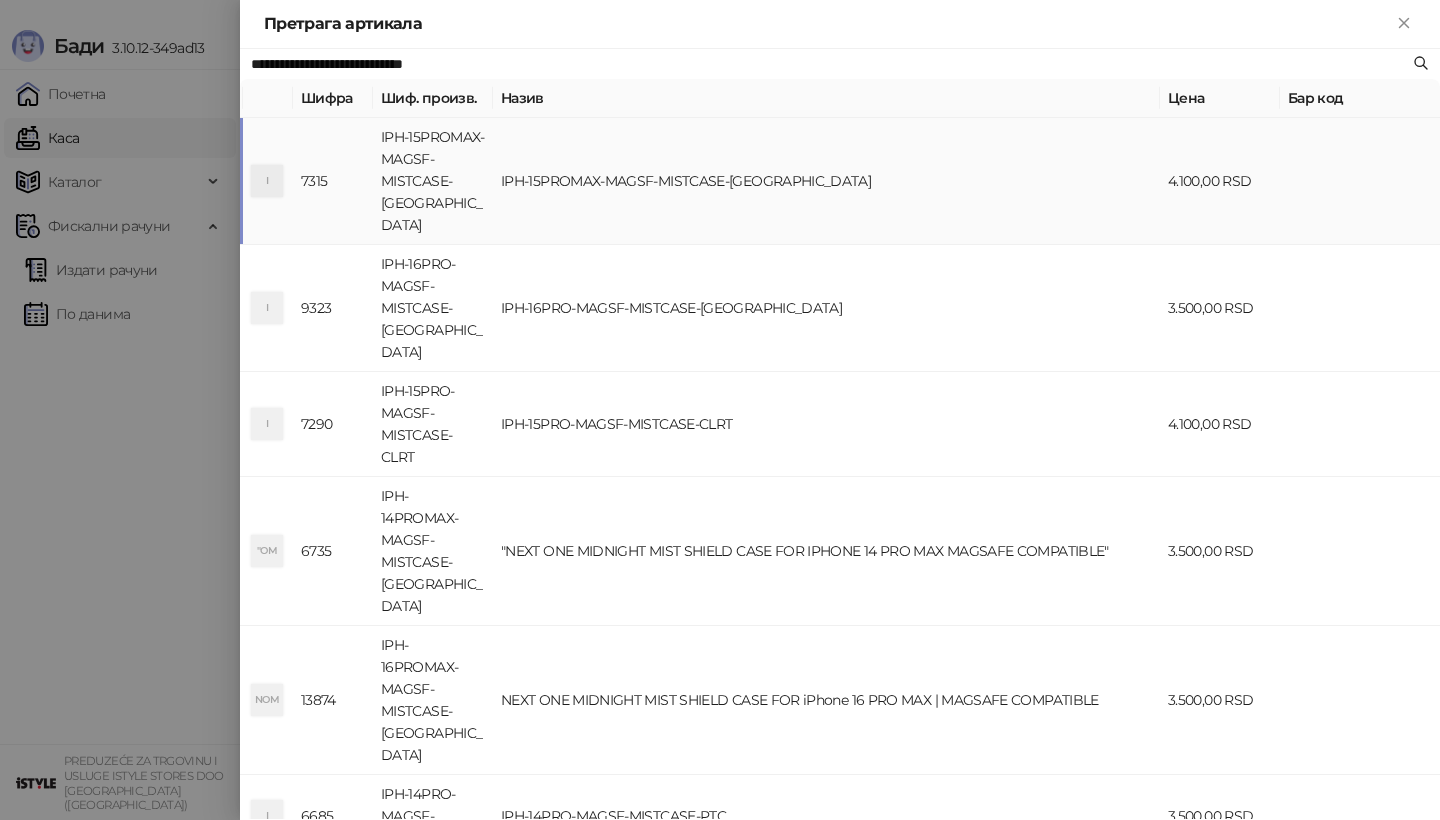 type on "**********" 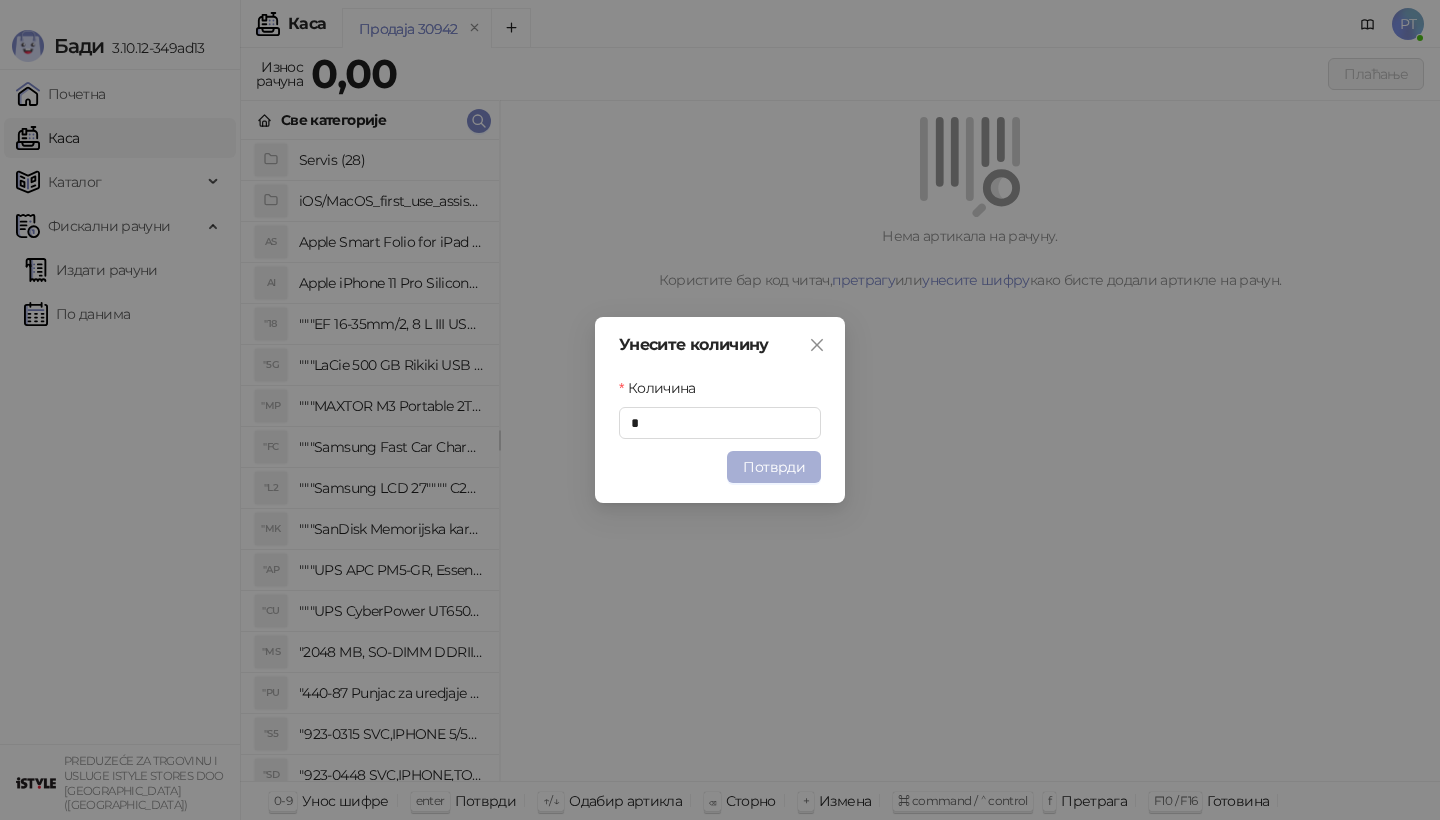type 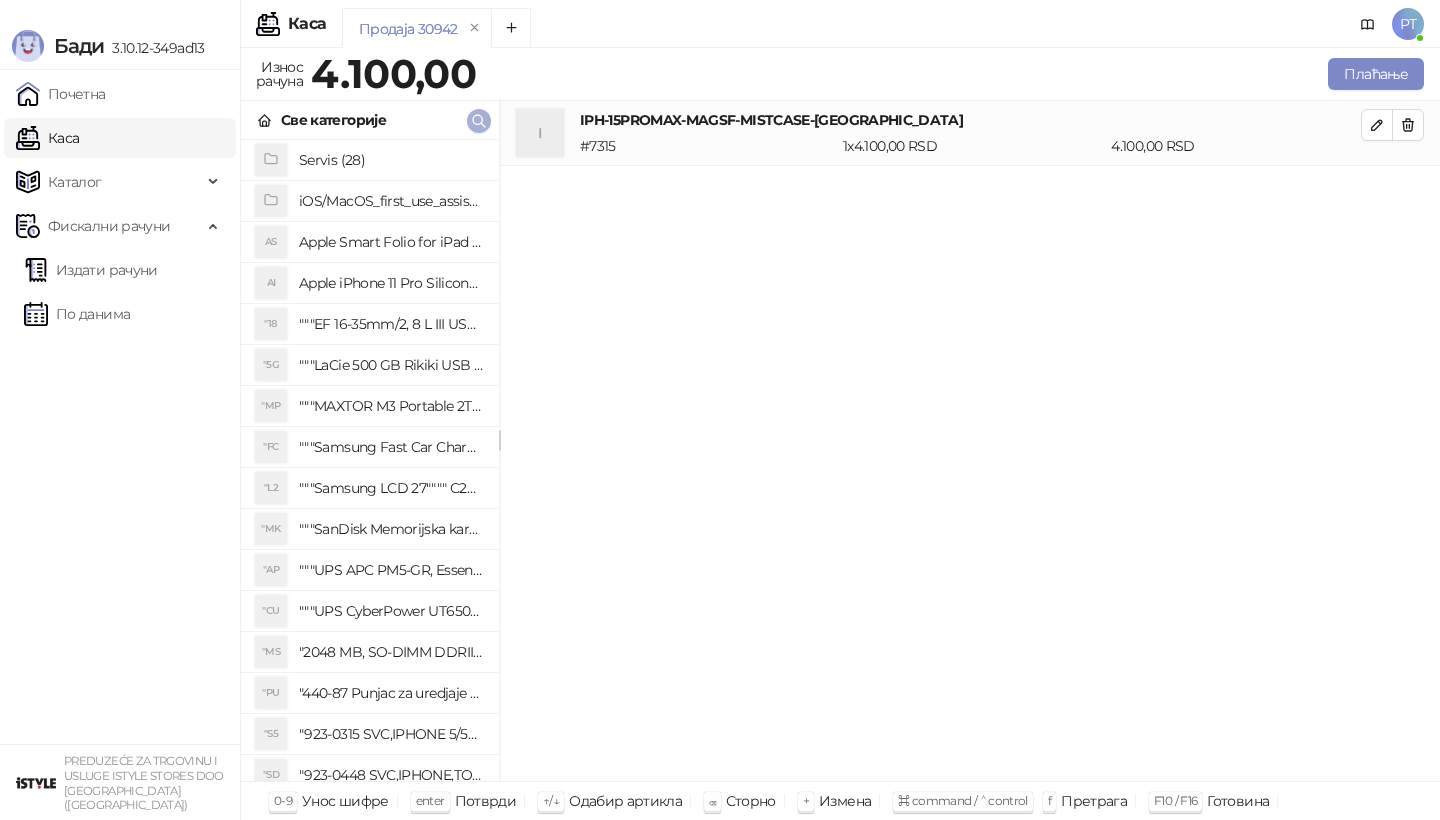 click 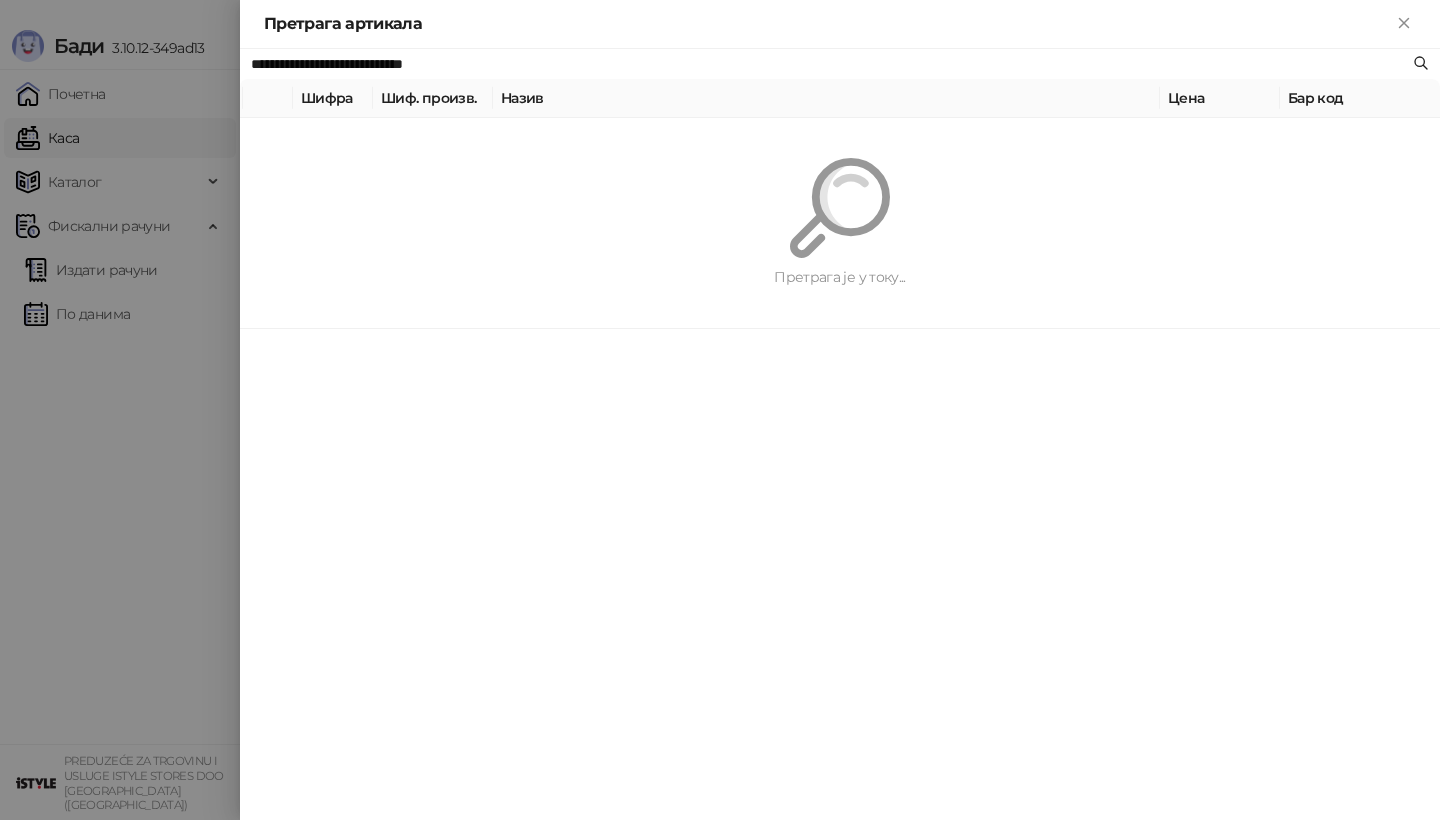 paste 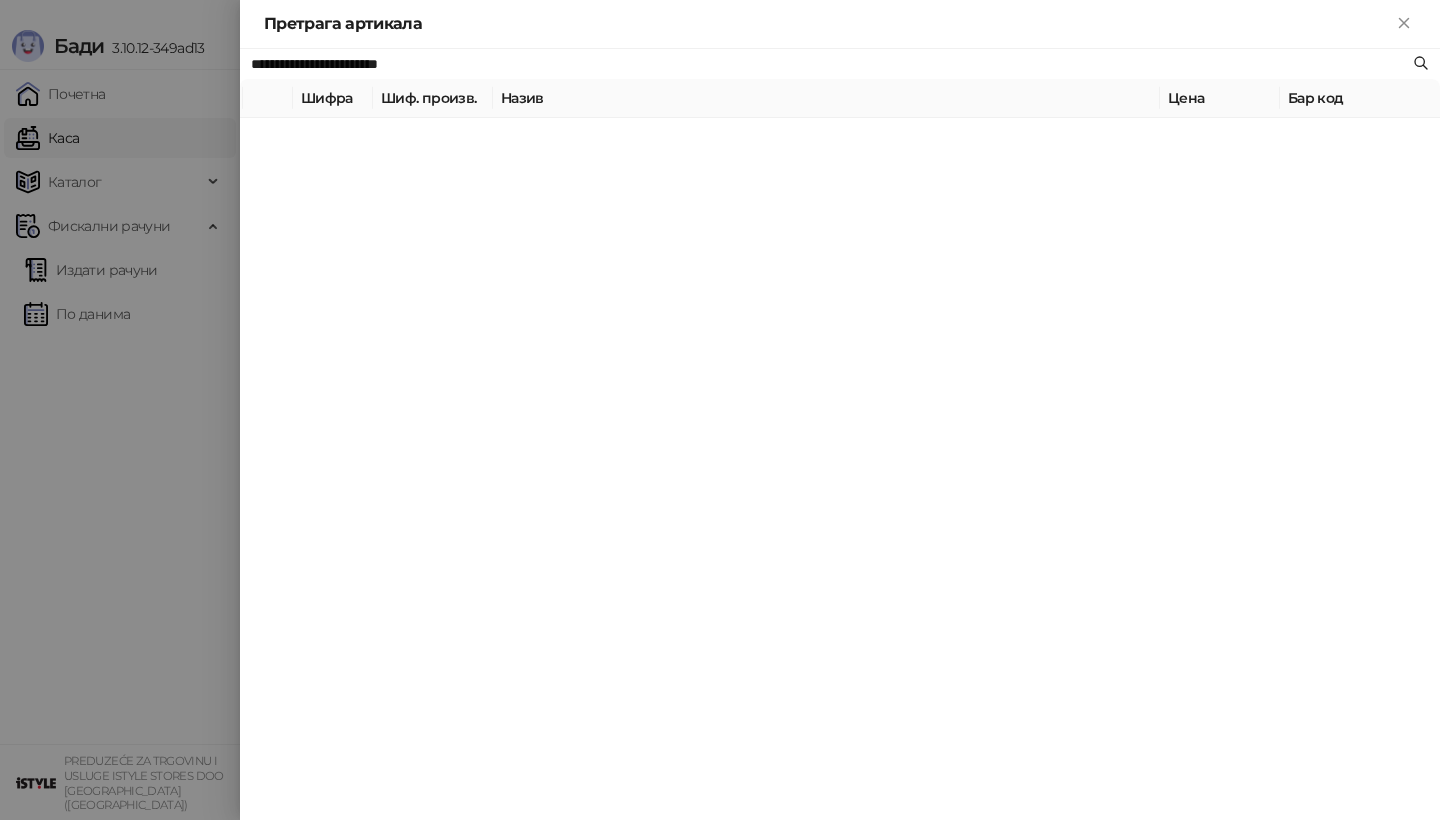 click on "**********" at bounding box center [840, 434] 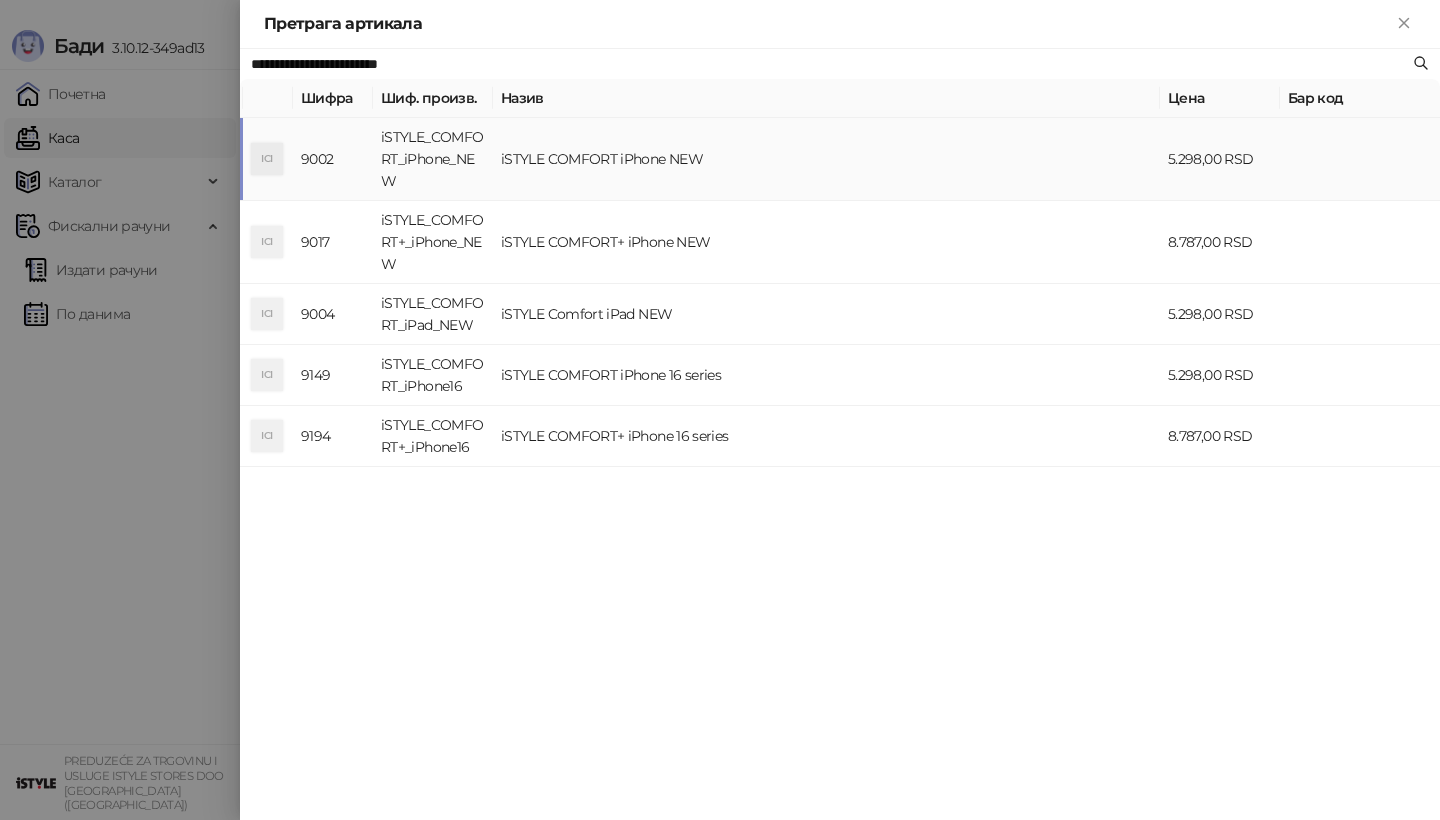 click on "iSTYLE COMFORT iPhone NEW" at bounding box center (826, 159) 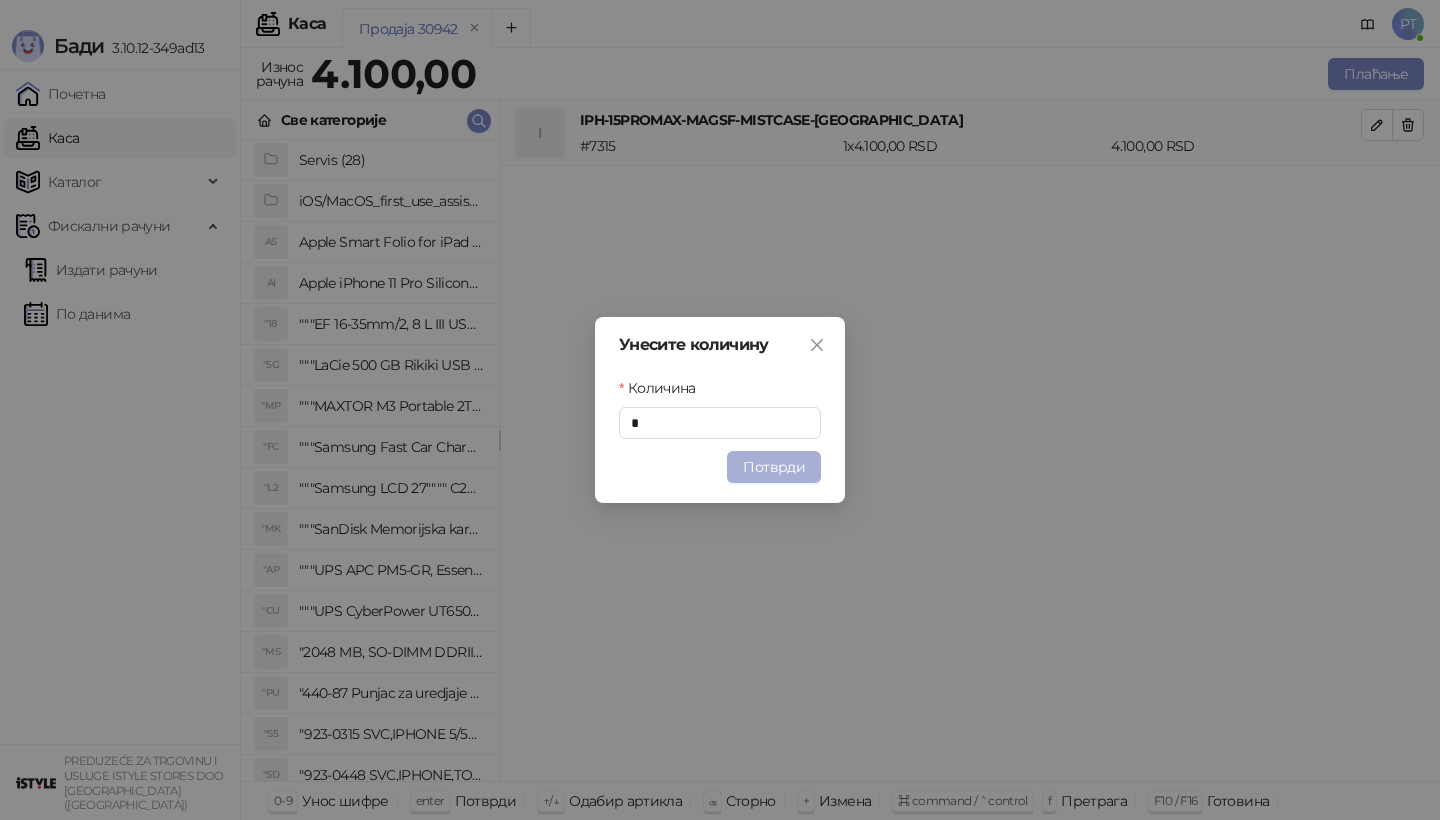 click on "Потврди" at bounding box center [774, 467] 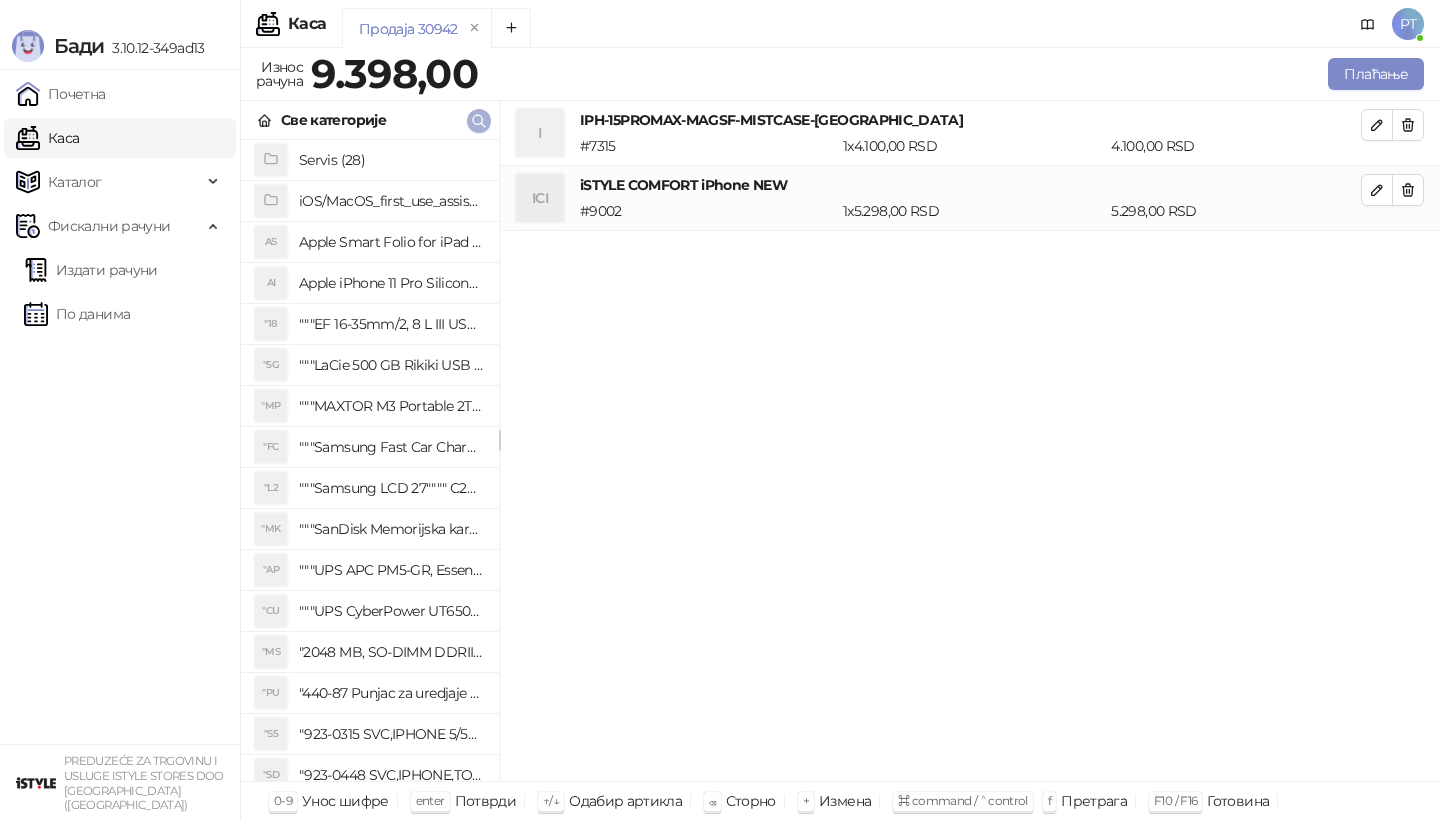 click 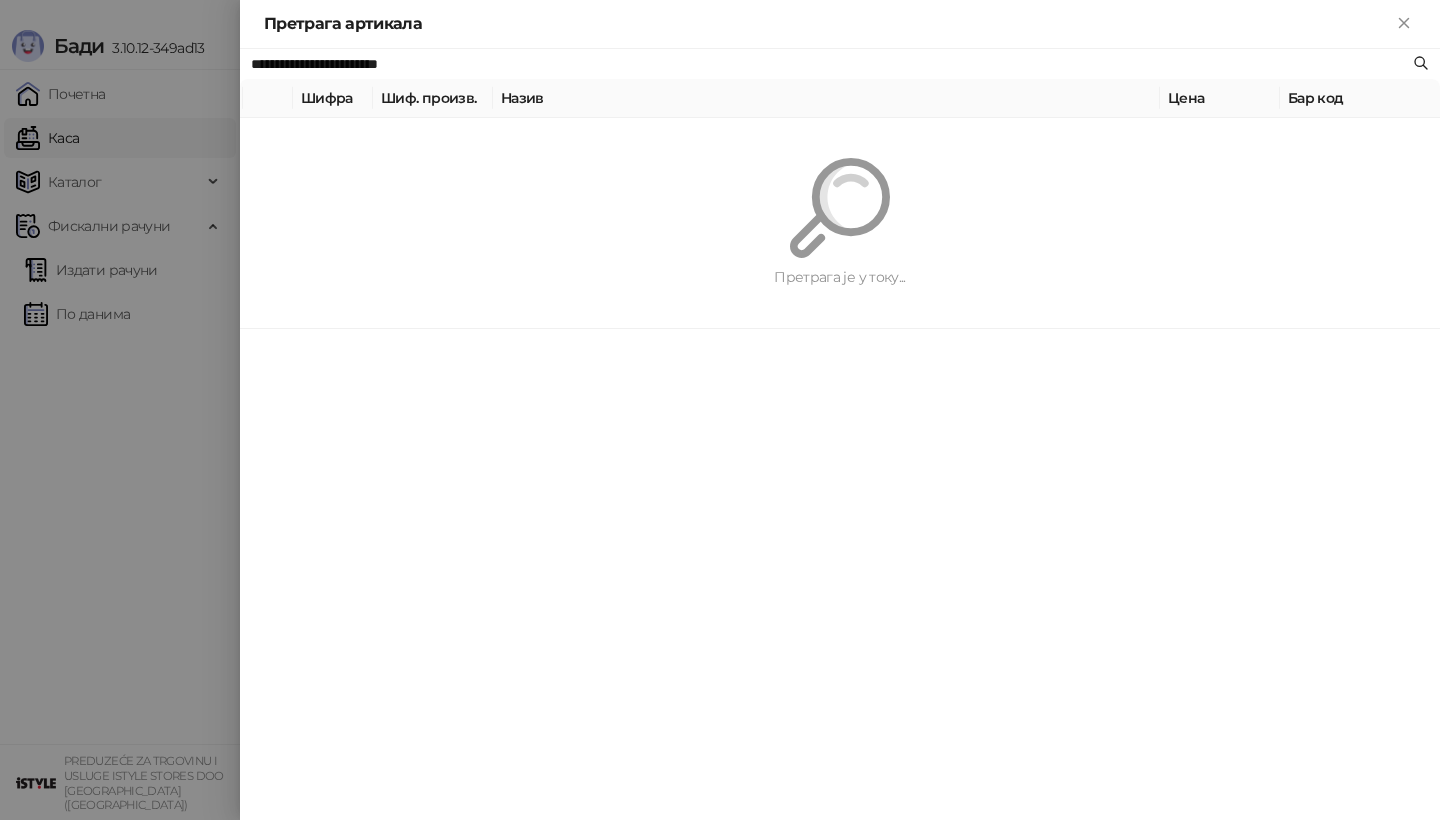 paste 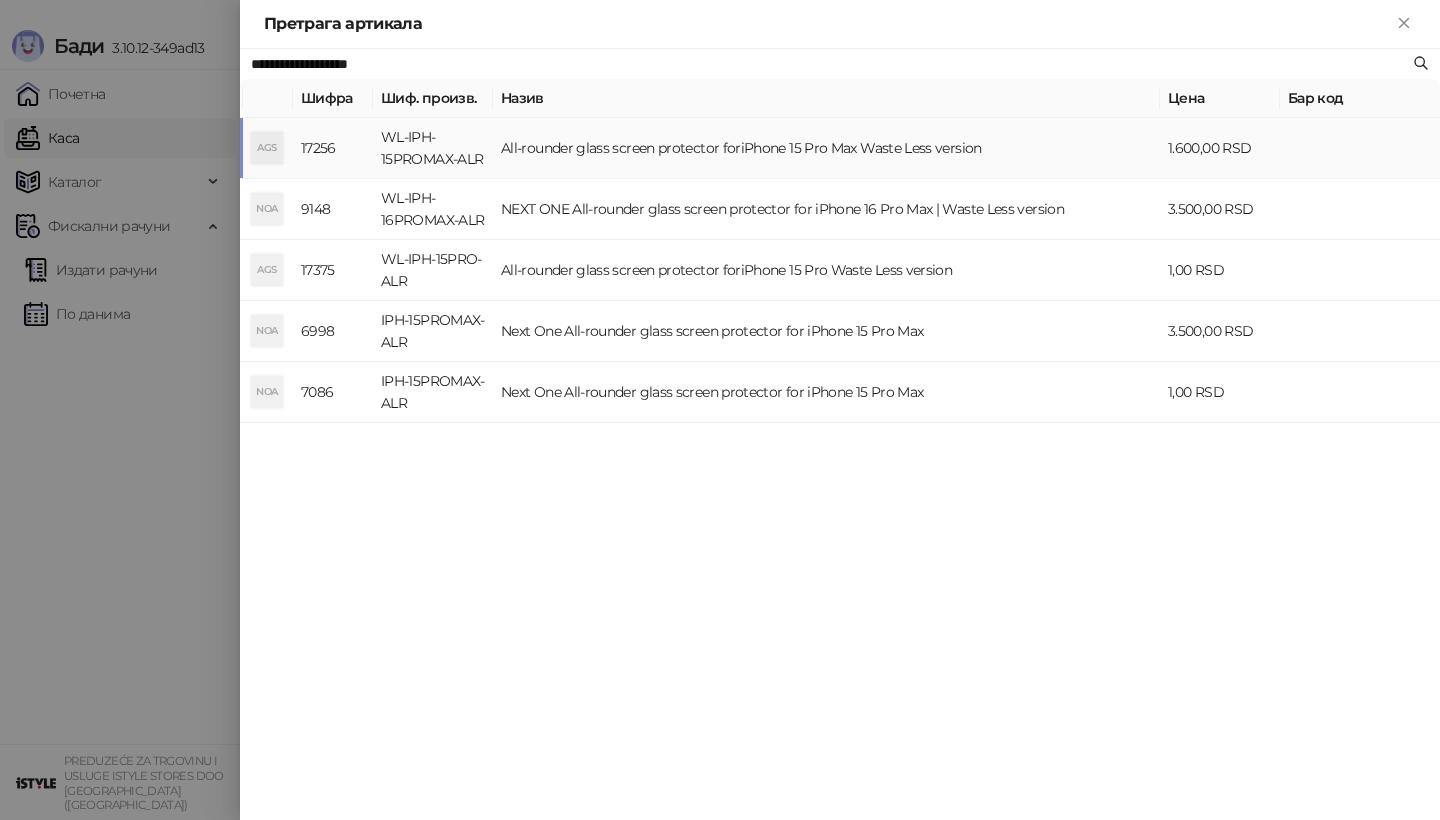 type on "**********" 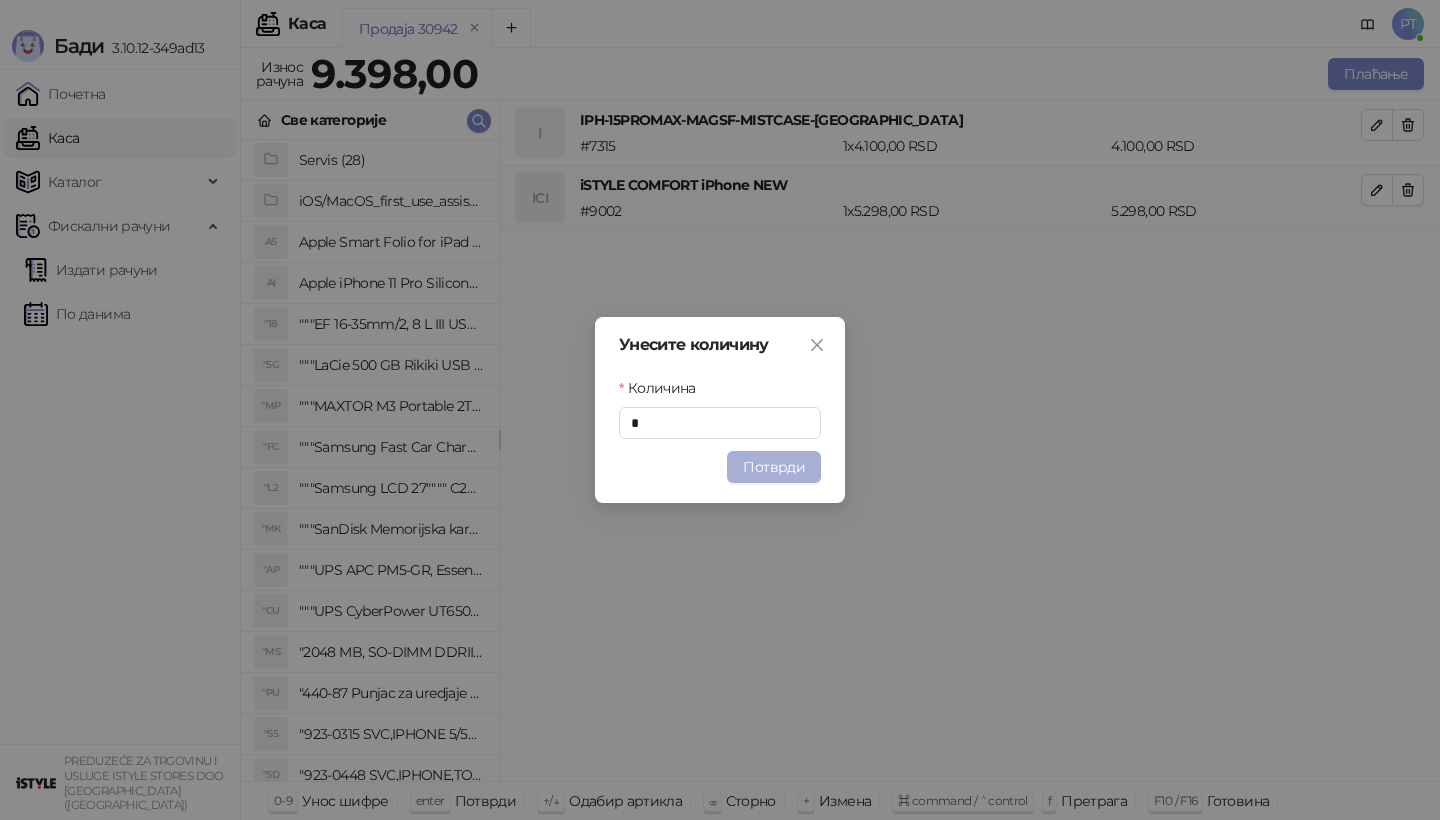 click on "Потврди" at bounding box center [774, 467] 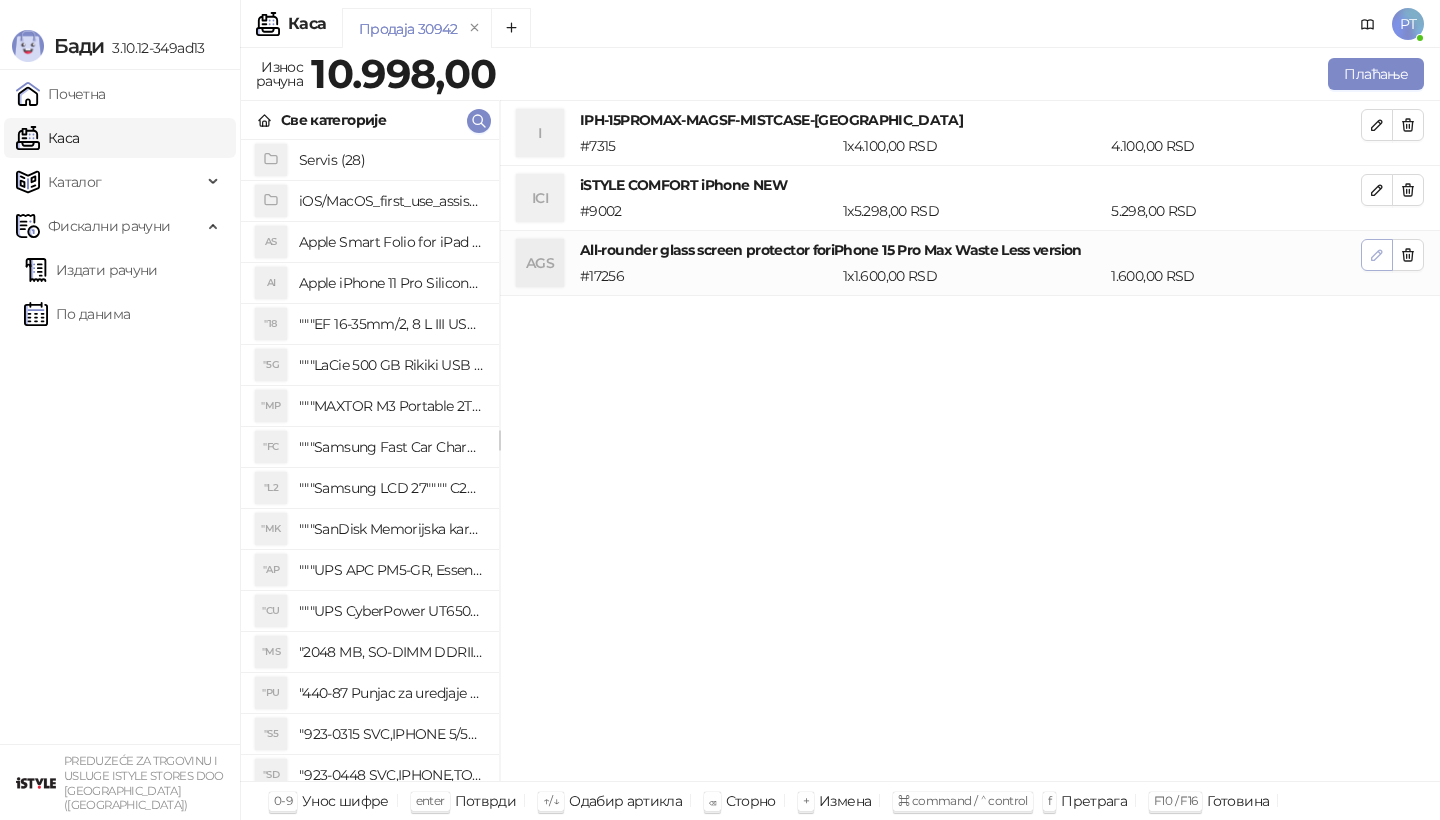 click 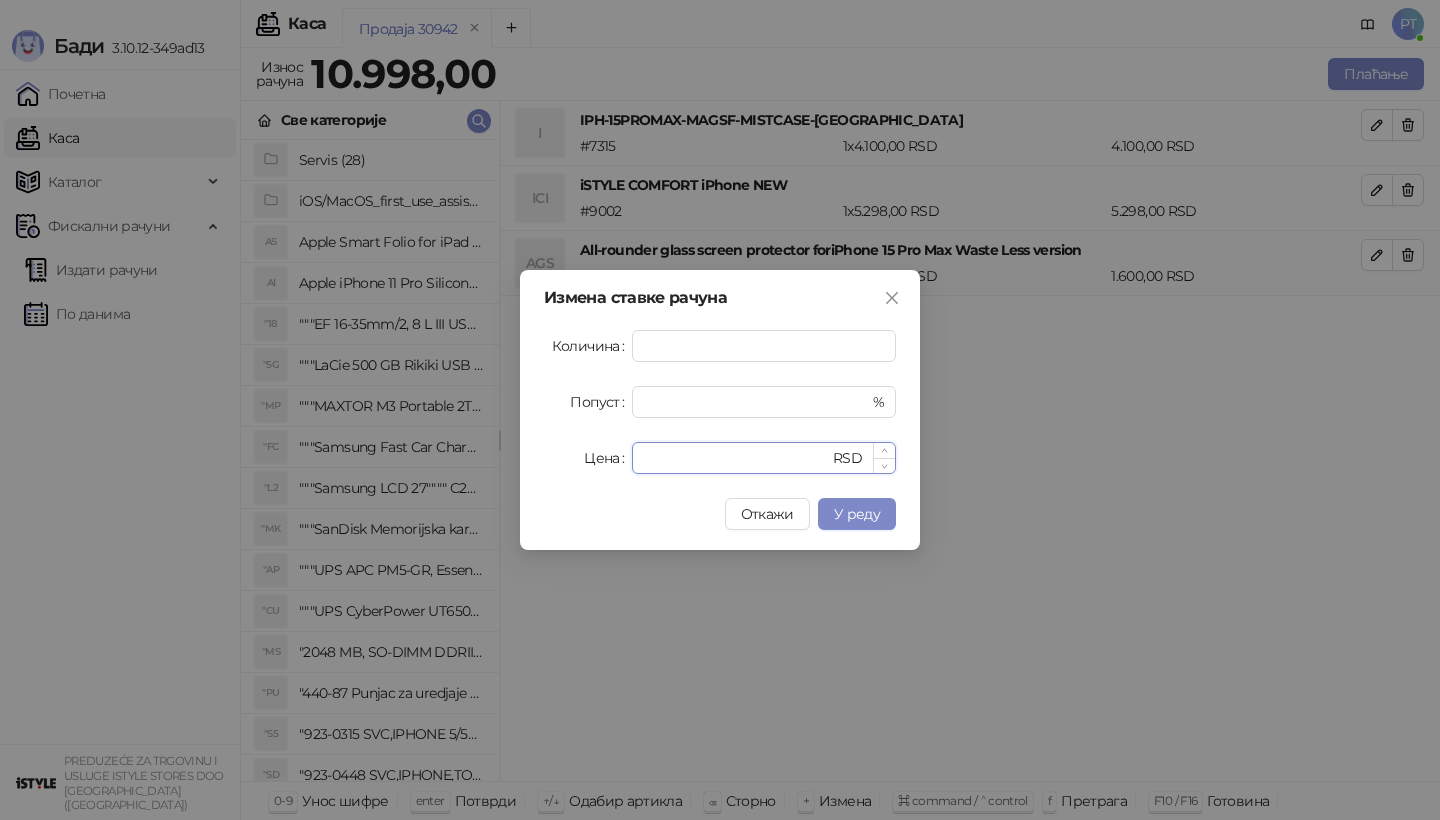 click on "****" at bounding box center (736, 458) 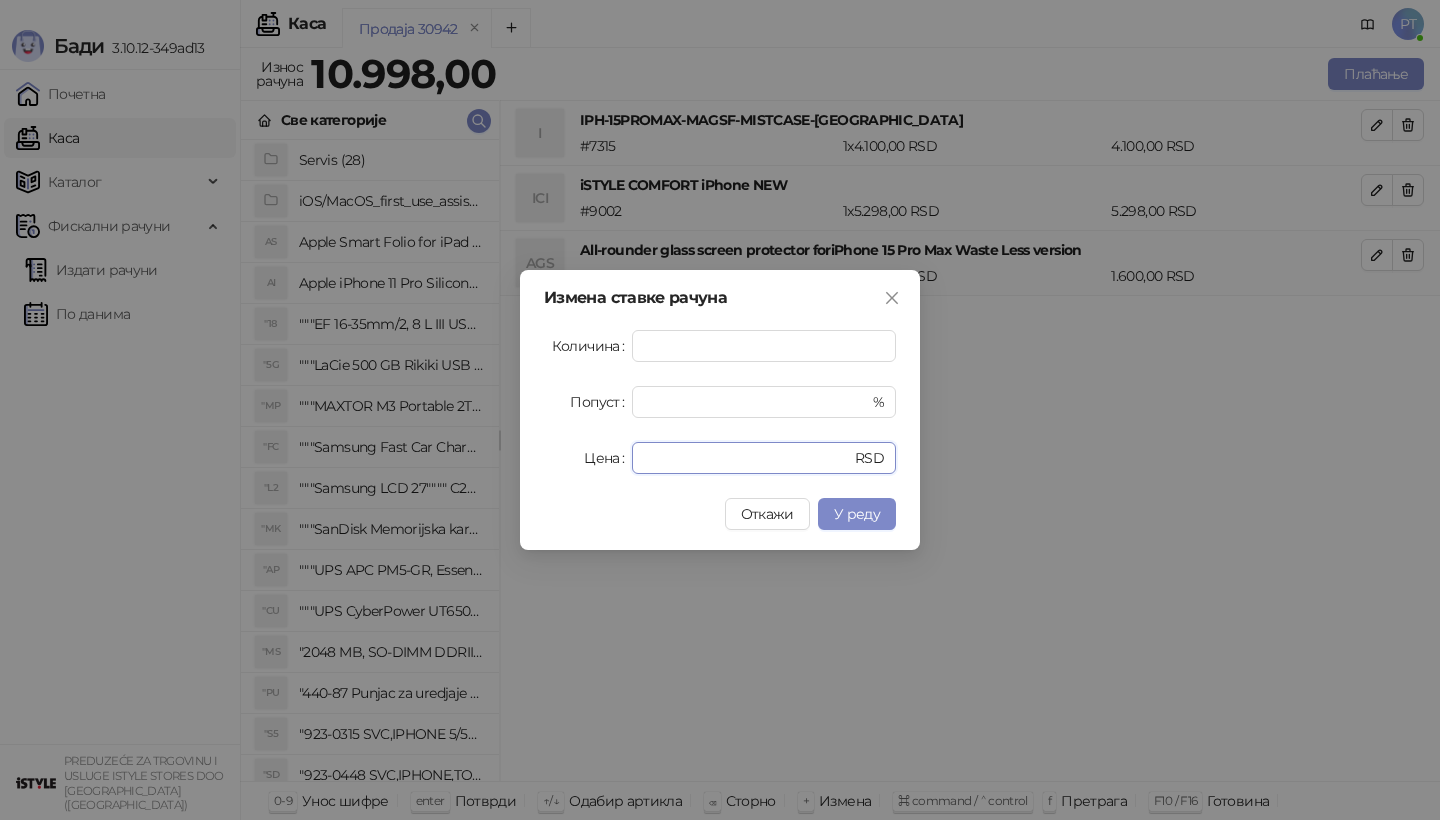 type on "*" 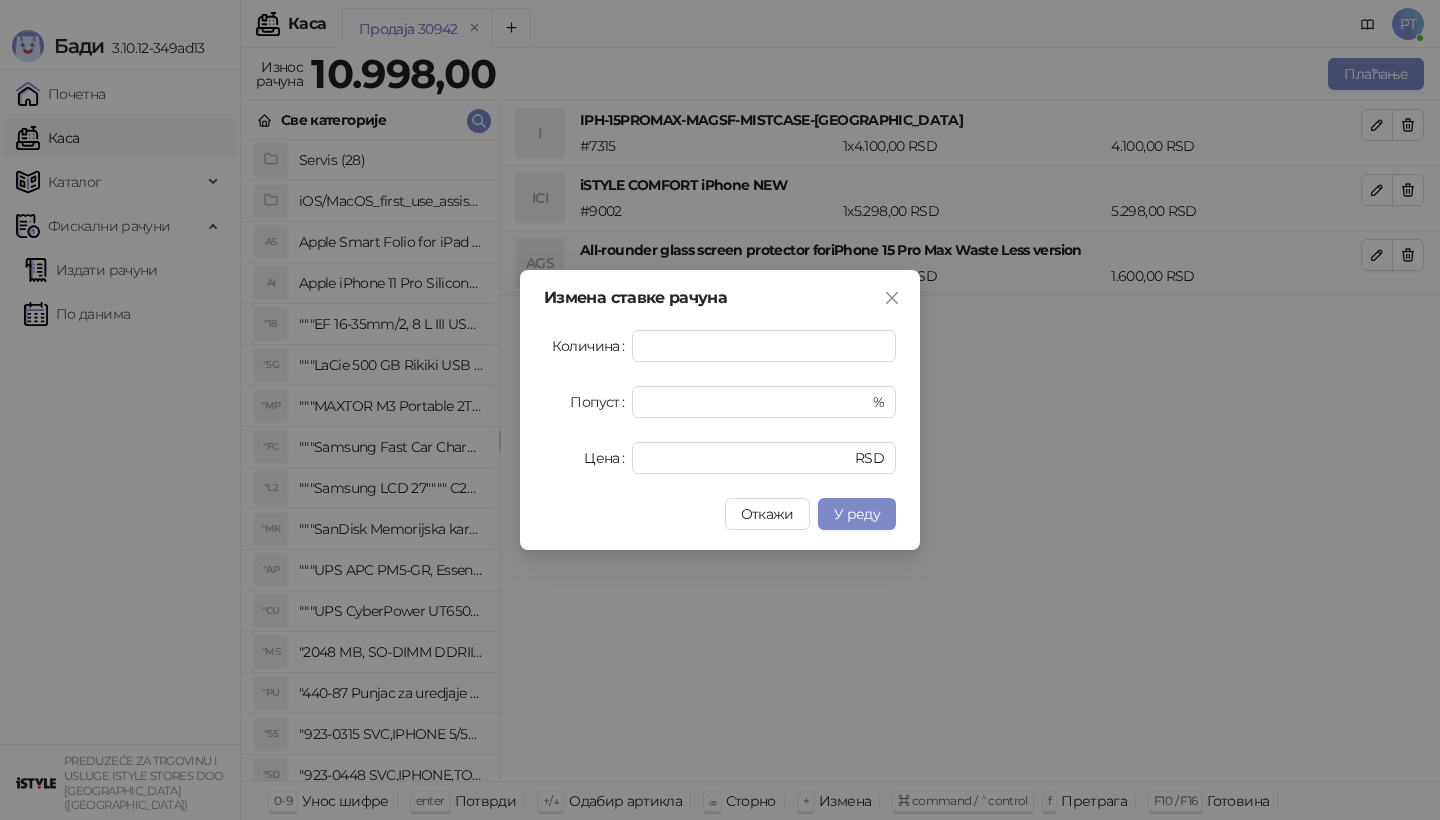 click on "Откажи У реду" at bounding box center [720, 514] 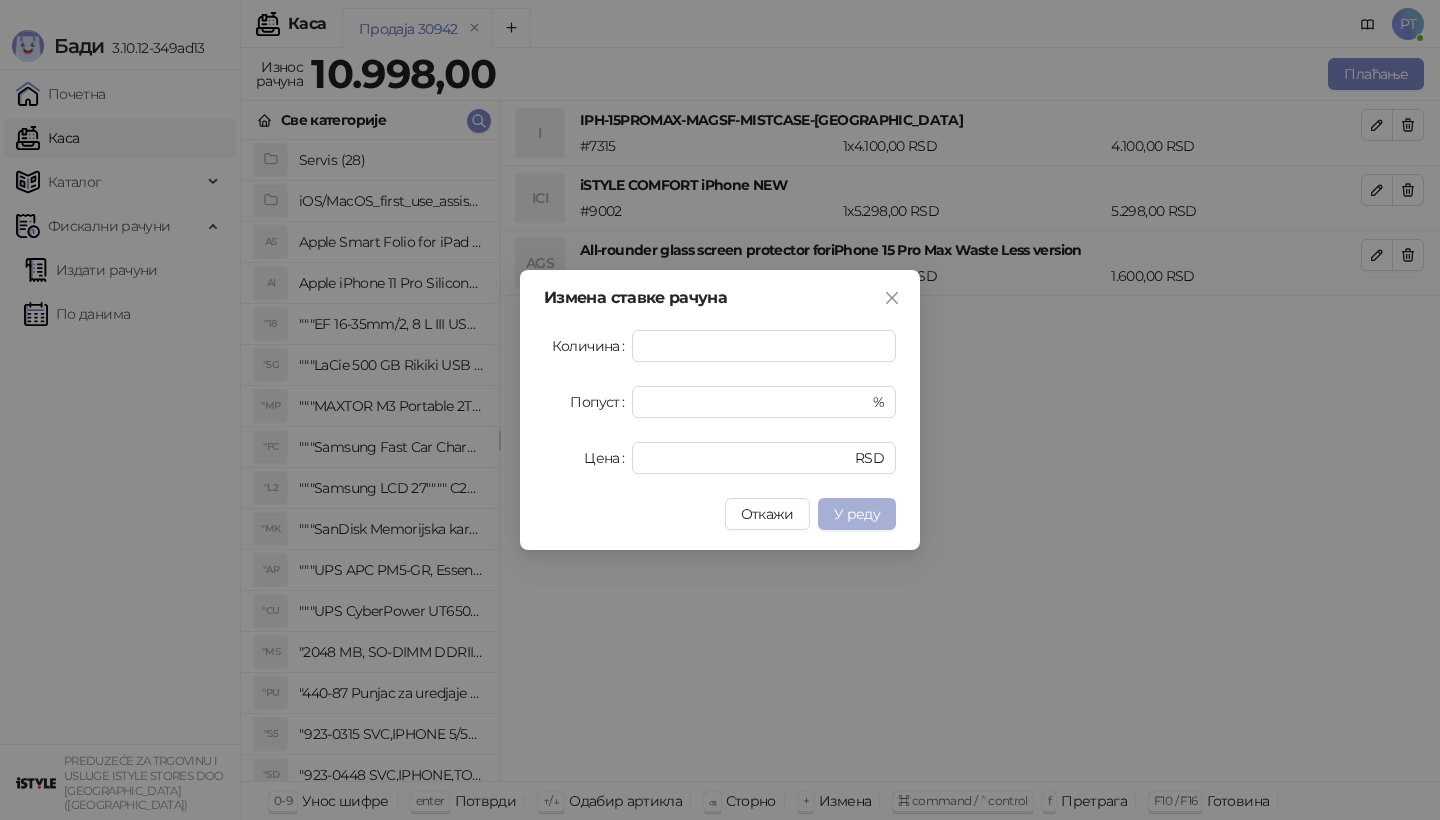 click on "У реду" at bounding box center [857, 514] 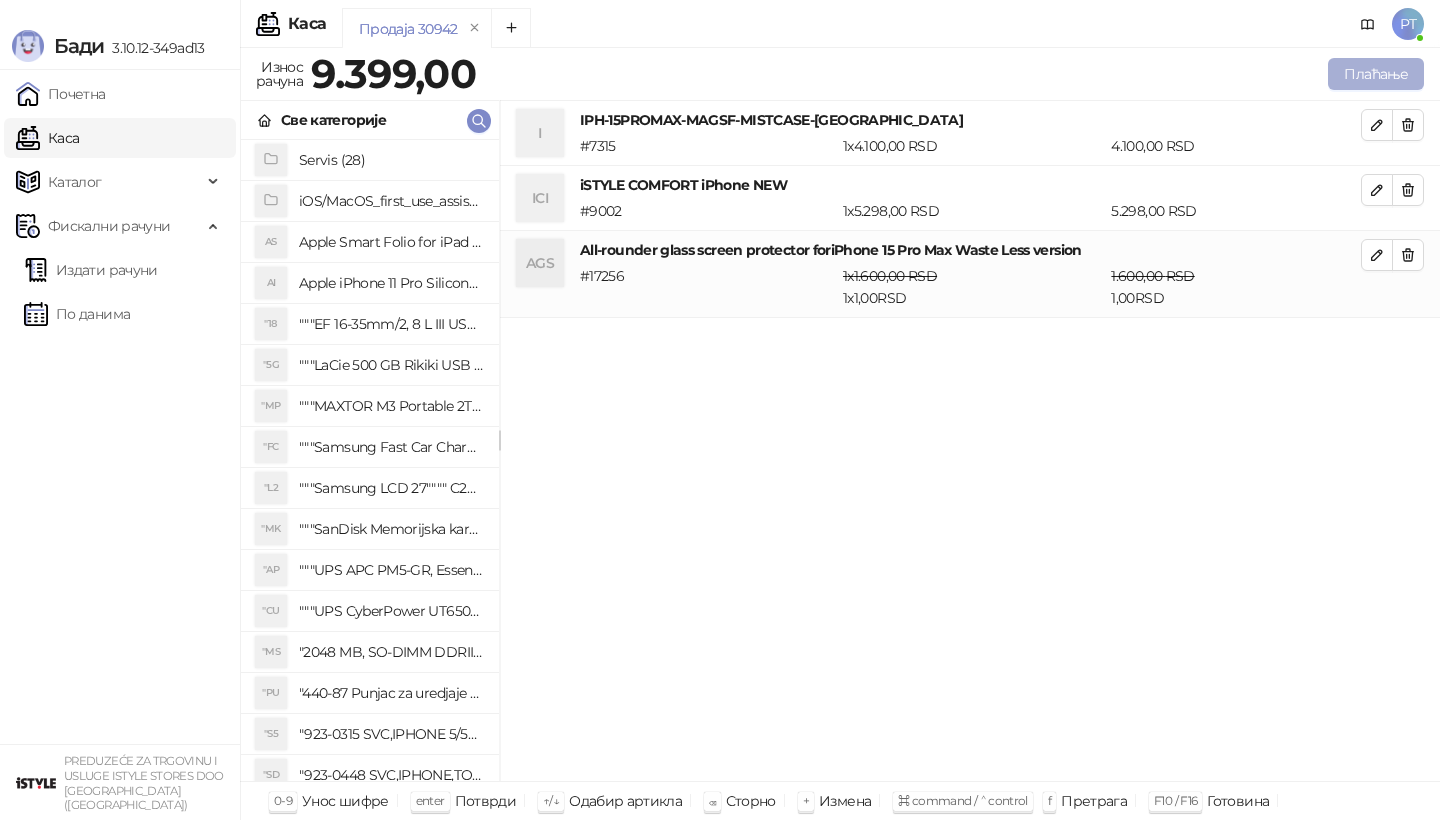 click on "Плаћање" at bounding box center (1376, 74) 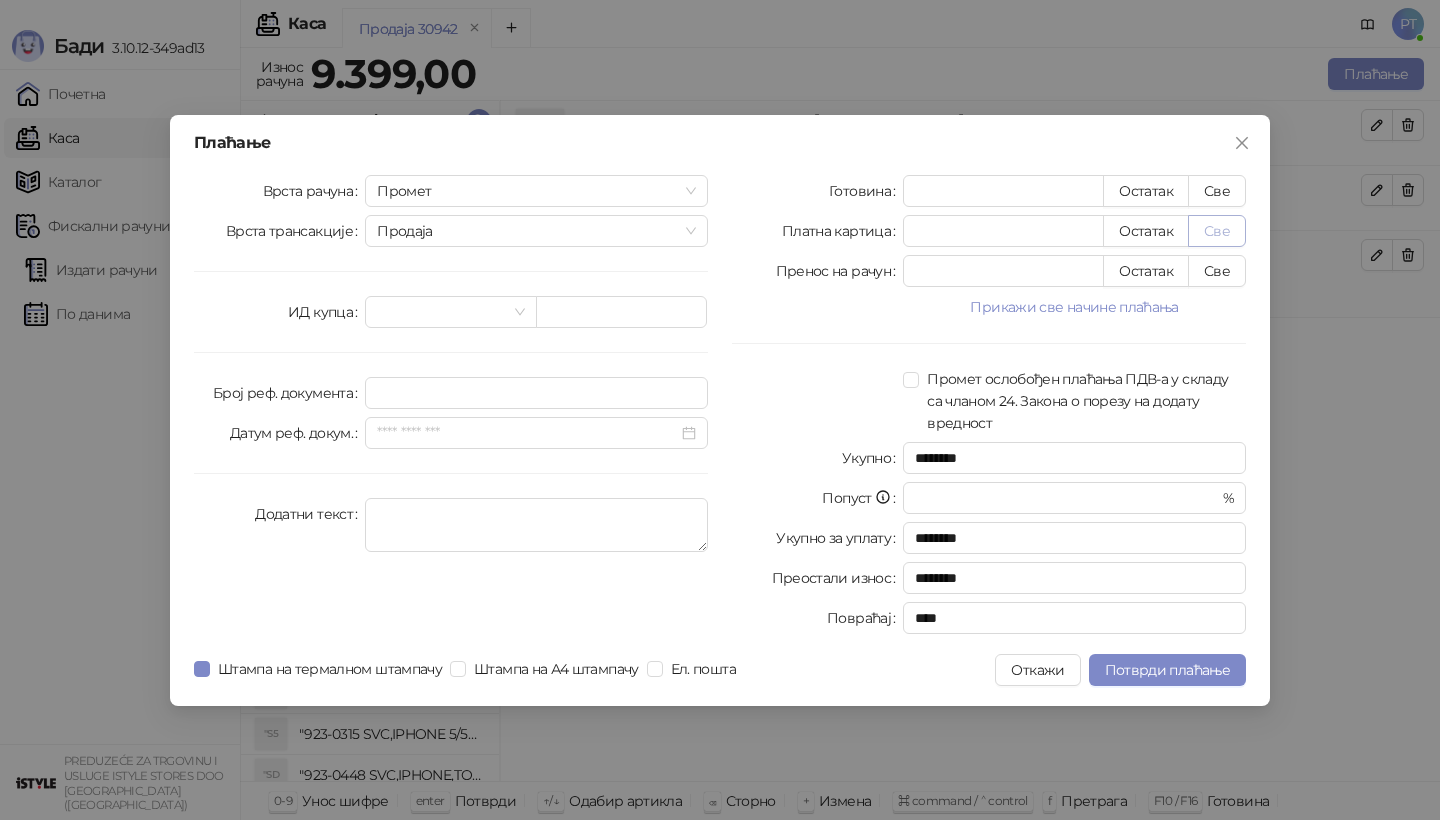 click on "Све" at bounding box center (1217, 231) 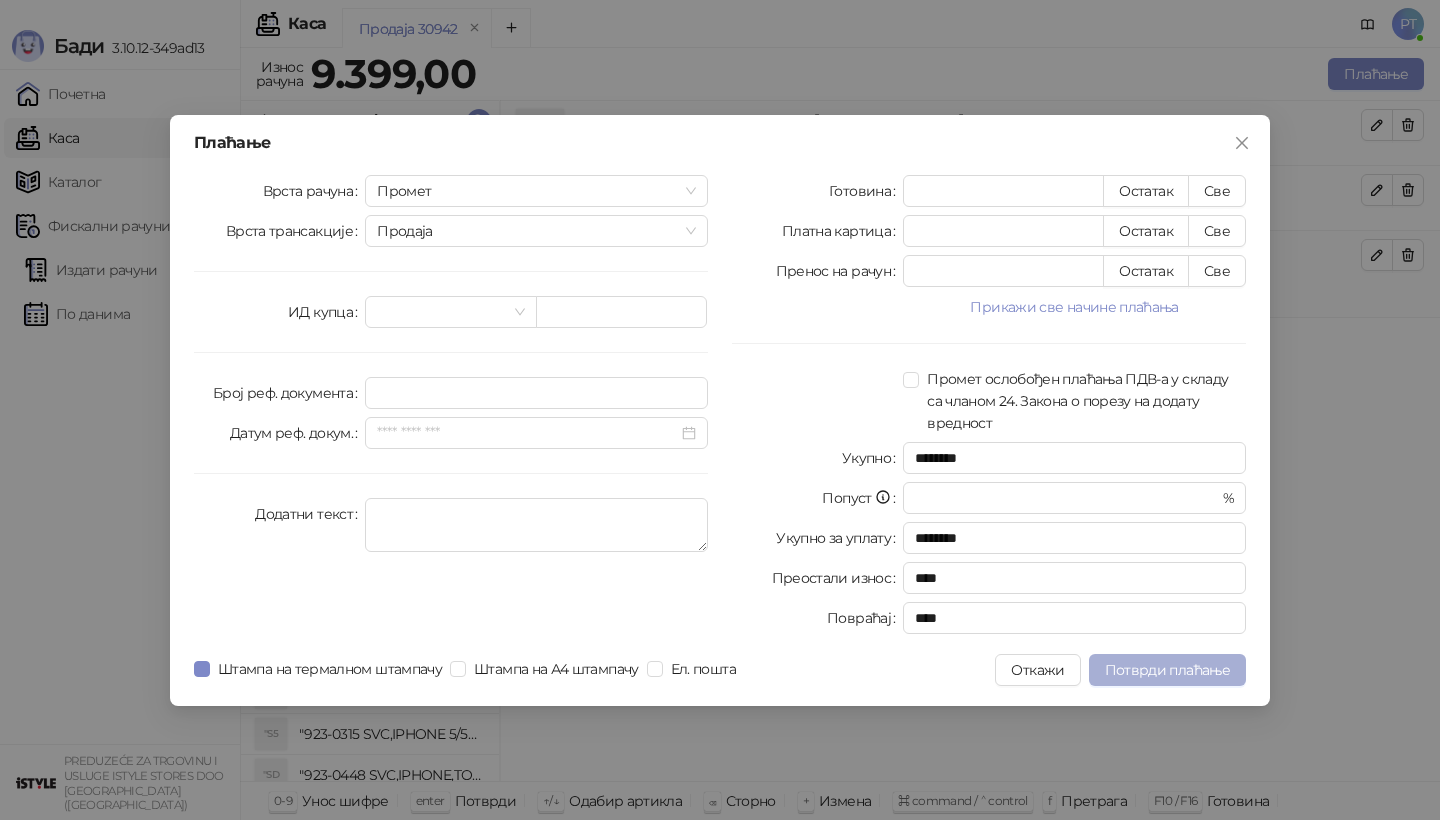 click on "Потврди плаћање" at bounding box center (1167, 670) 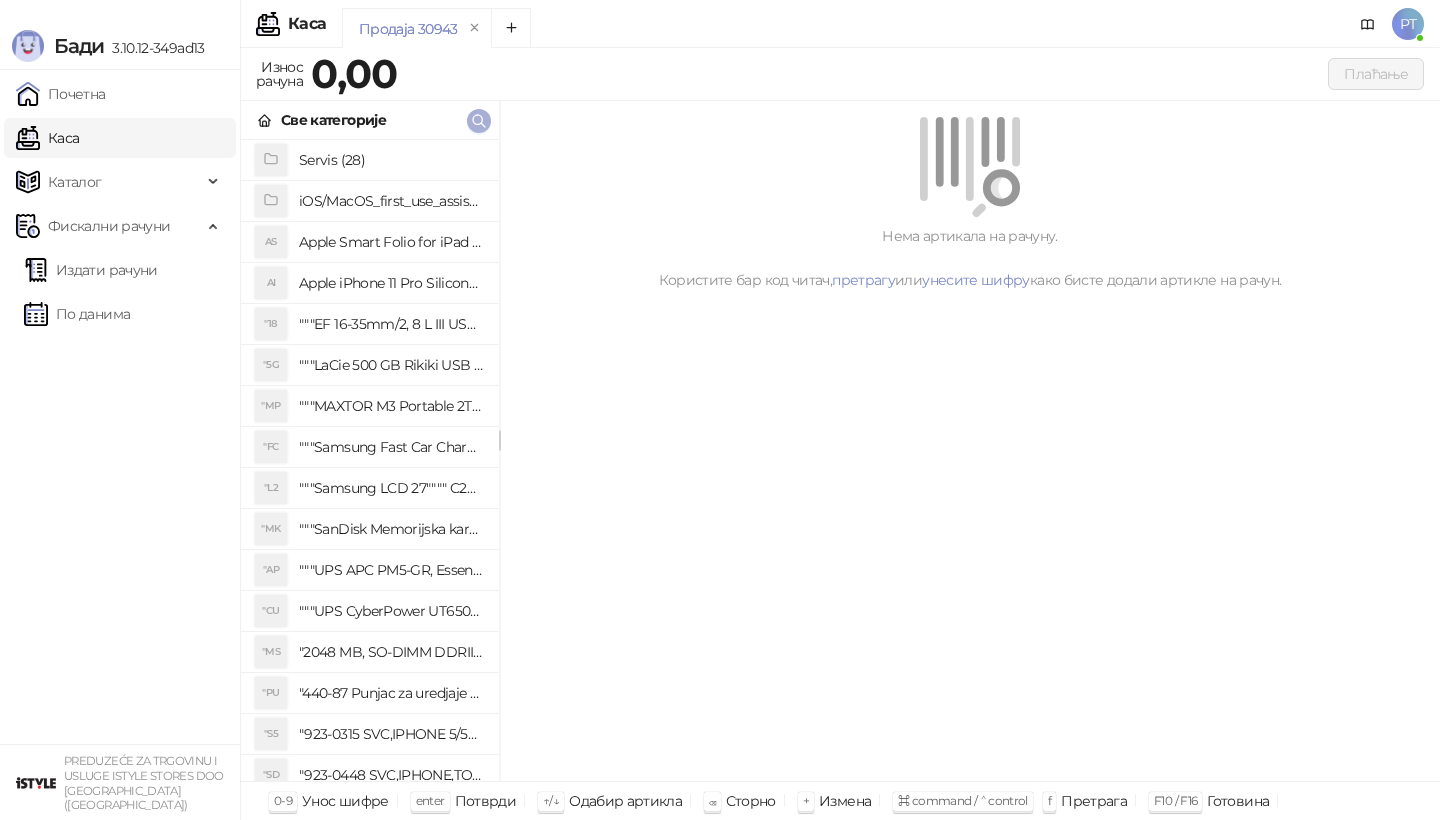 click 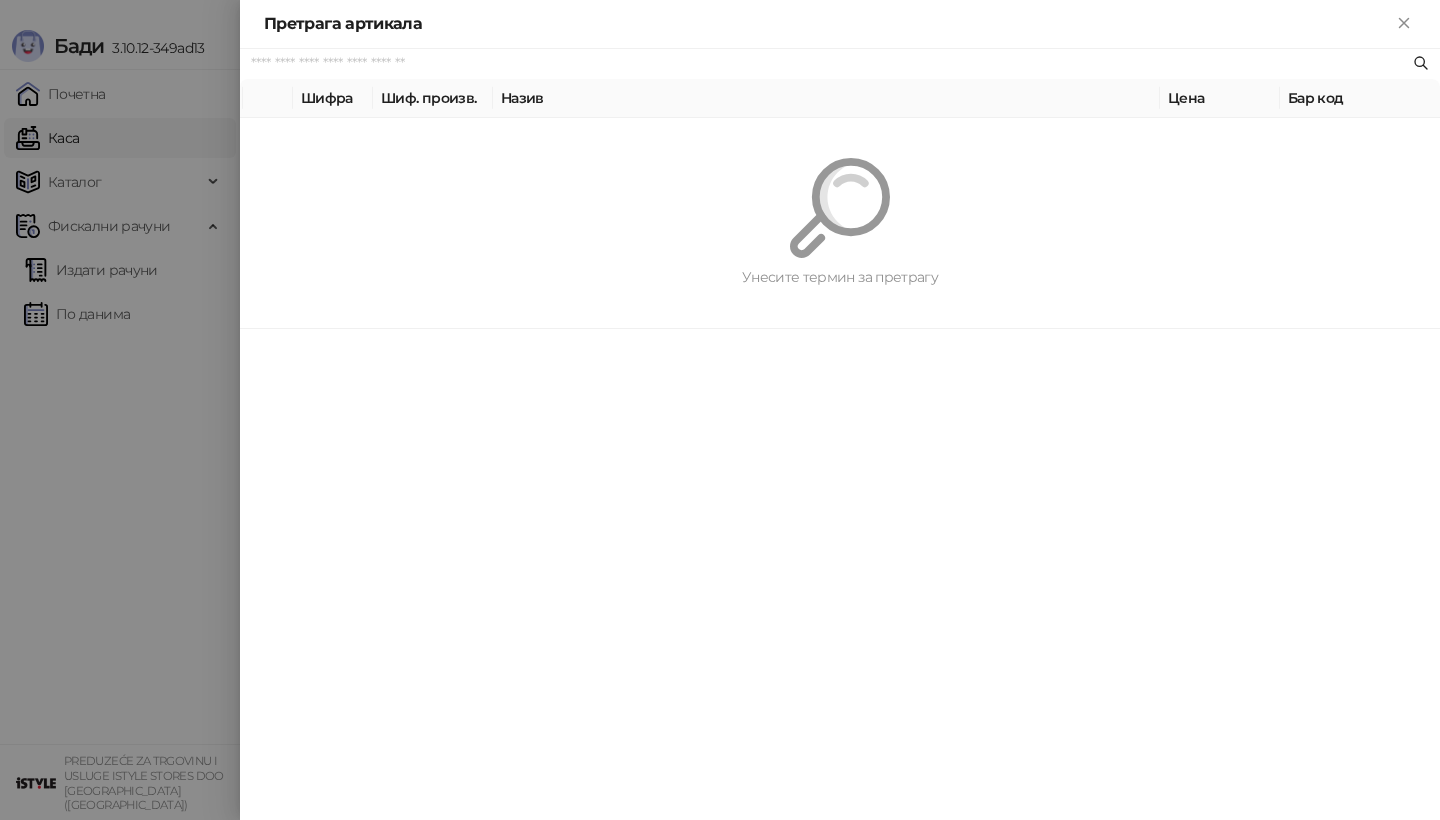 paste on "*********" 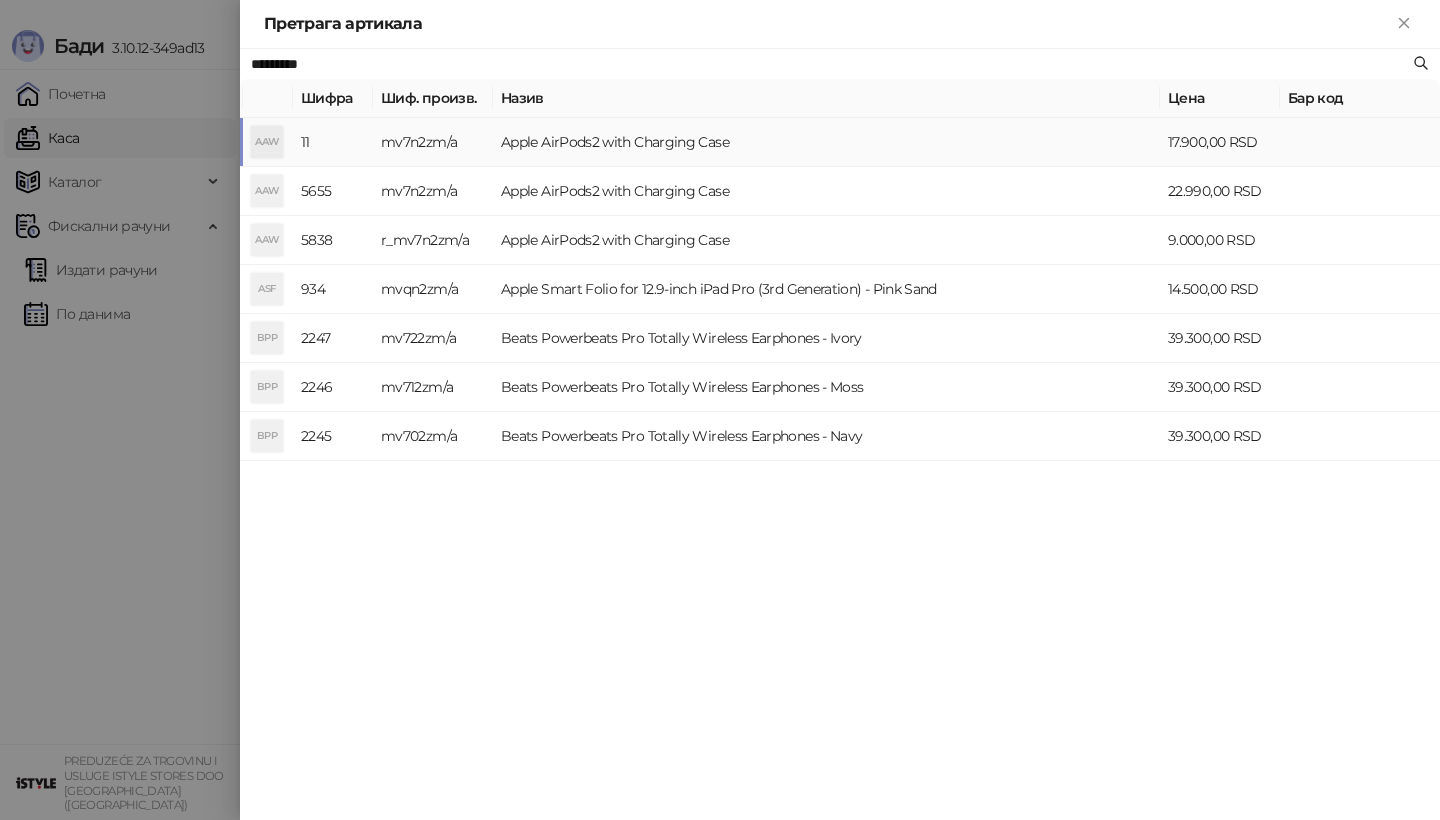 type on "*********" 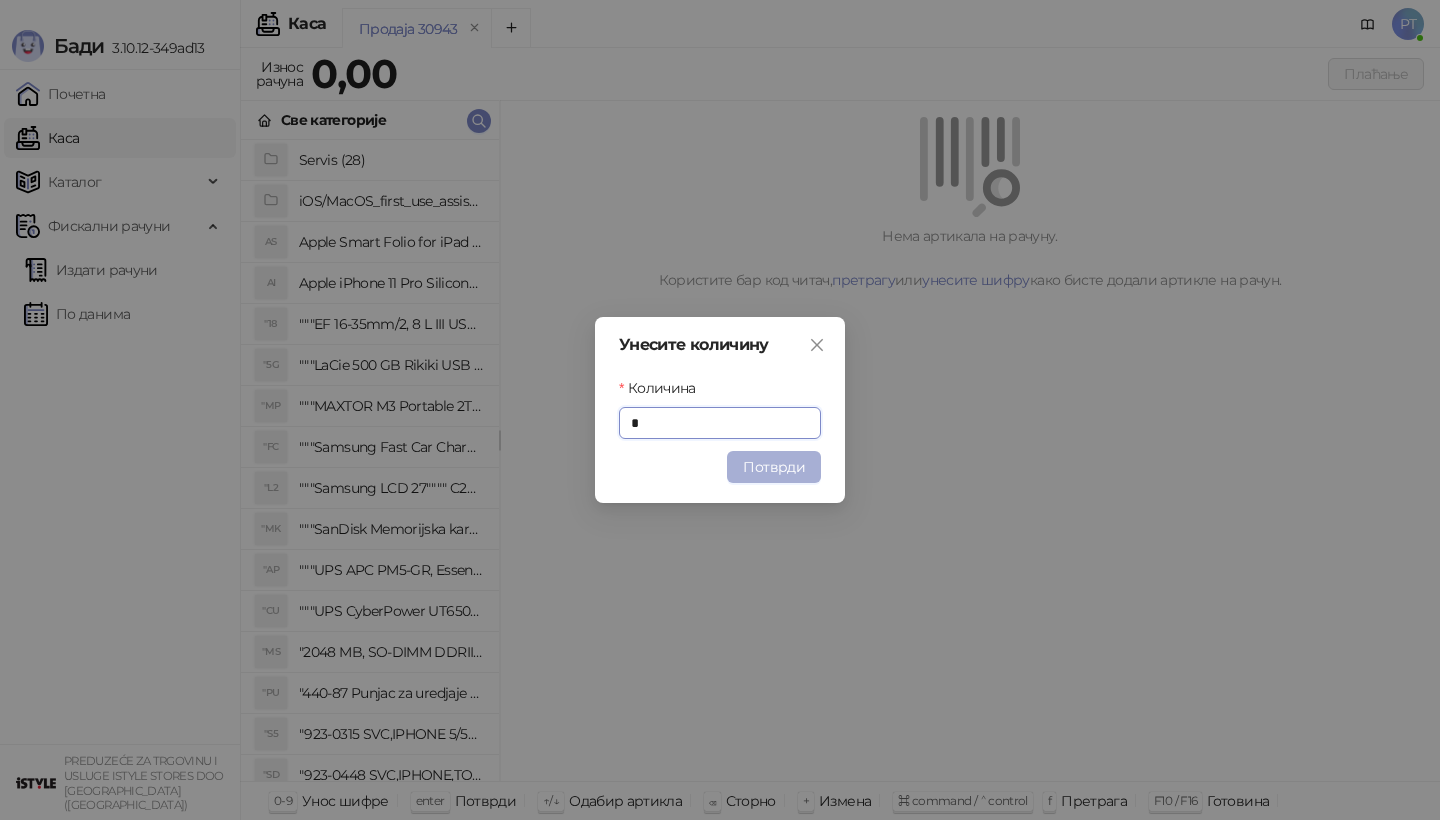 click on "Потврди" at bounding box center [774, 467] 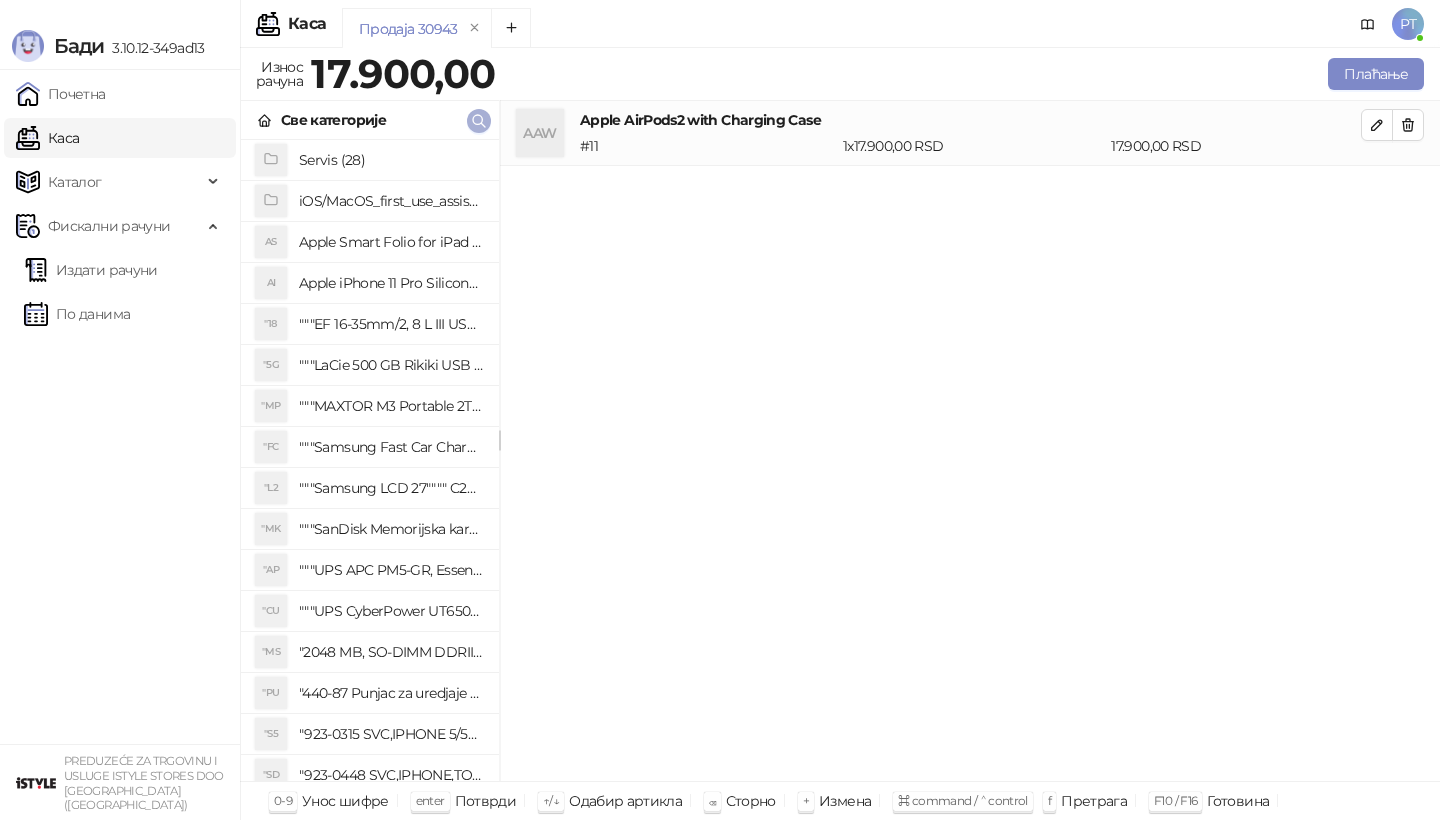 type 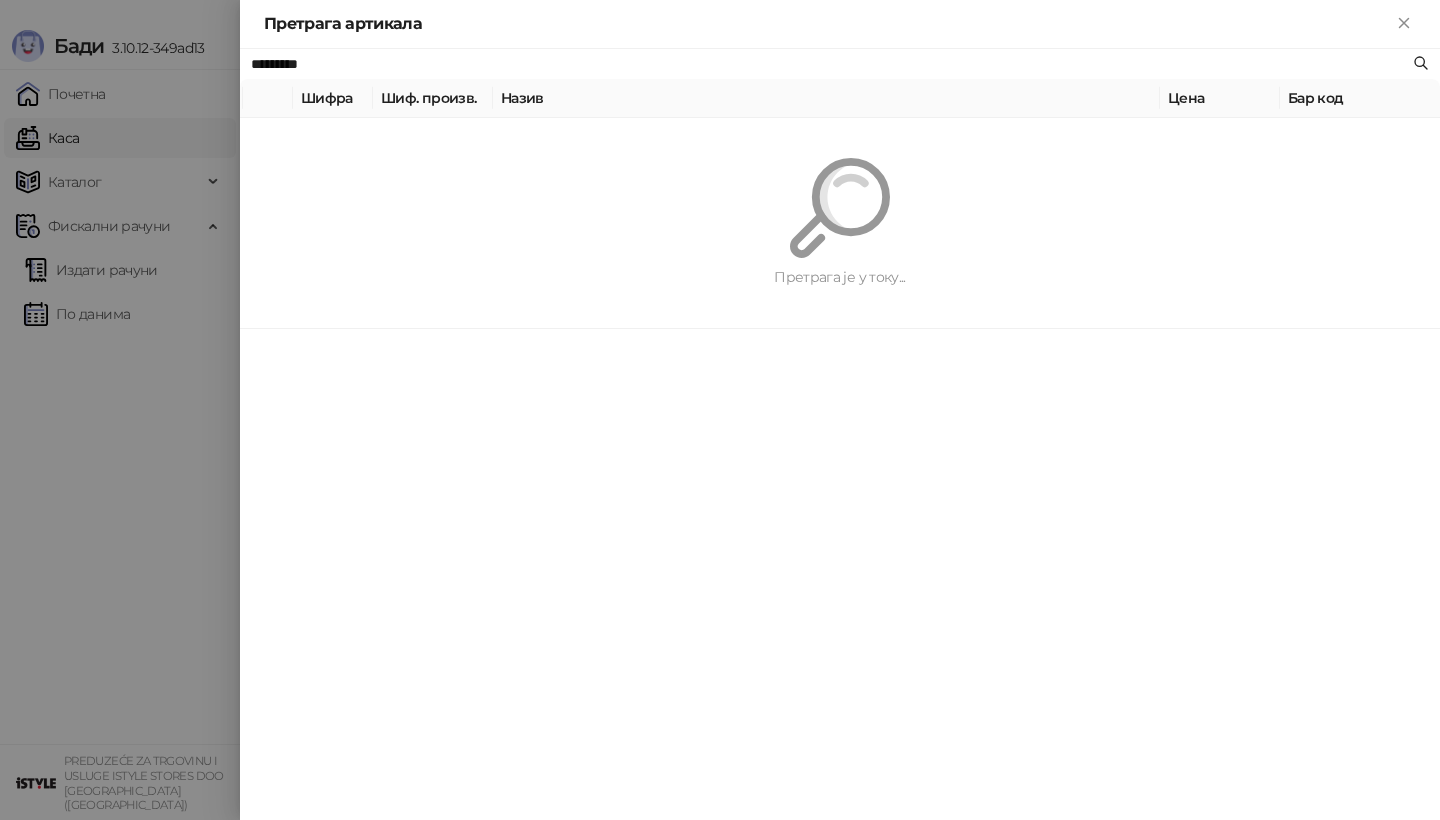 paste on "**********" 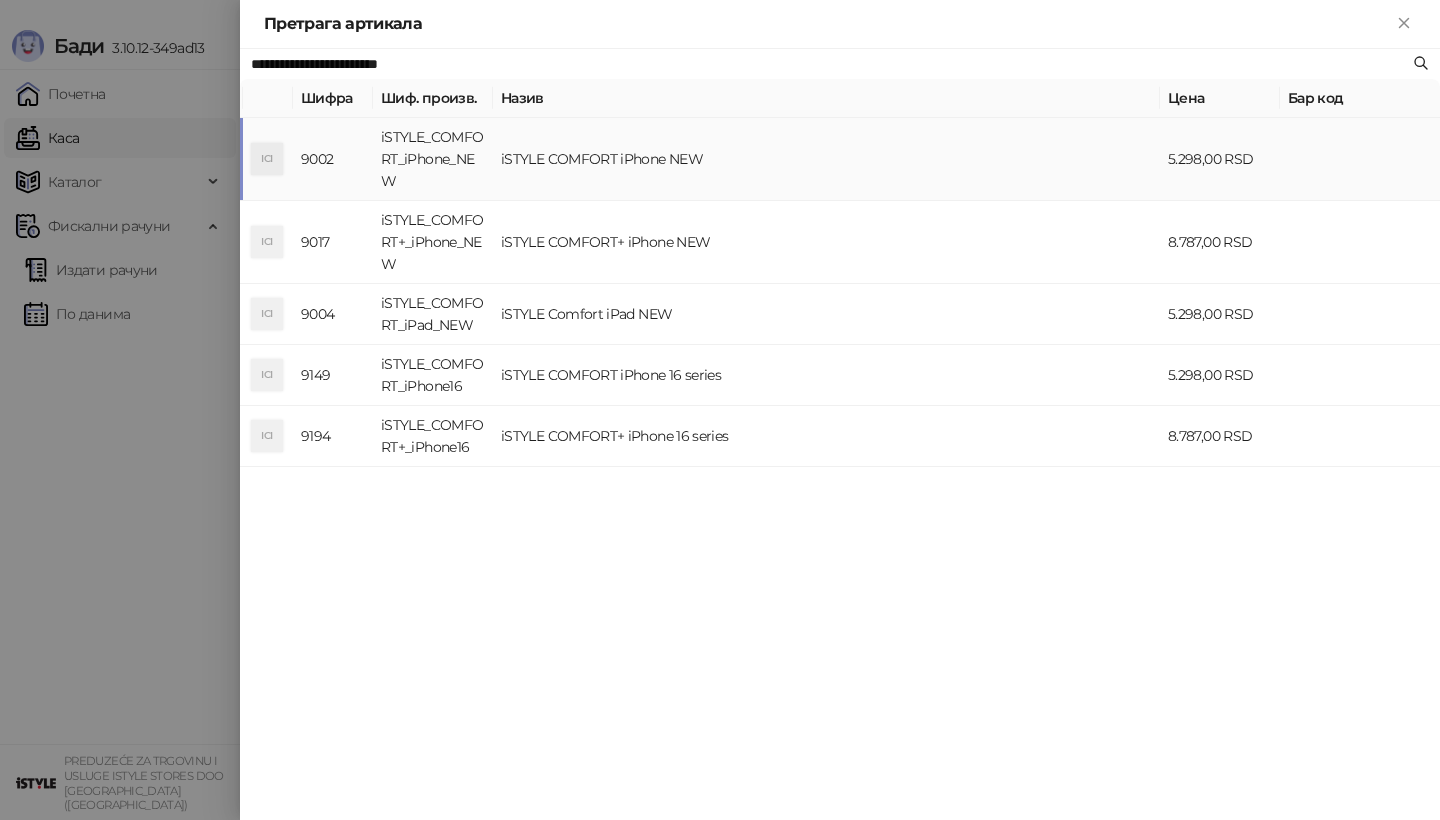 click on "iSTYLE_COMFORT_iPhone_NEW" at bounding box center (433, 159) 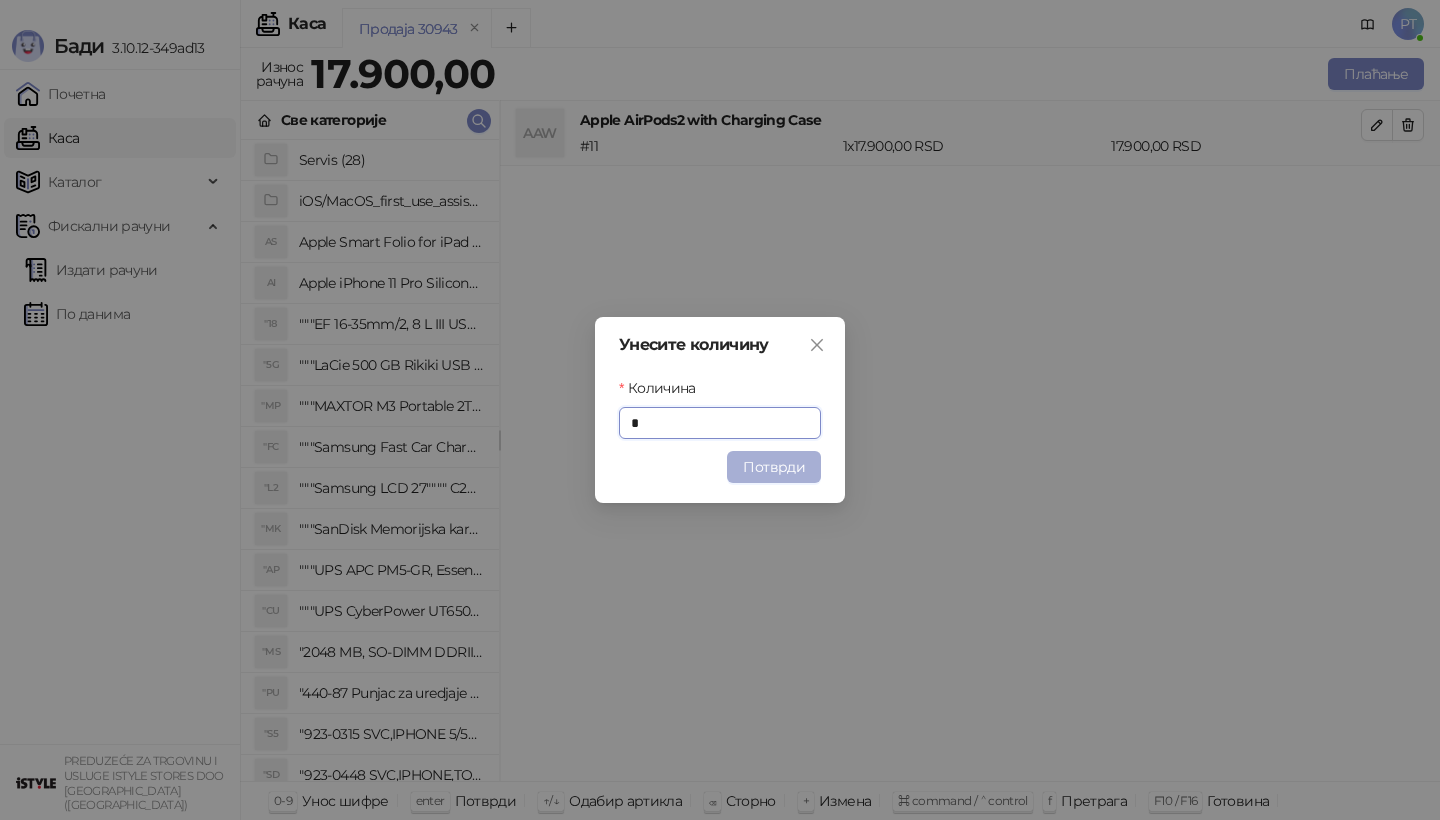 click on "Потврди" at bounding box center [774, 467] 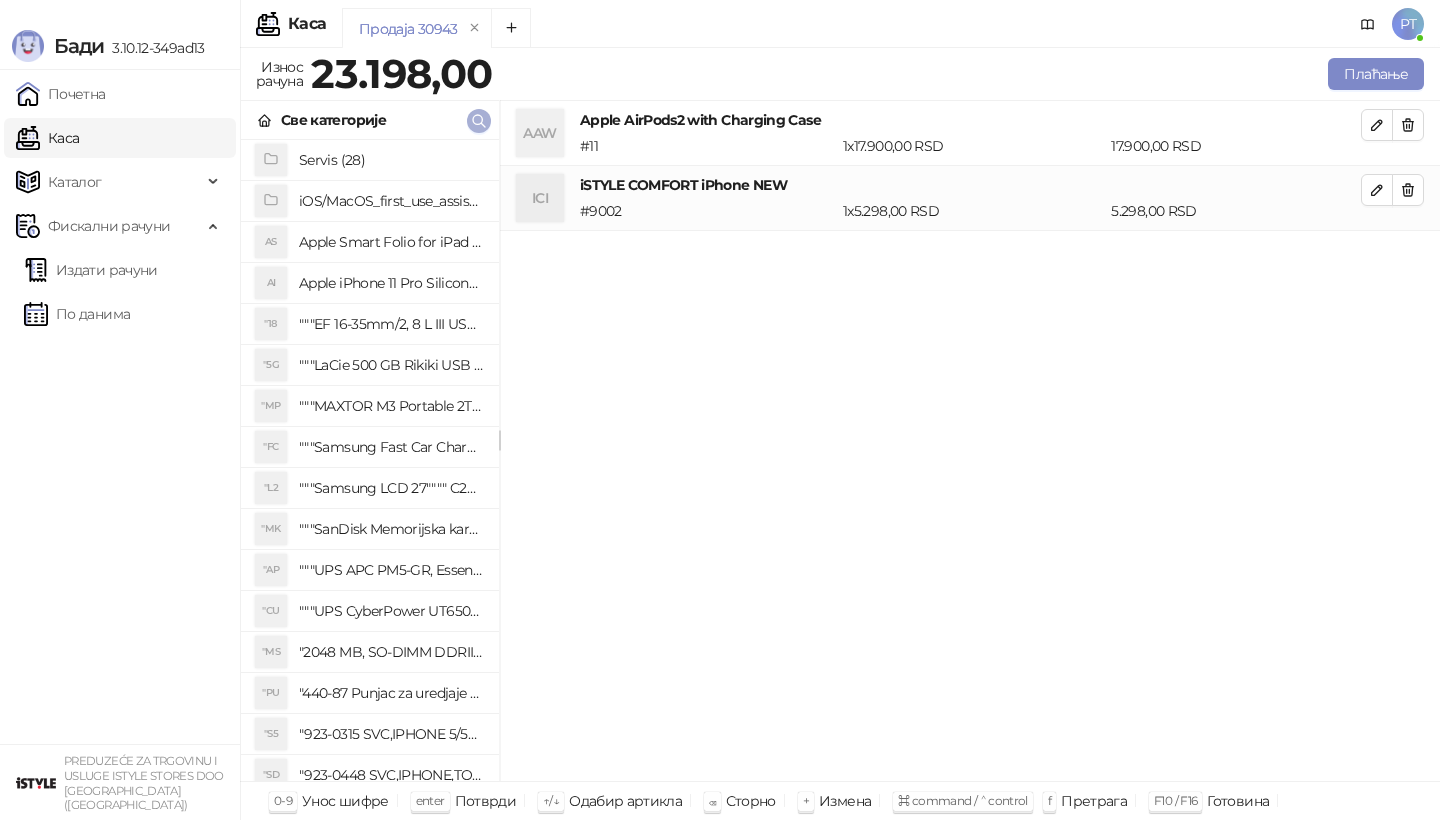 click 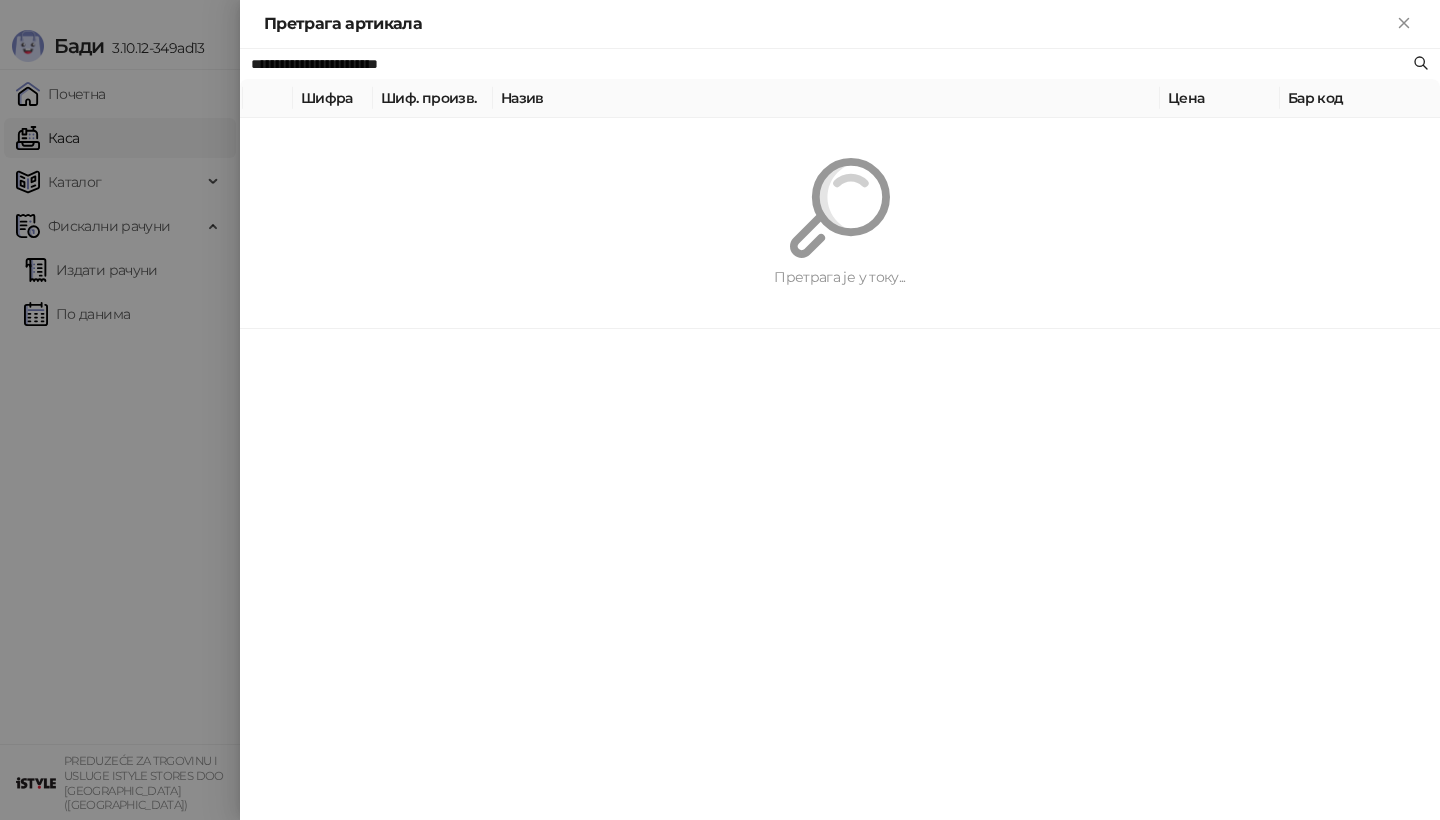 paste 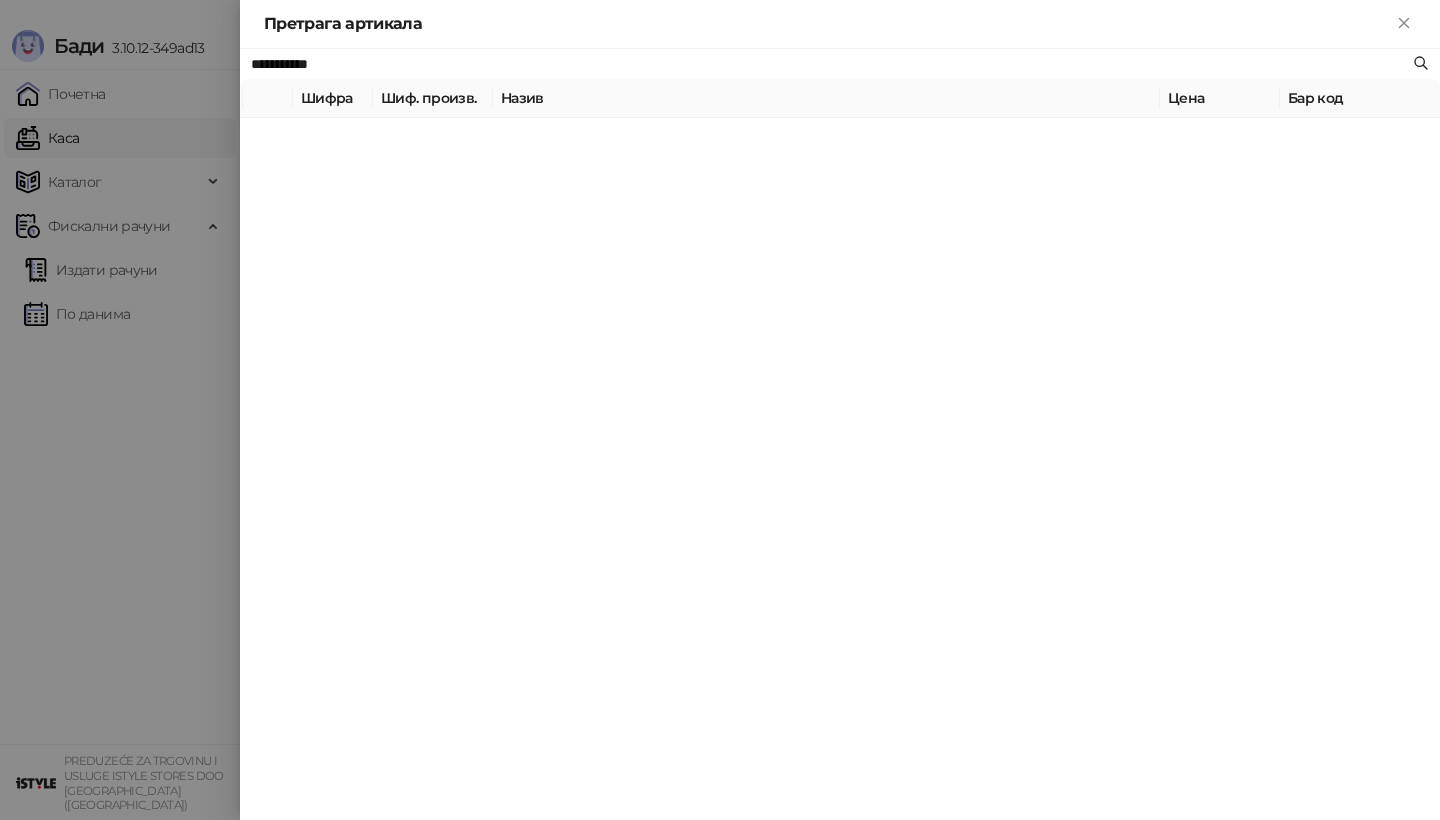 type on "**********" 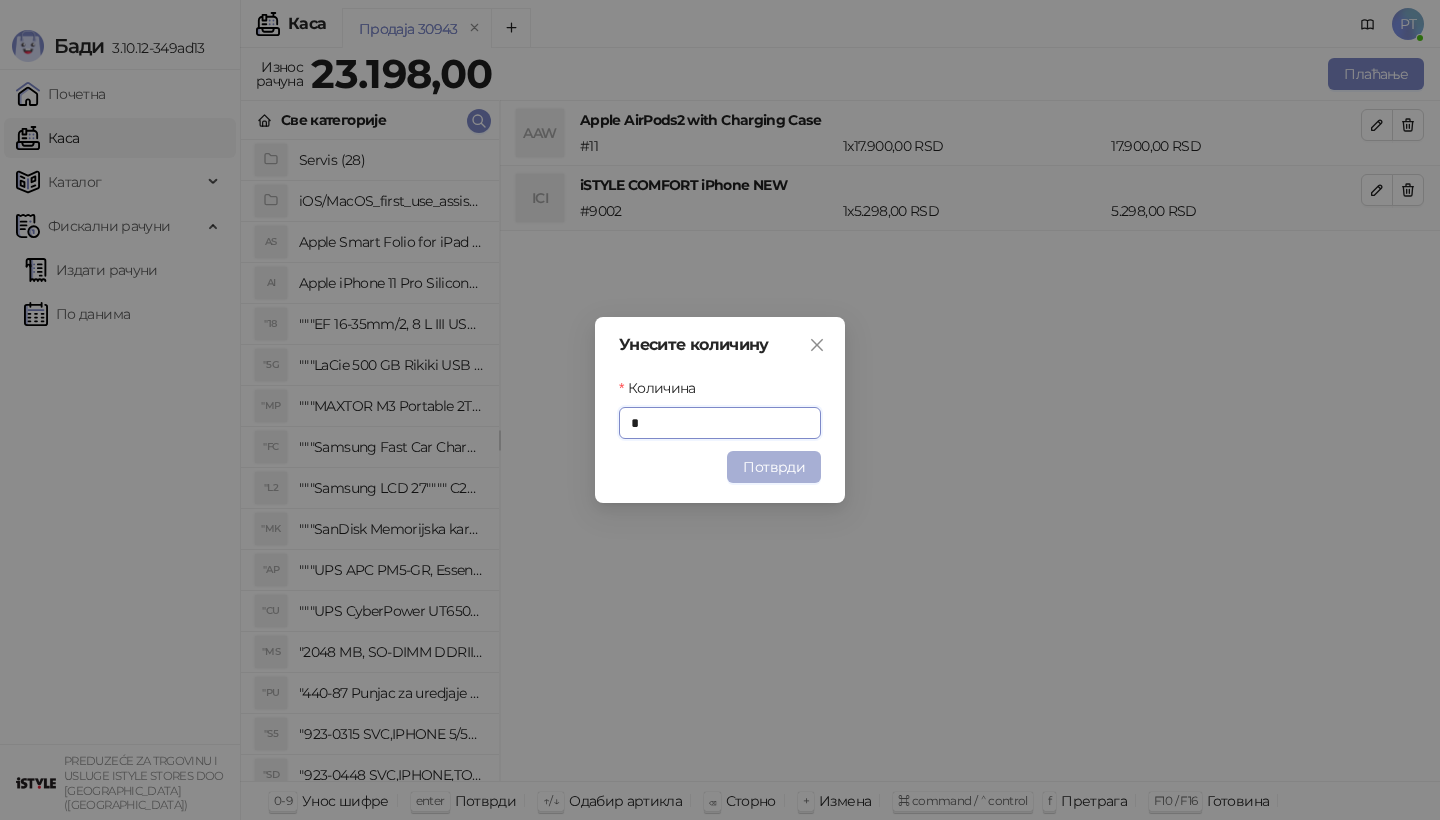 click on "Потврди" at bounding box center [774, 467] 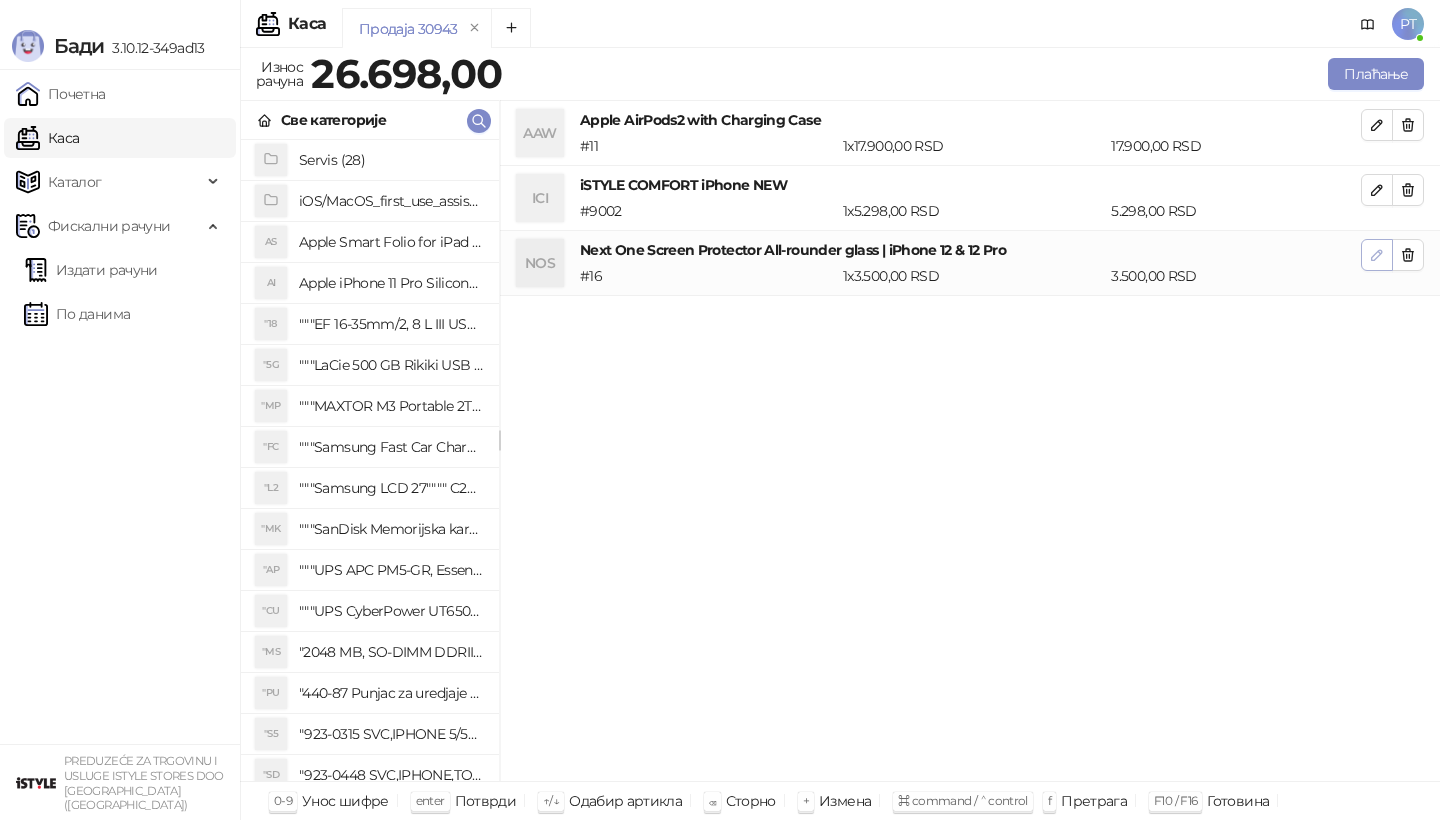 click 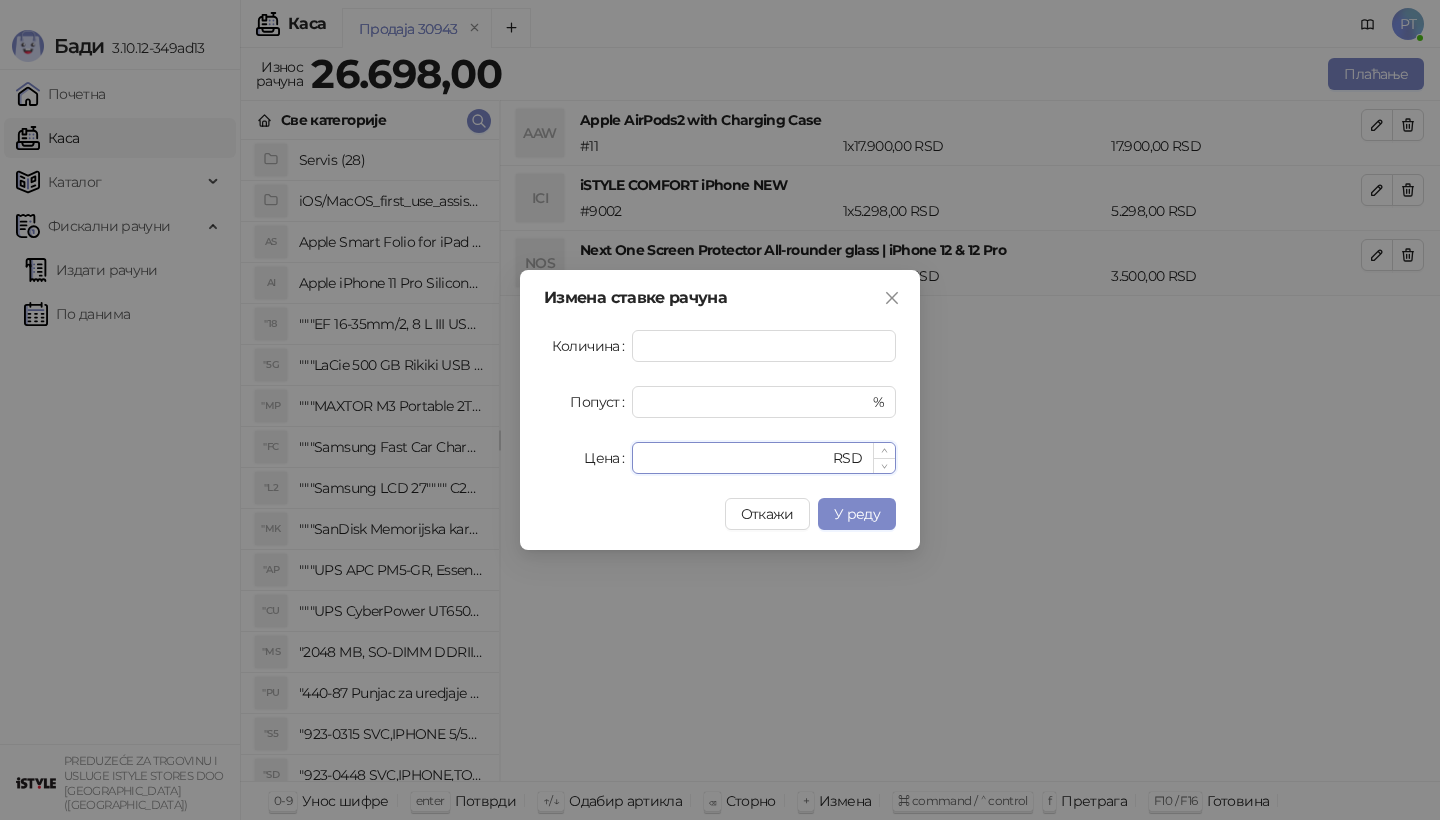 click on "****" at bounding box center [736, 458] 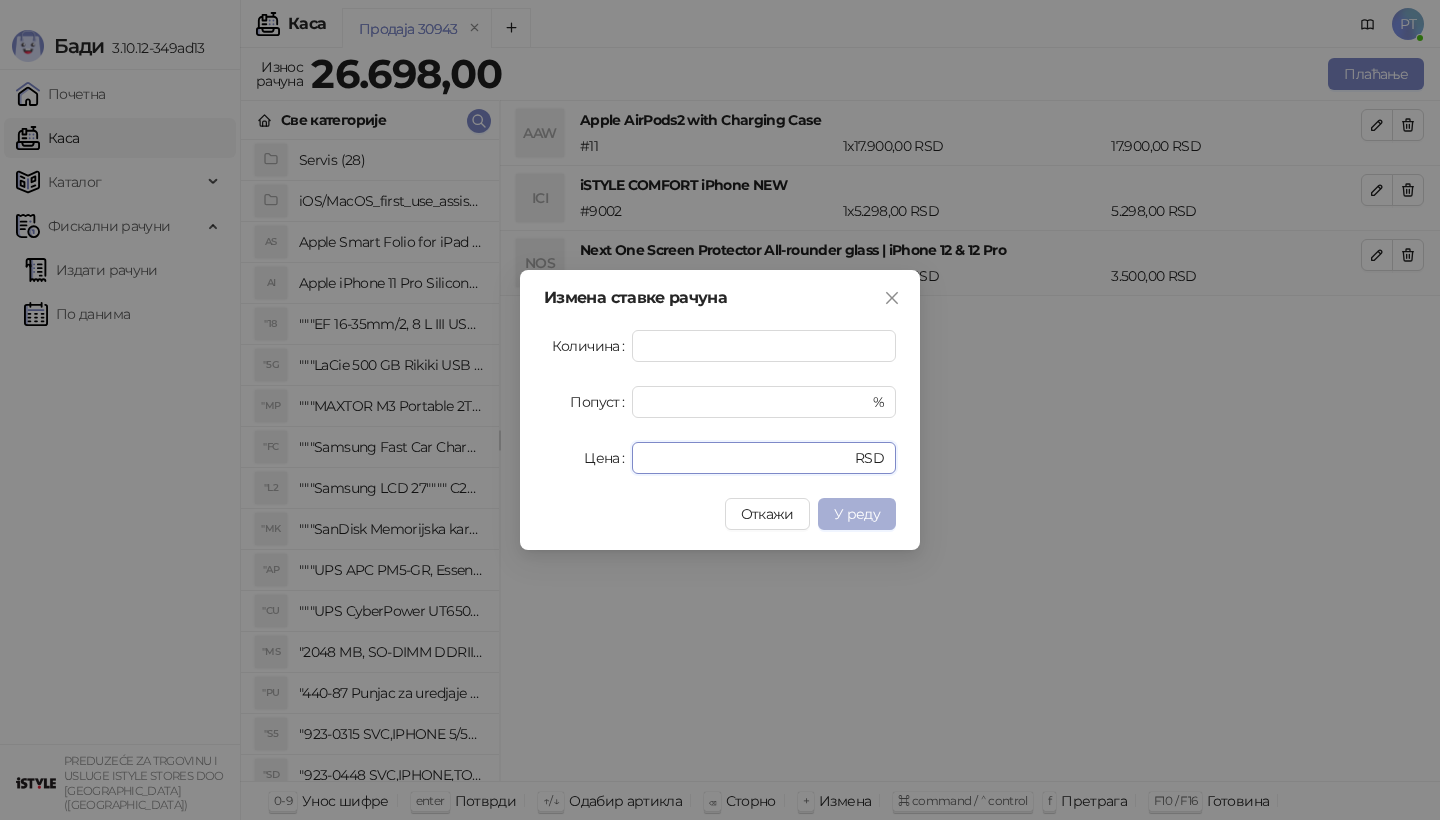 type on "*" 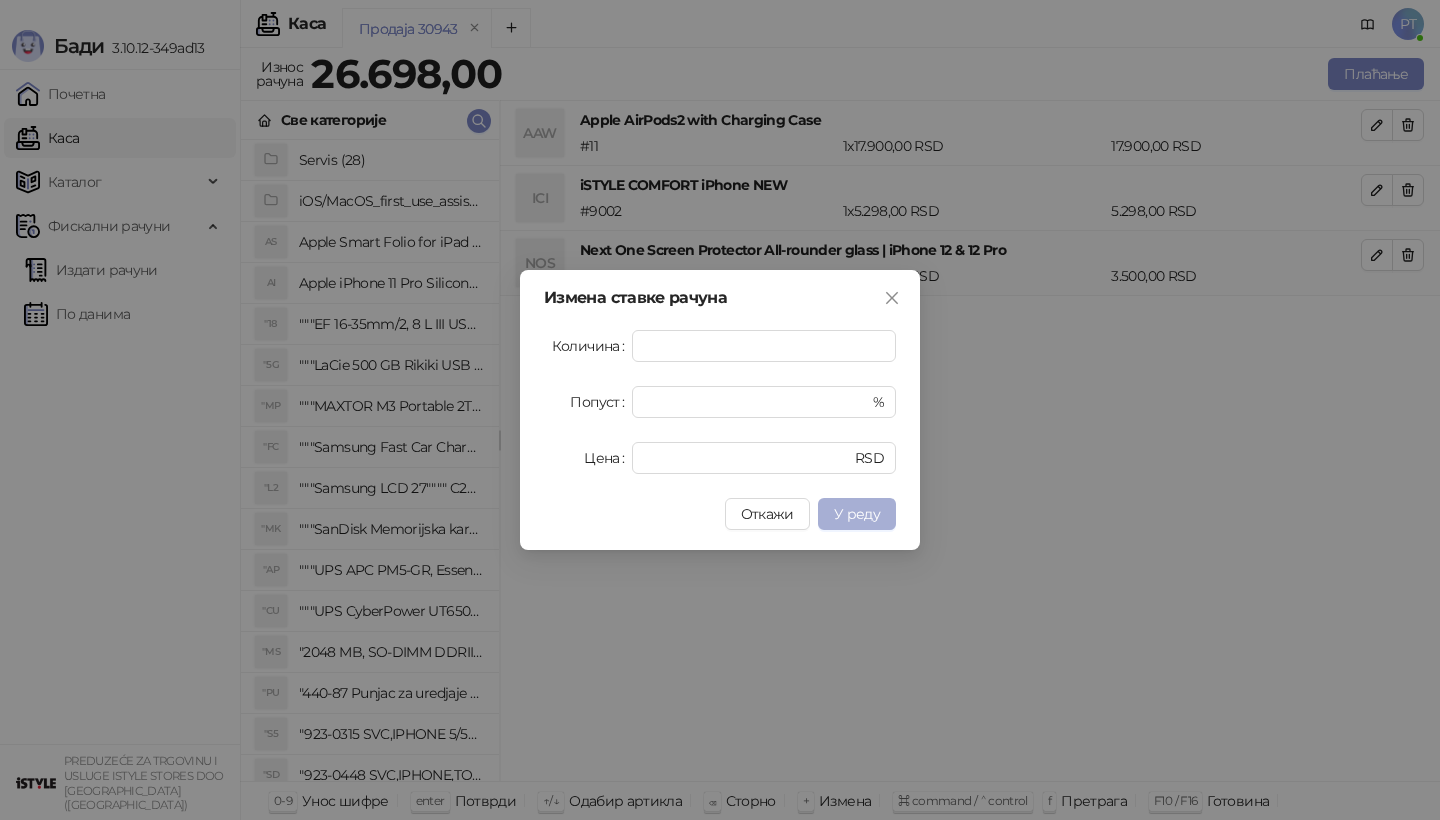 type 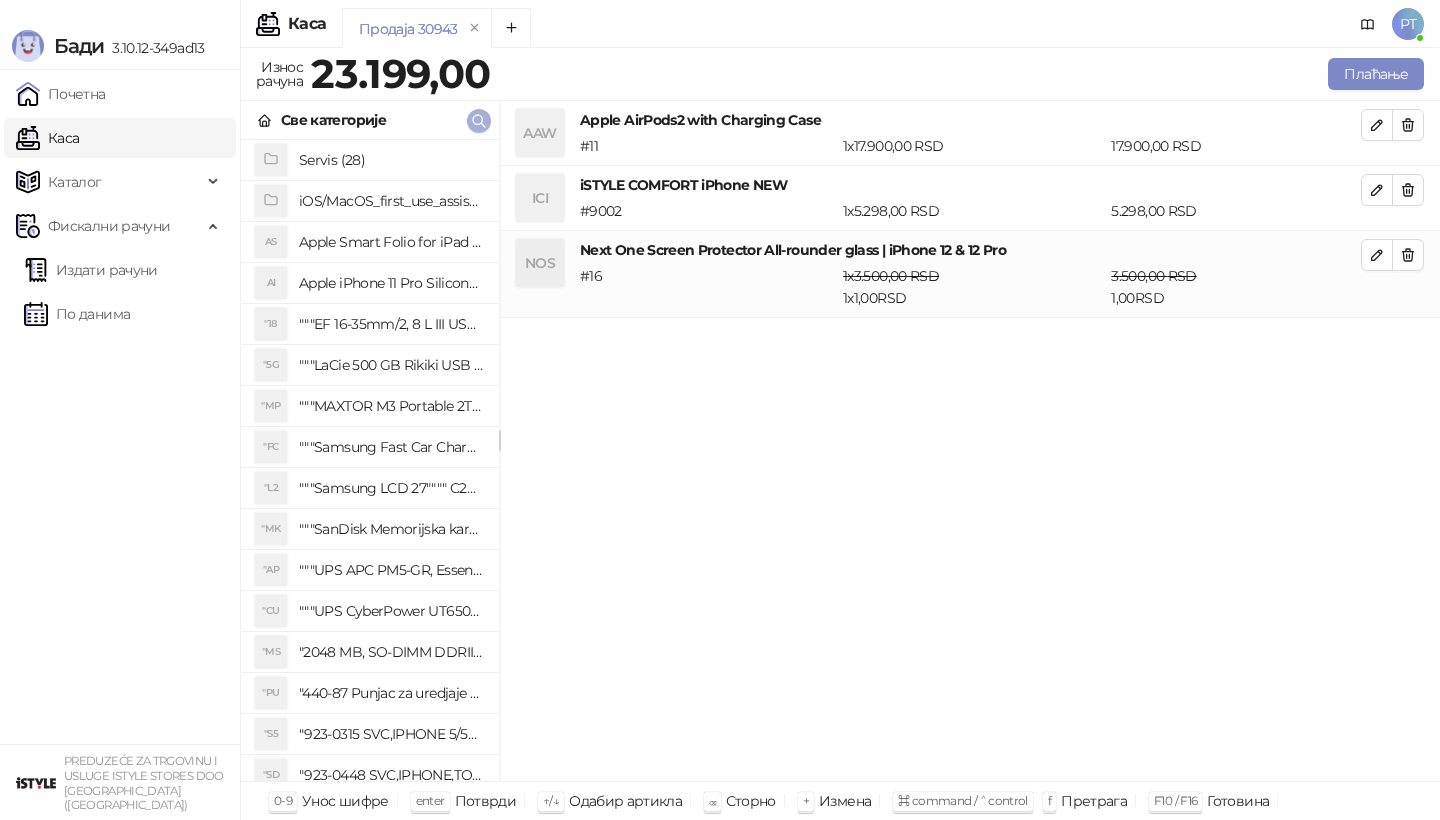 click 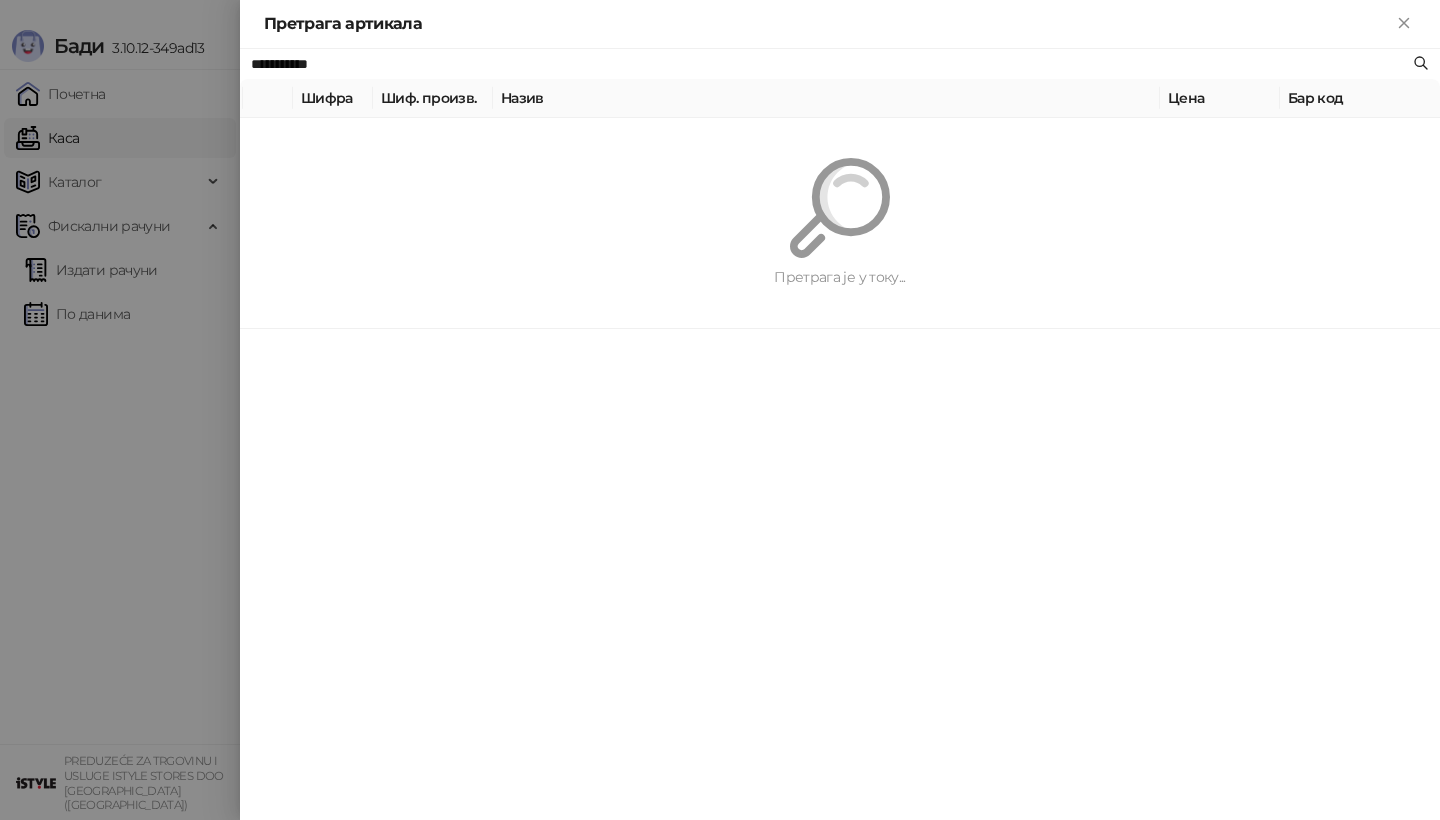 paste on "*******" 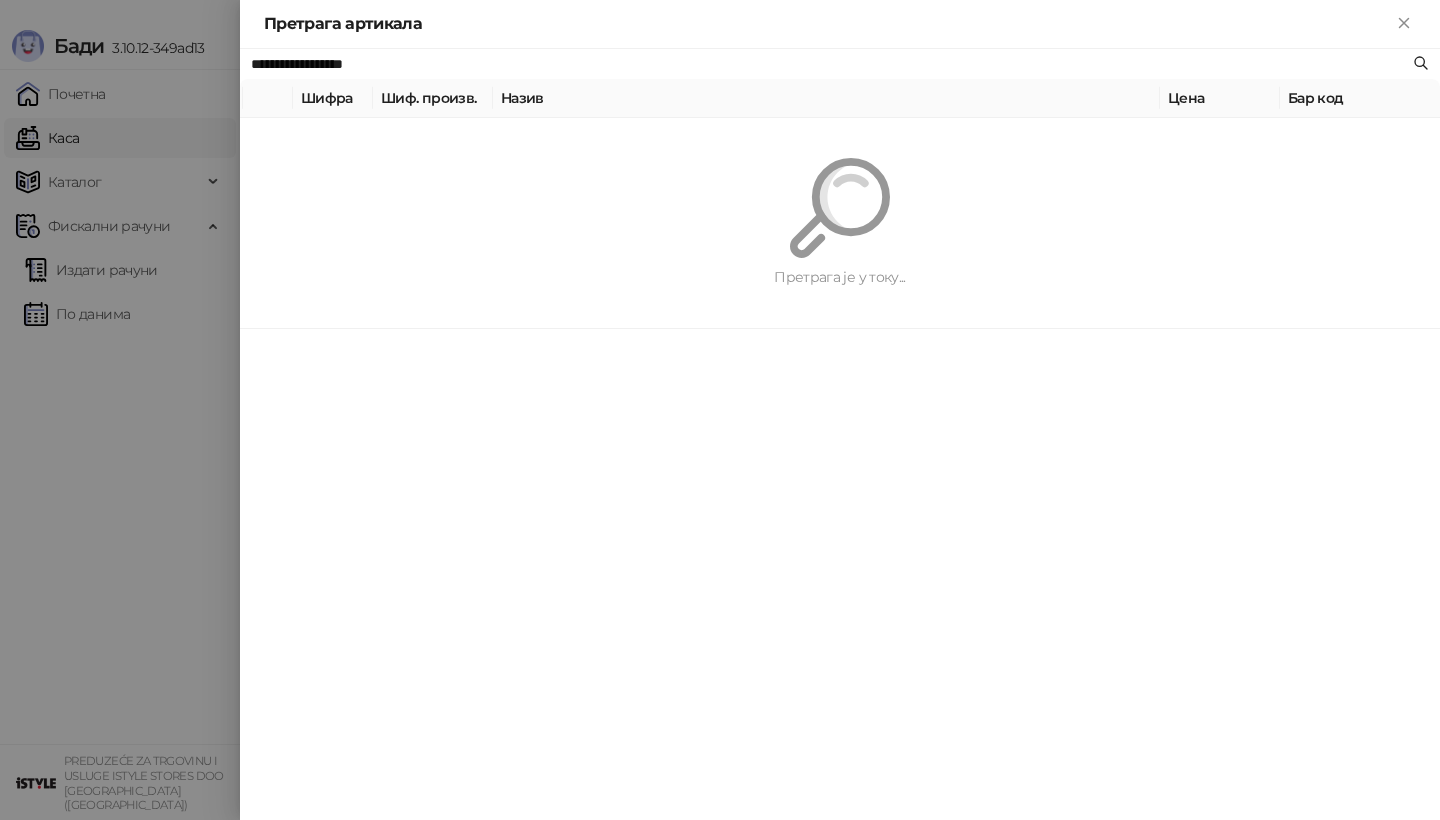 type on "**********" 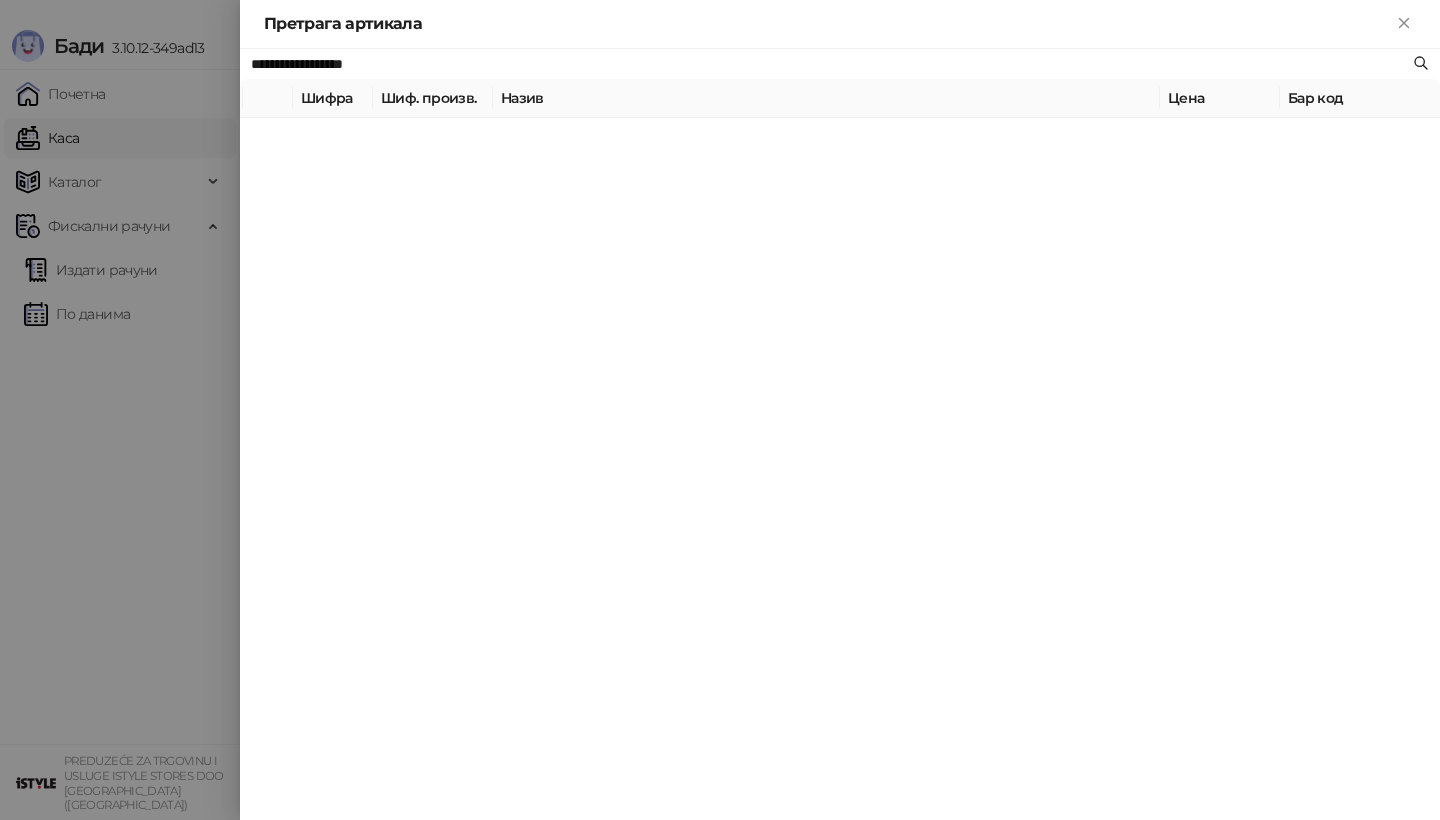 click on "**********" at bounding box center (840, 434) 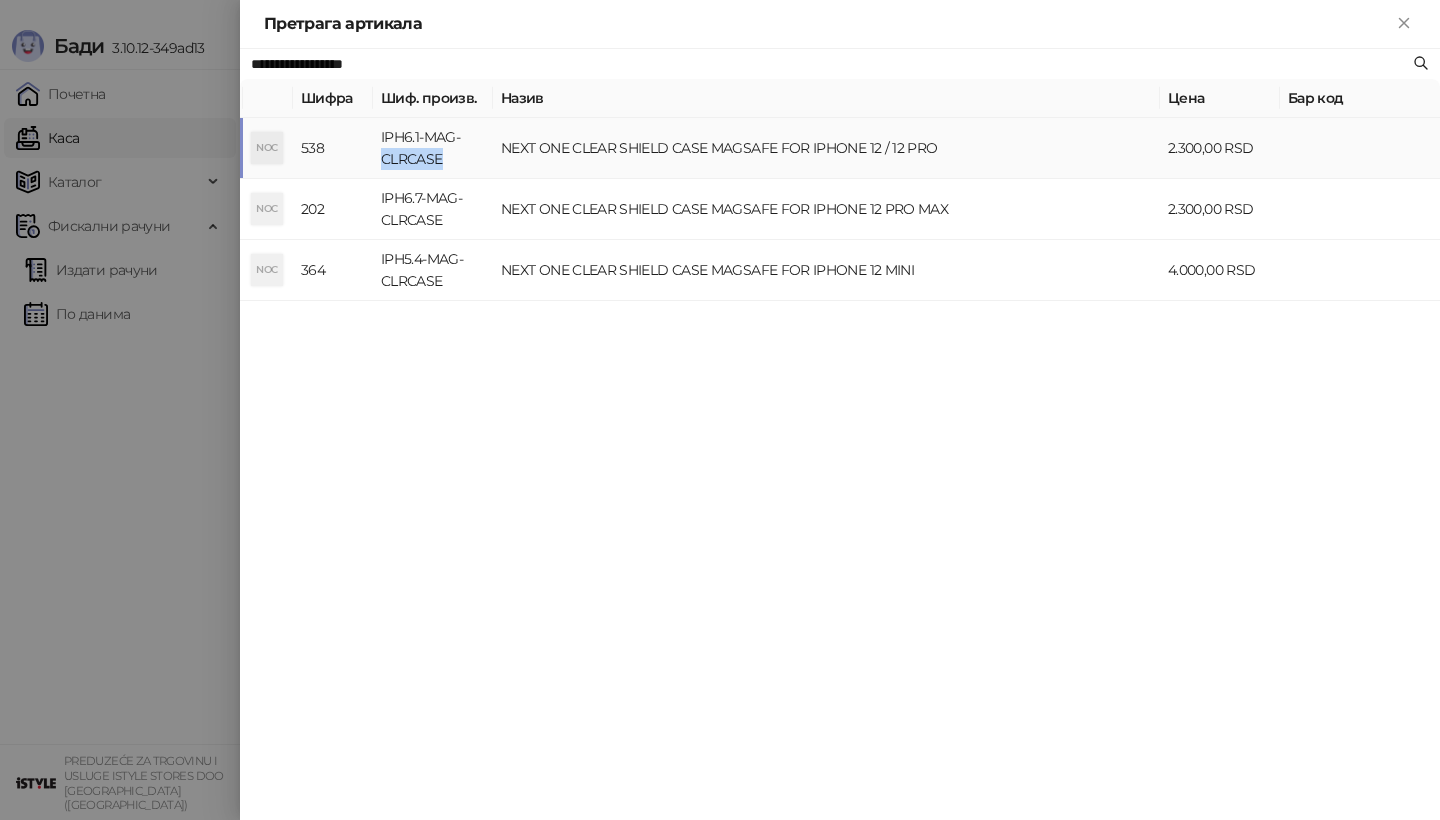 click on "IPH6.1-MAG-CLRCASE" at bounding box center (433, 148) 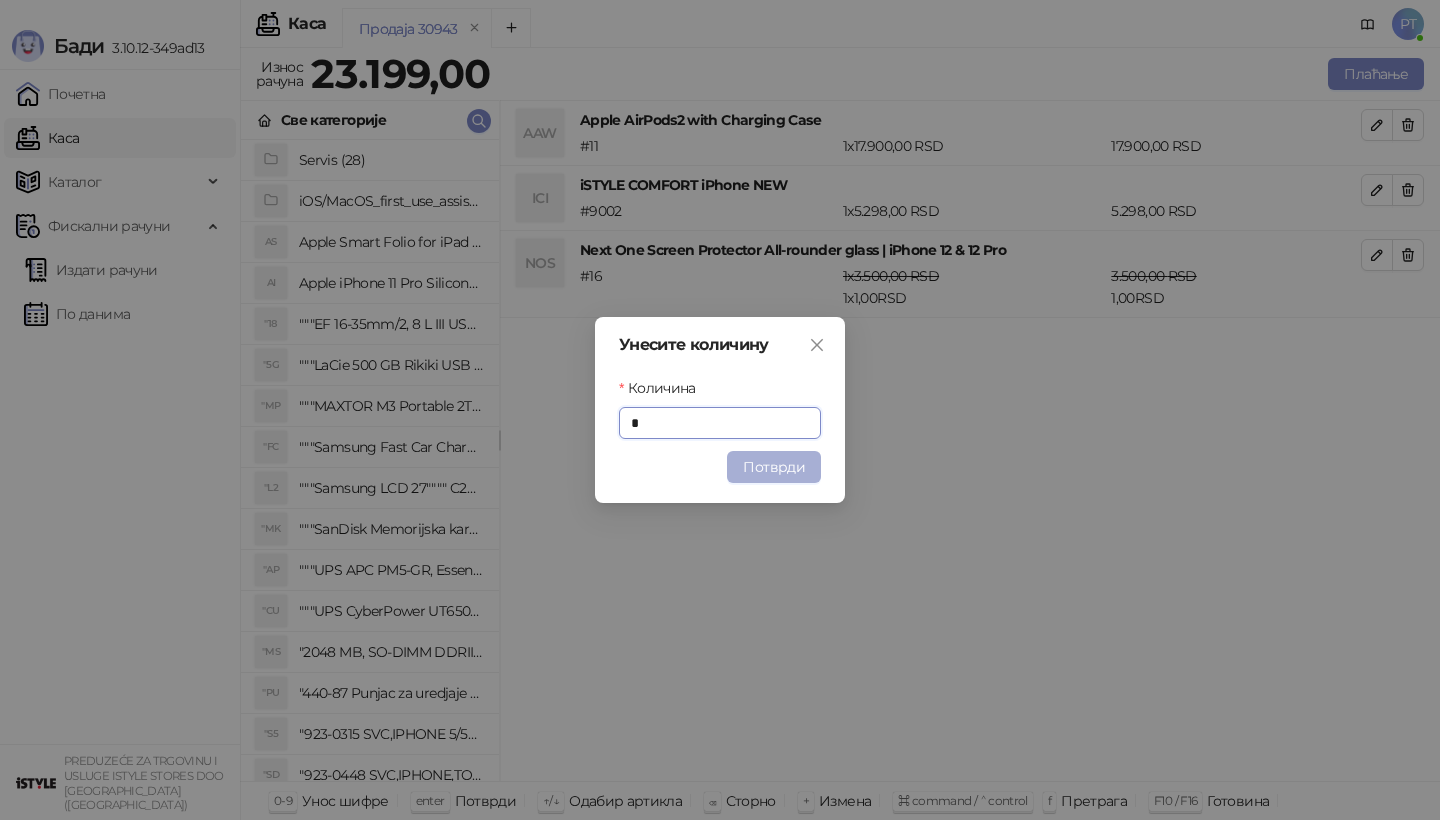 click on "Потврди" at bounding box center [774, 467] 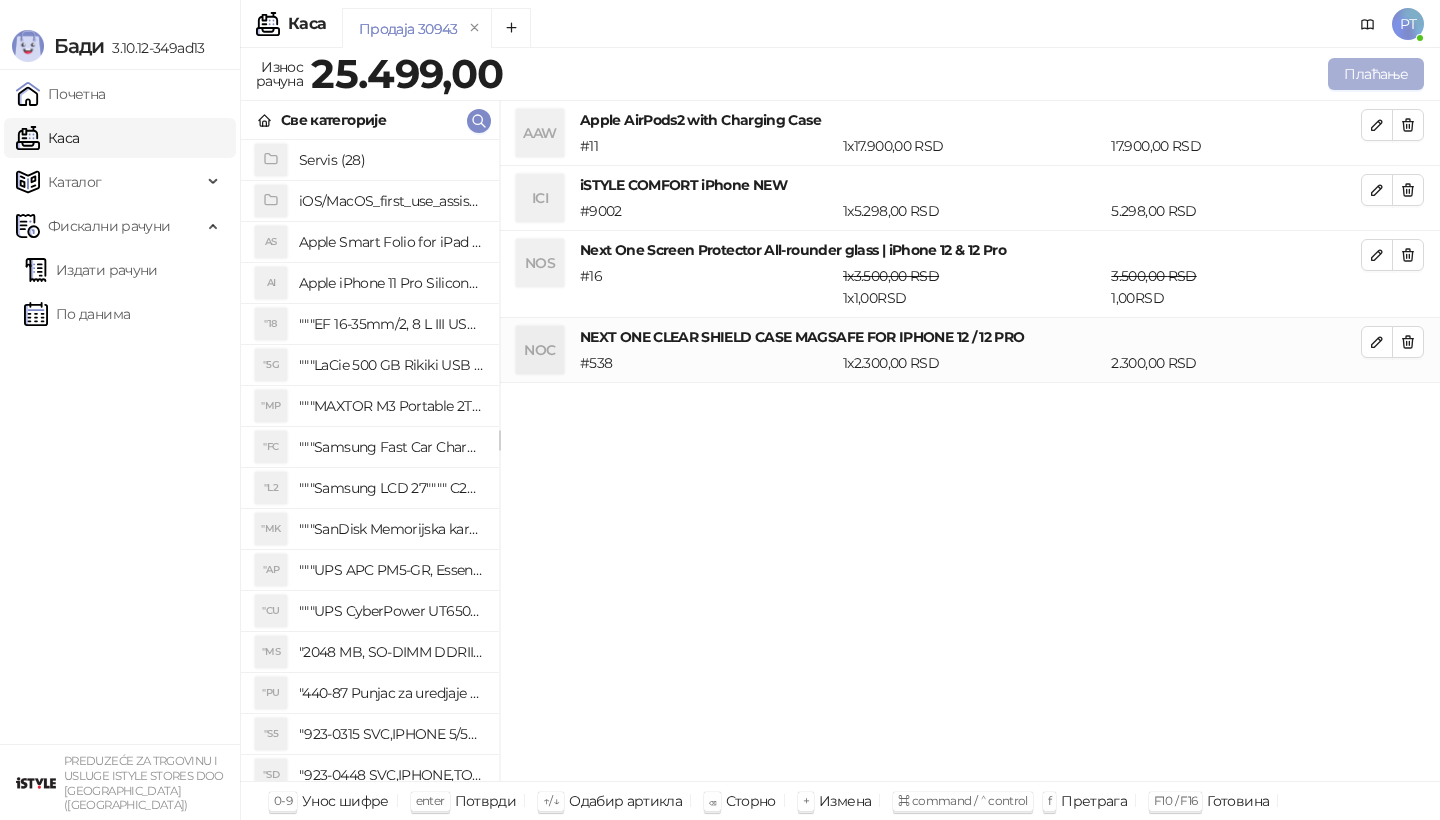 click on "Плаћање" at bounding box center (1376, 74) 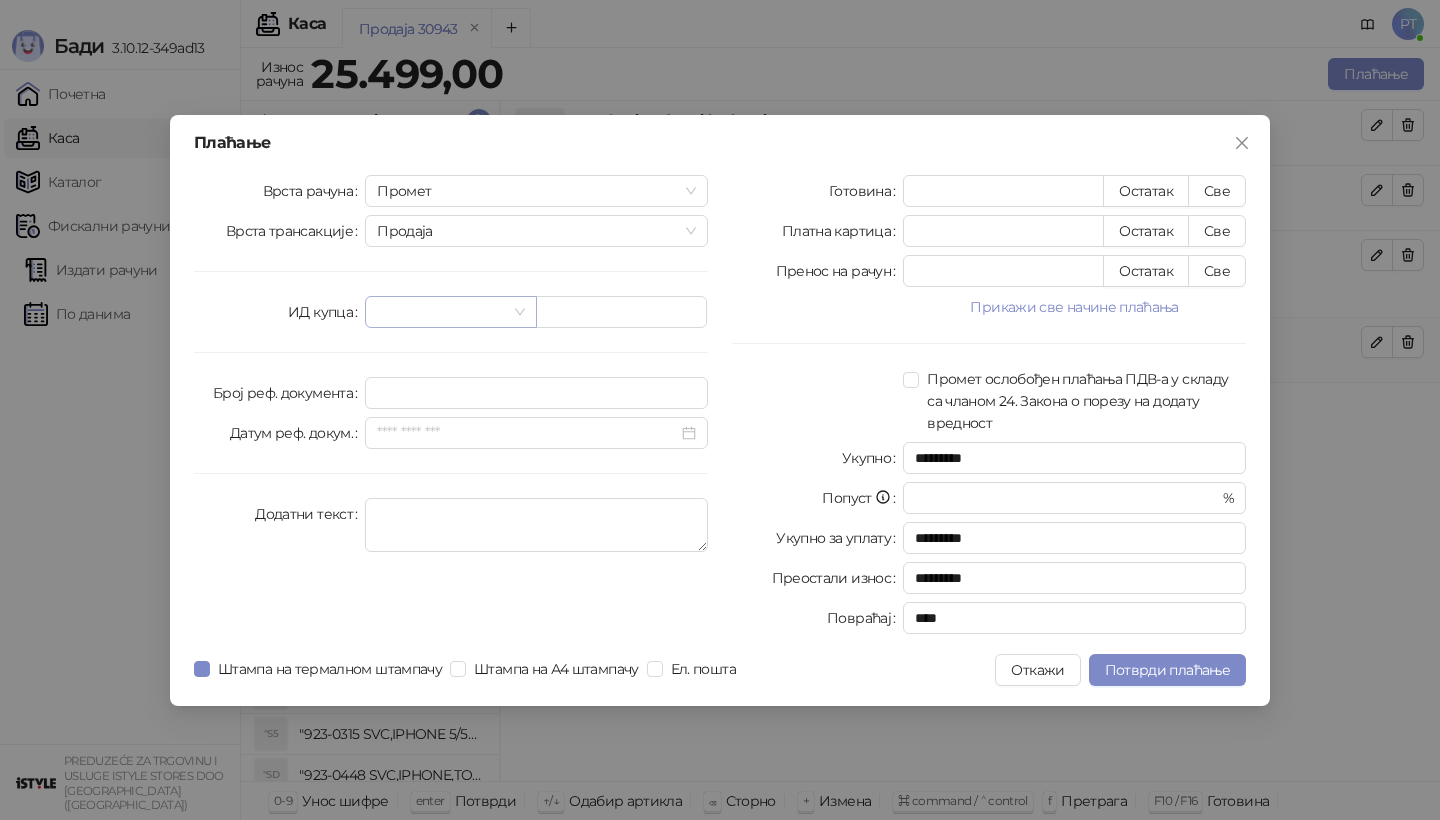 click at bounding box center (441, 312) 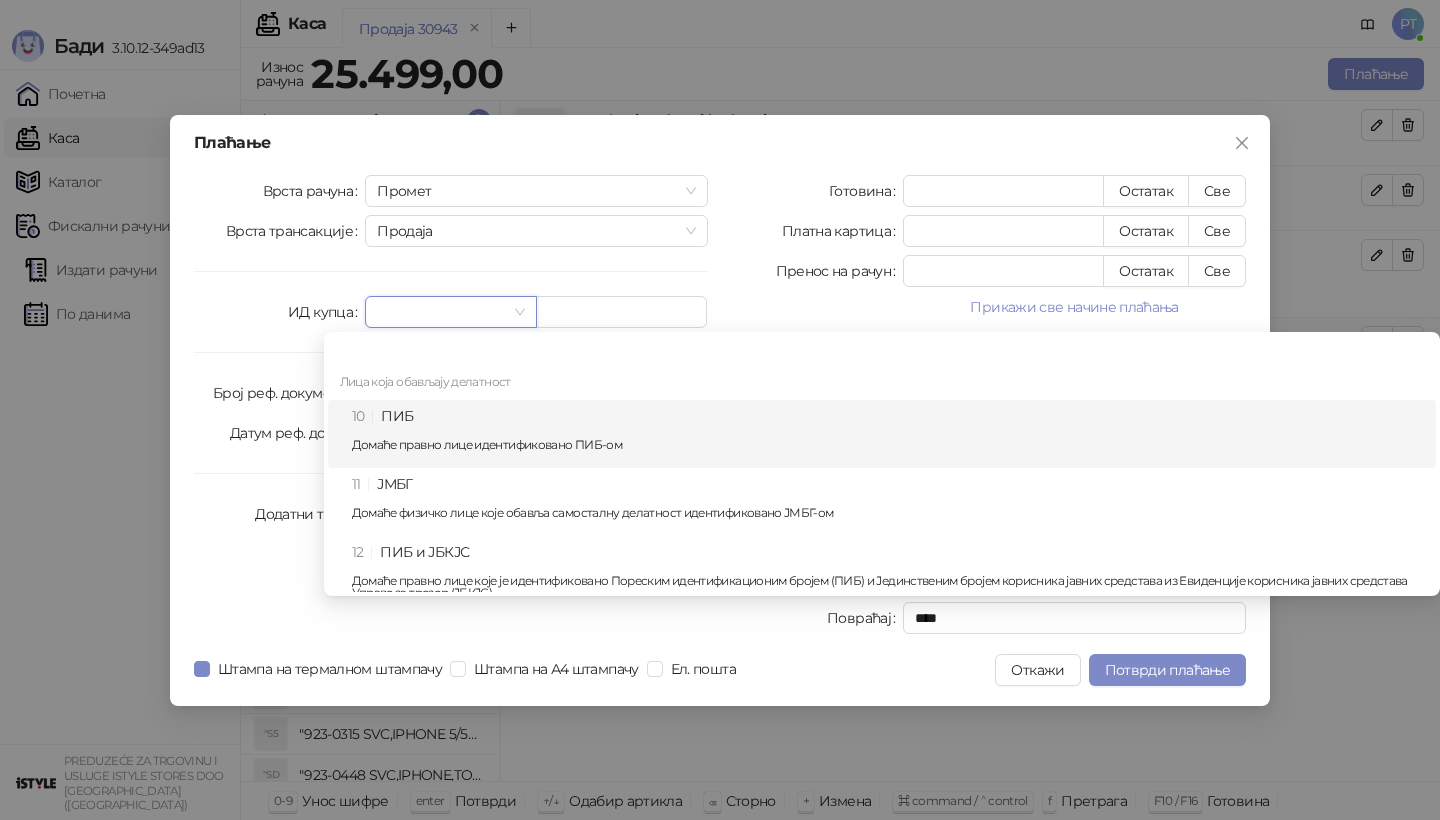 click on "10 ПИБ Домаће правно лице идентификовано ПИБ-ом" at bounding box center [882, 434] 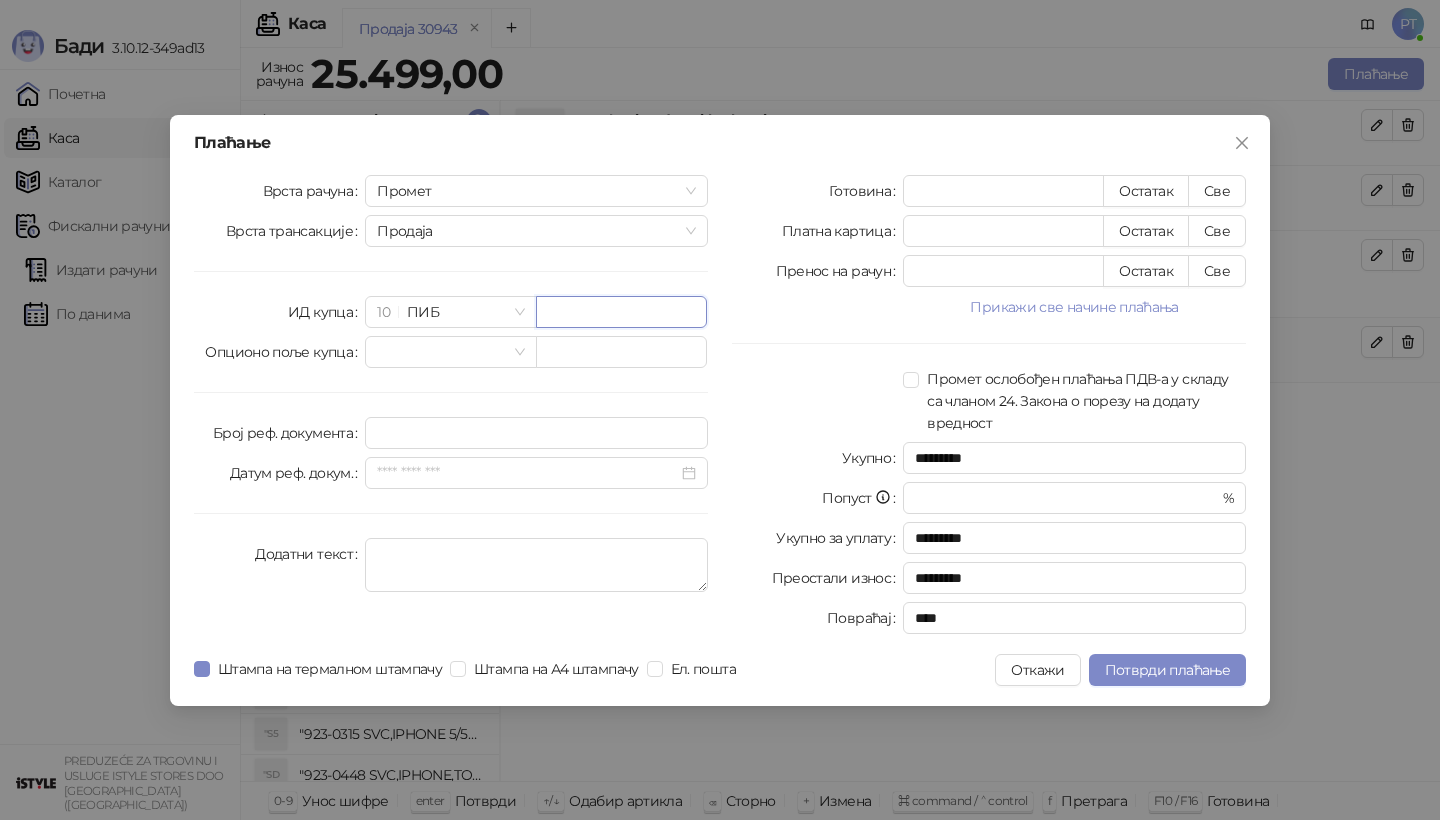 paste on "*********" 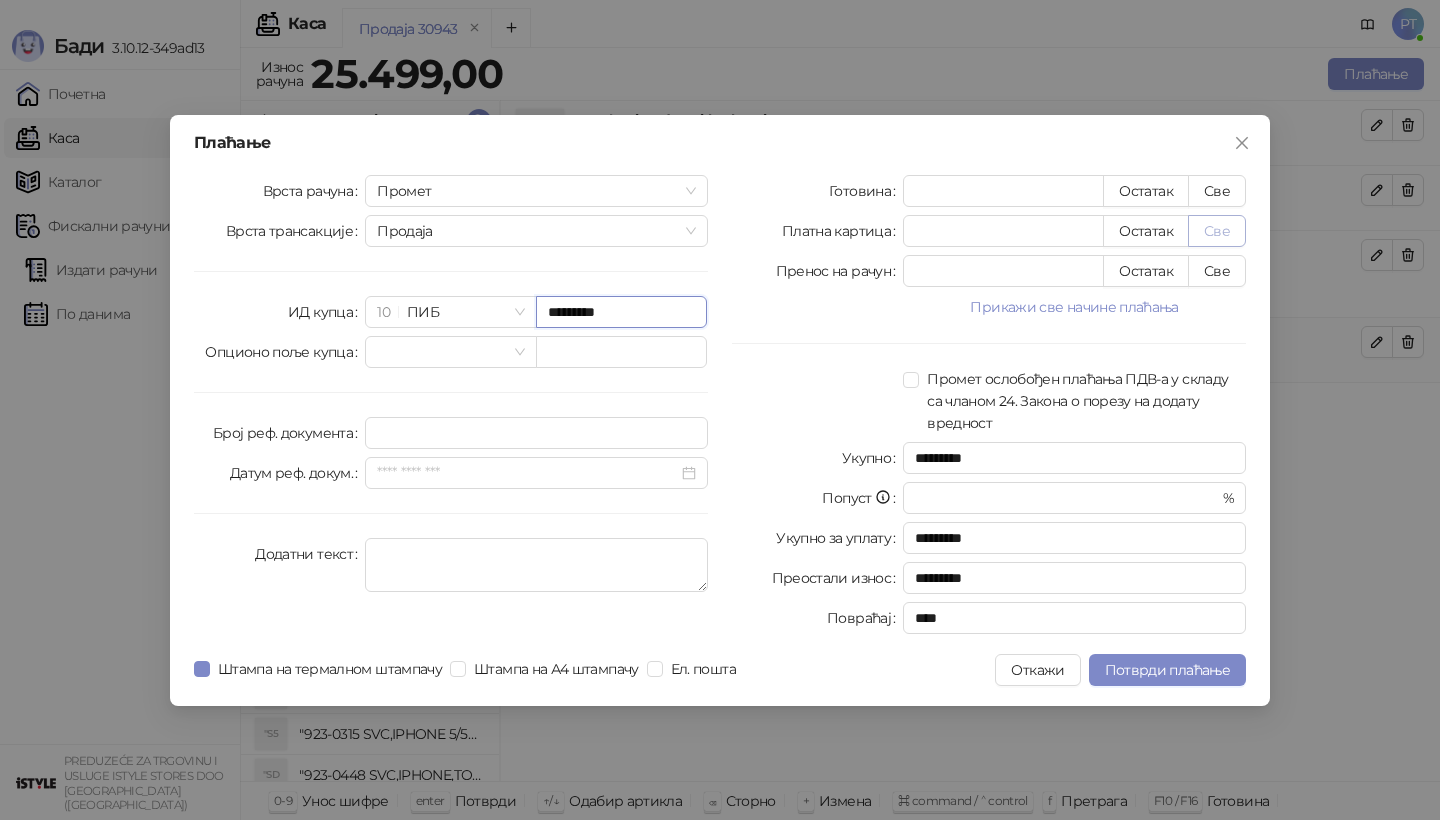 type on "*********" 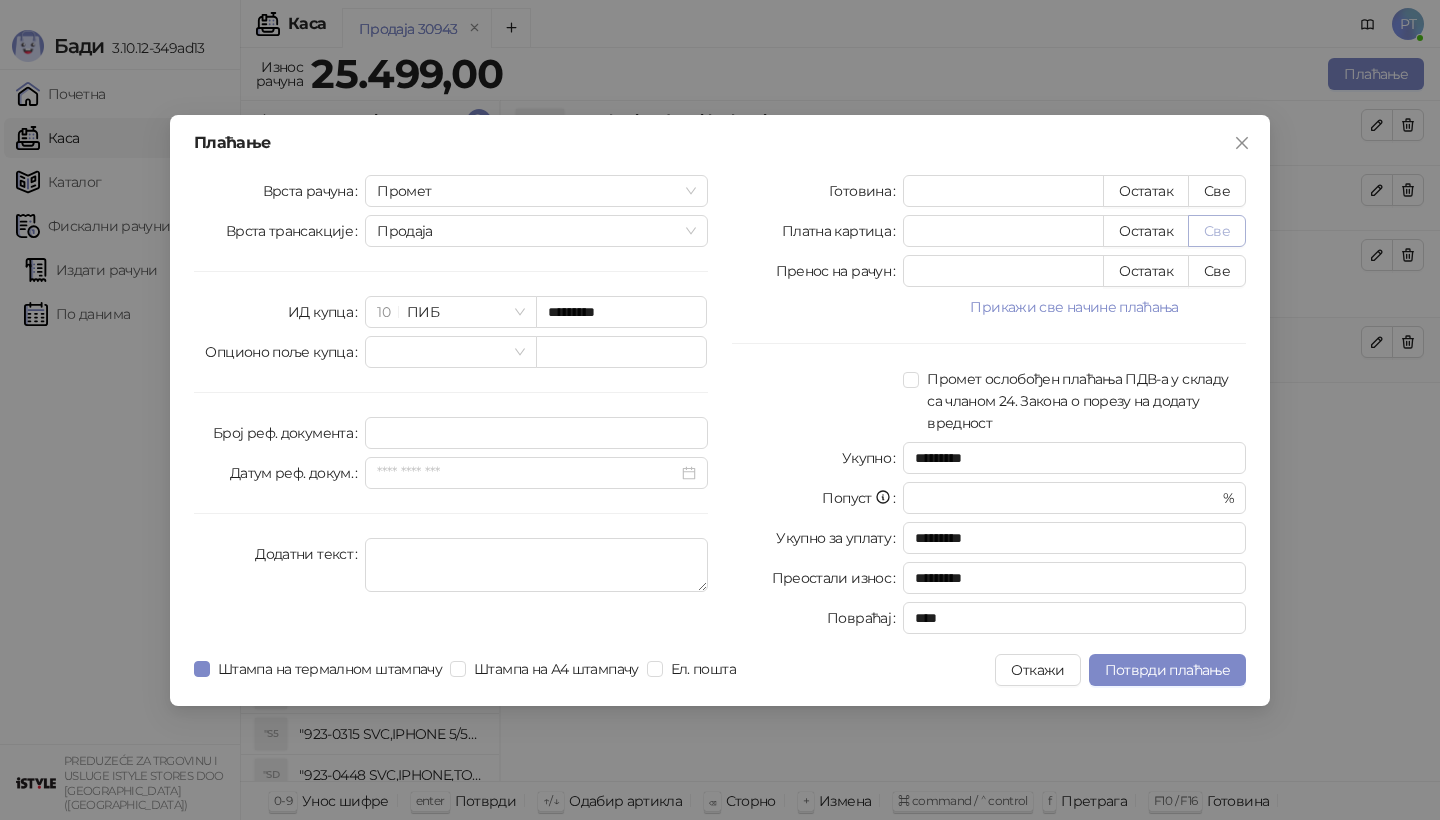 click on "Све" at bounding box center [1217, 231] 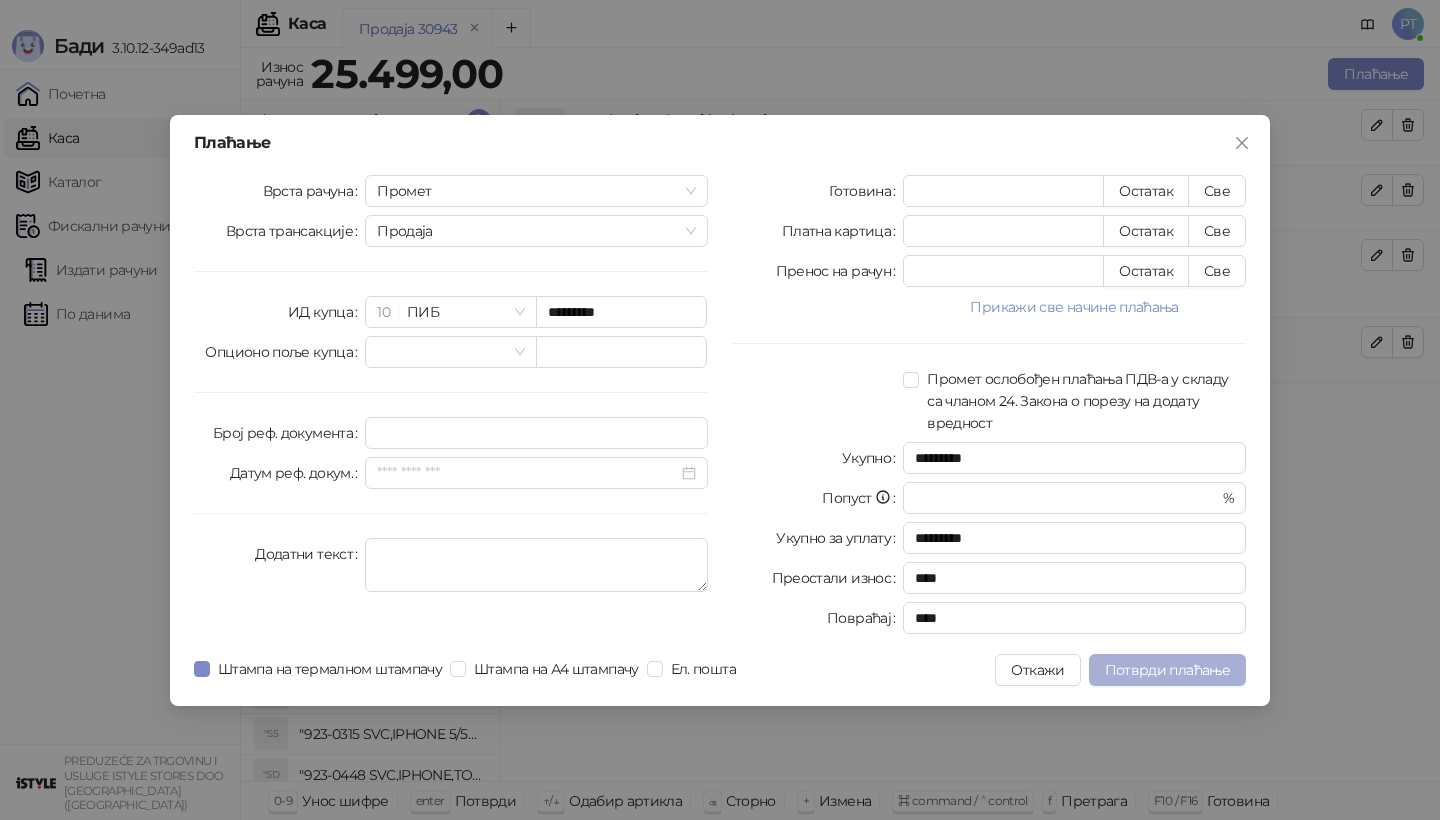 drag, startPoint x: 1224, startPoint y: 240, endPoint x: 1197, endPoint y: 673, distance: 433.84097 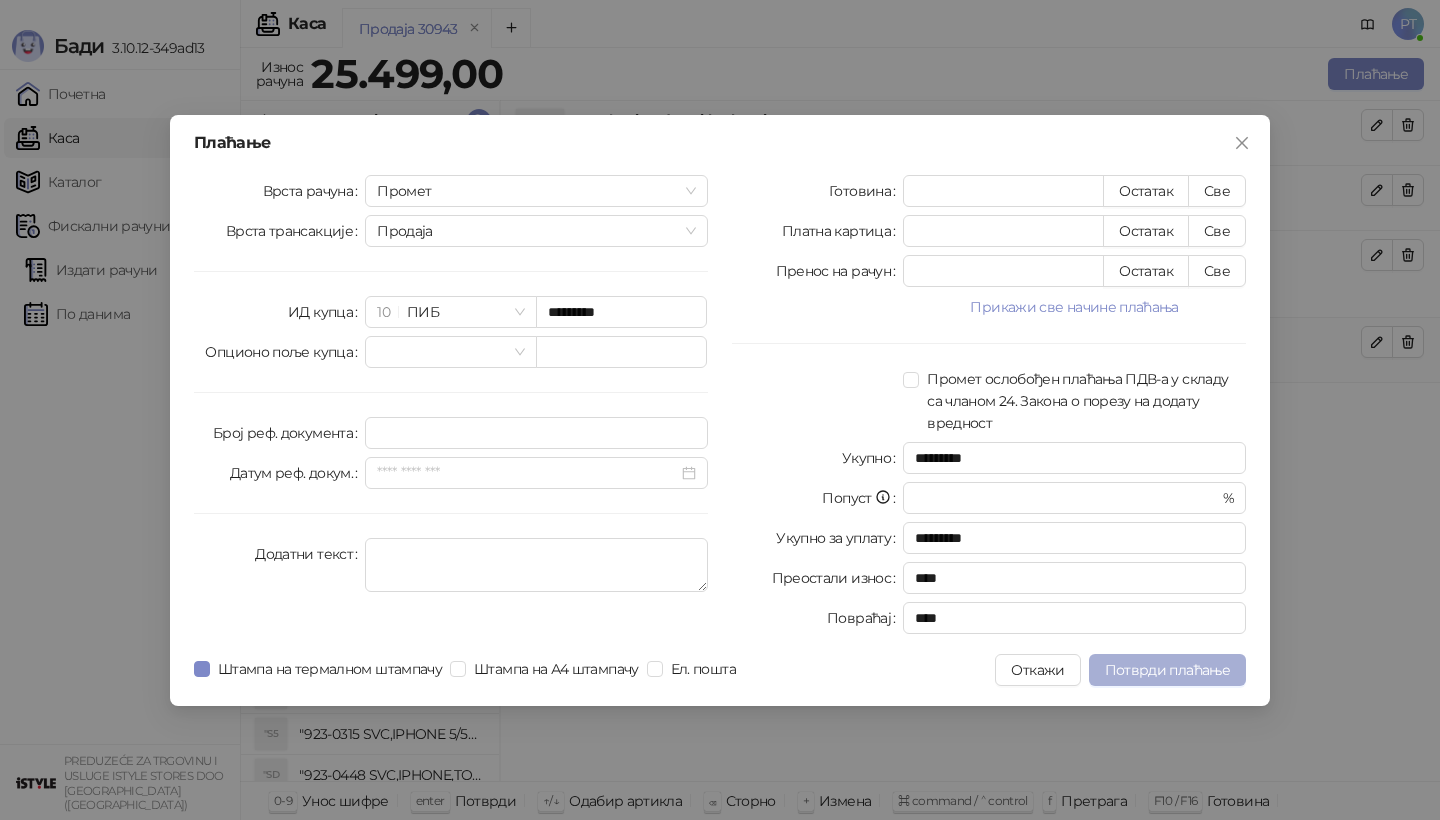 click on "Потврди плаћање" at bounding box center (1167, 670) 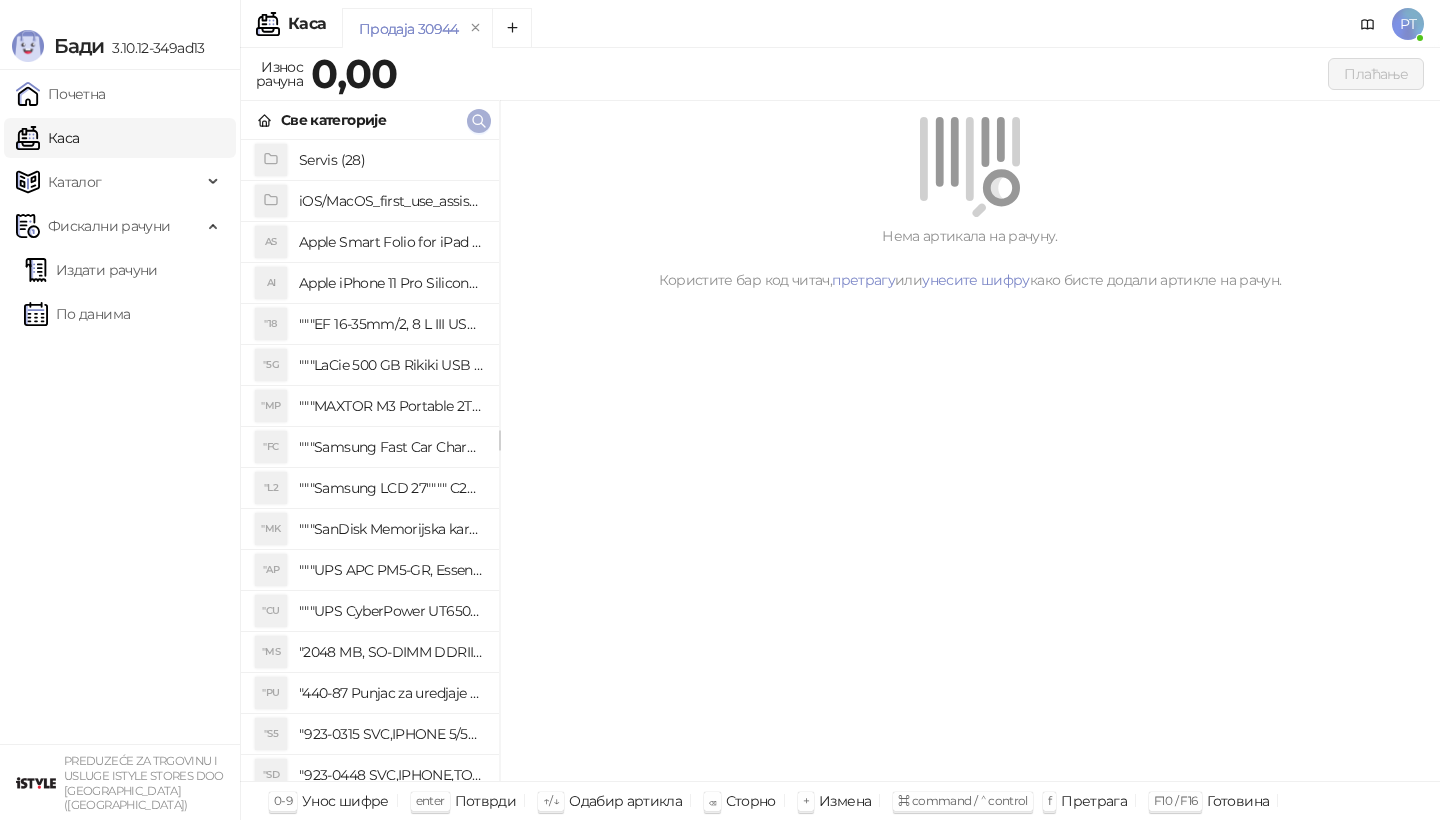 click 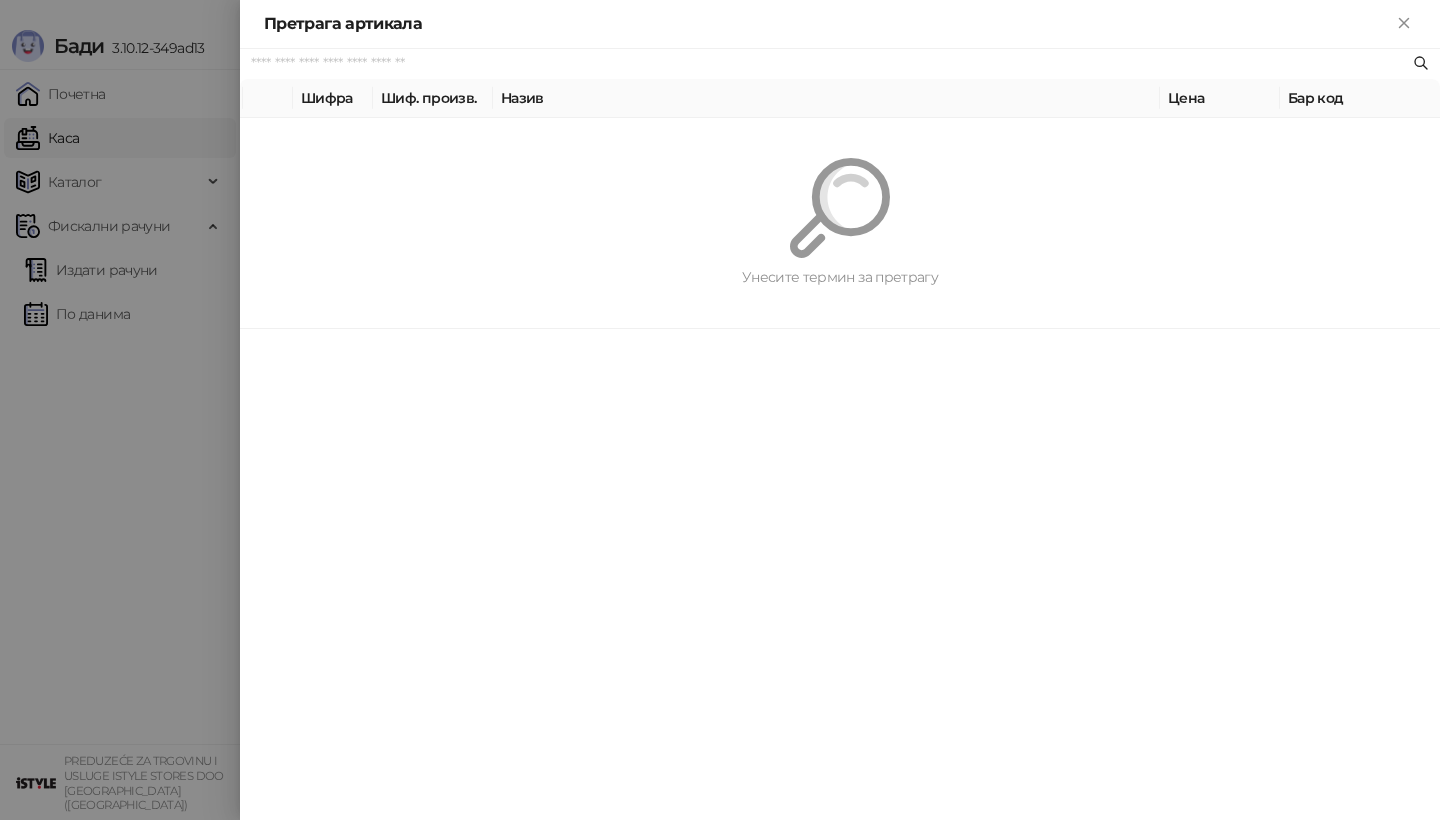paste on "*********" 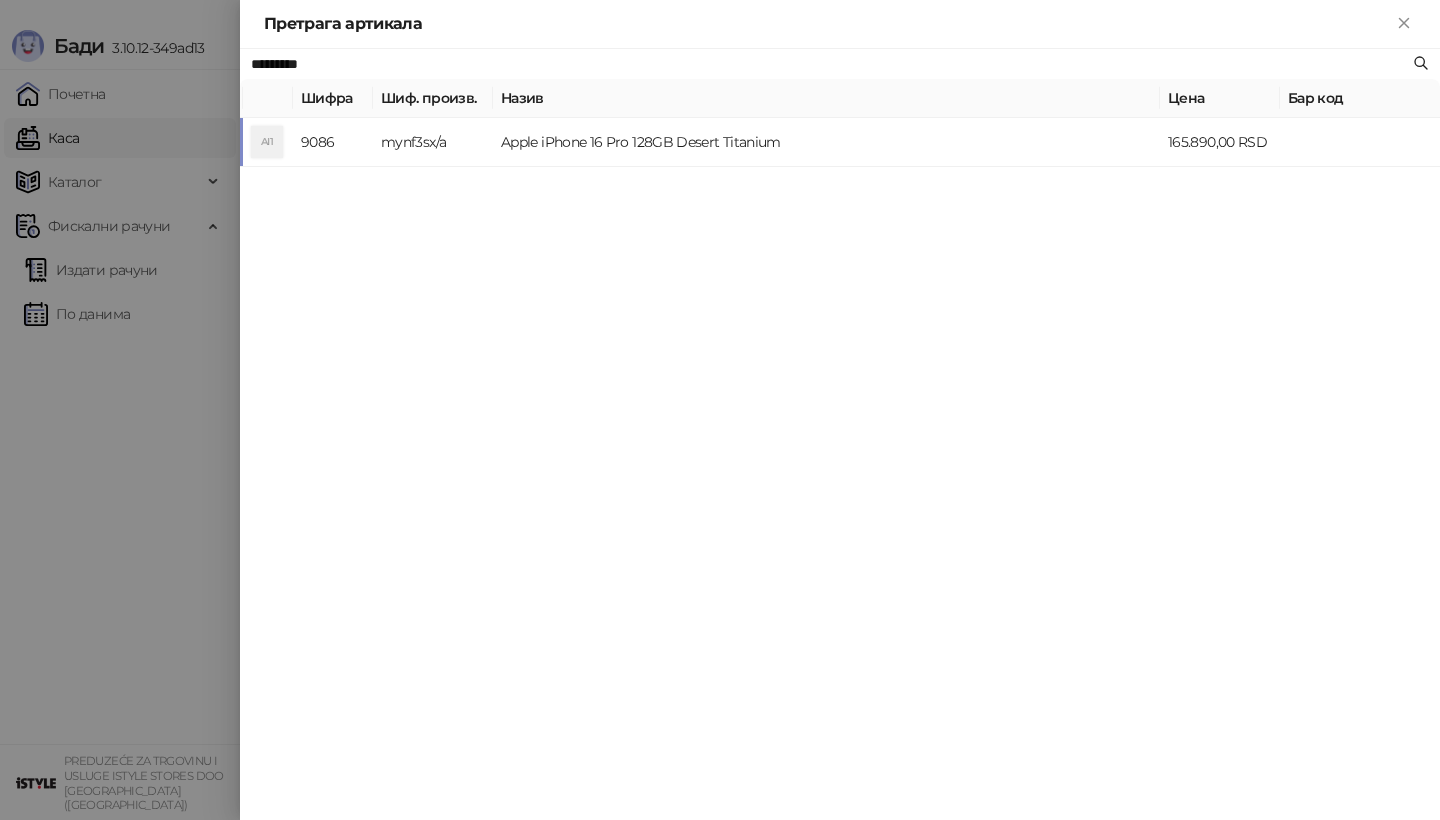 type on "*********" 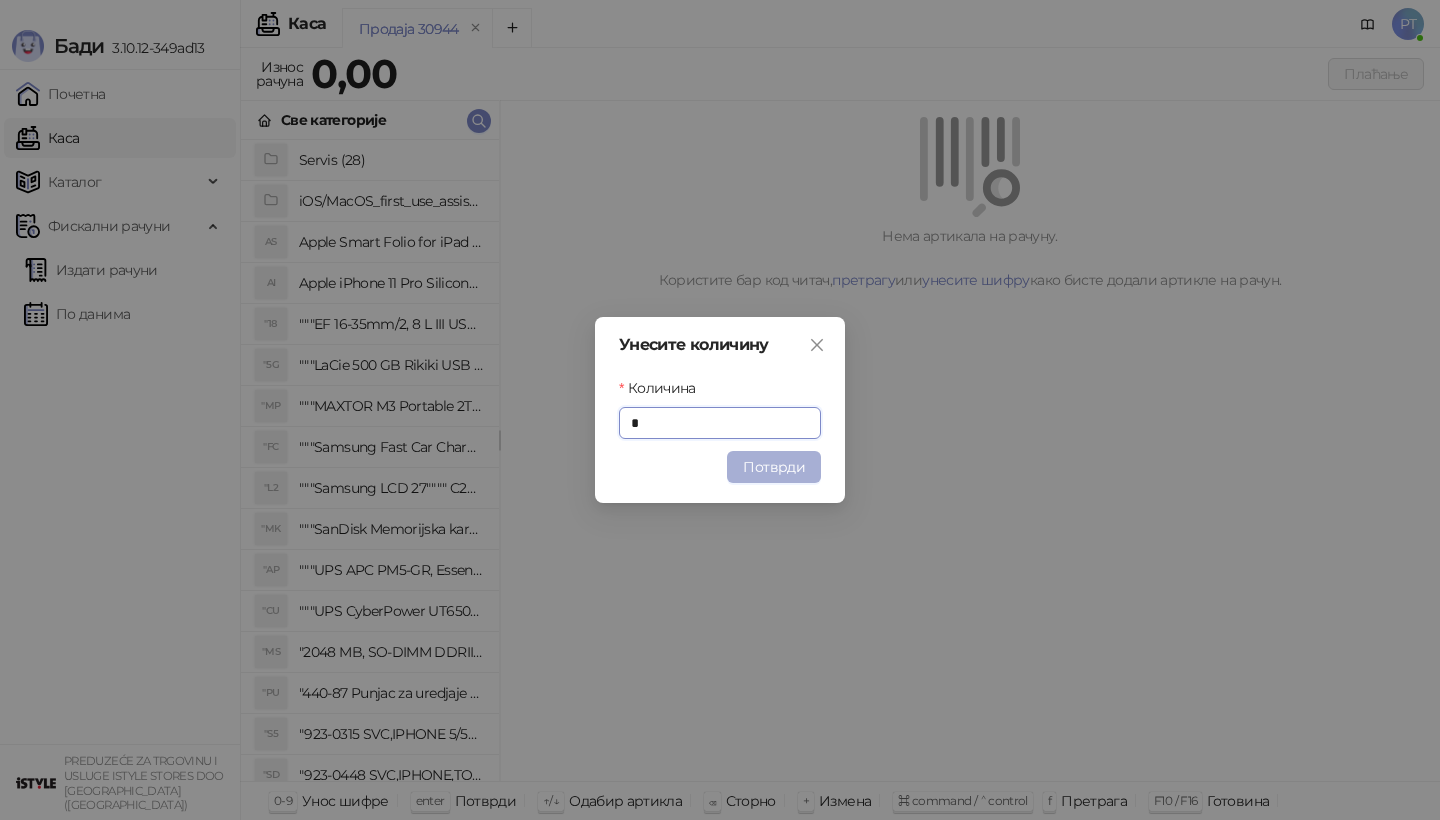click on "Потврди" at bounding box center [774, 467] 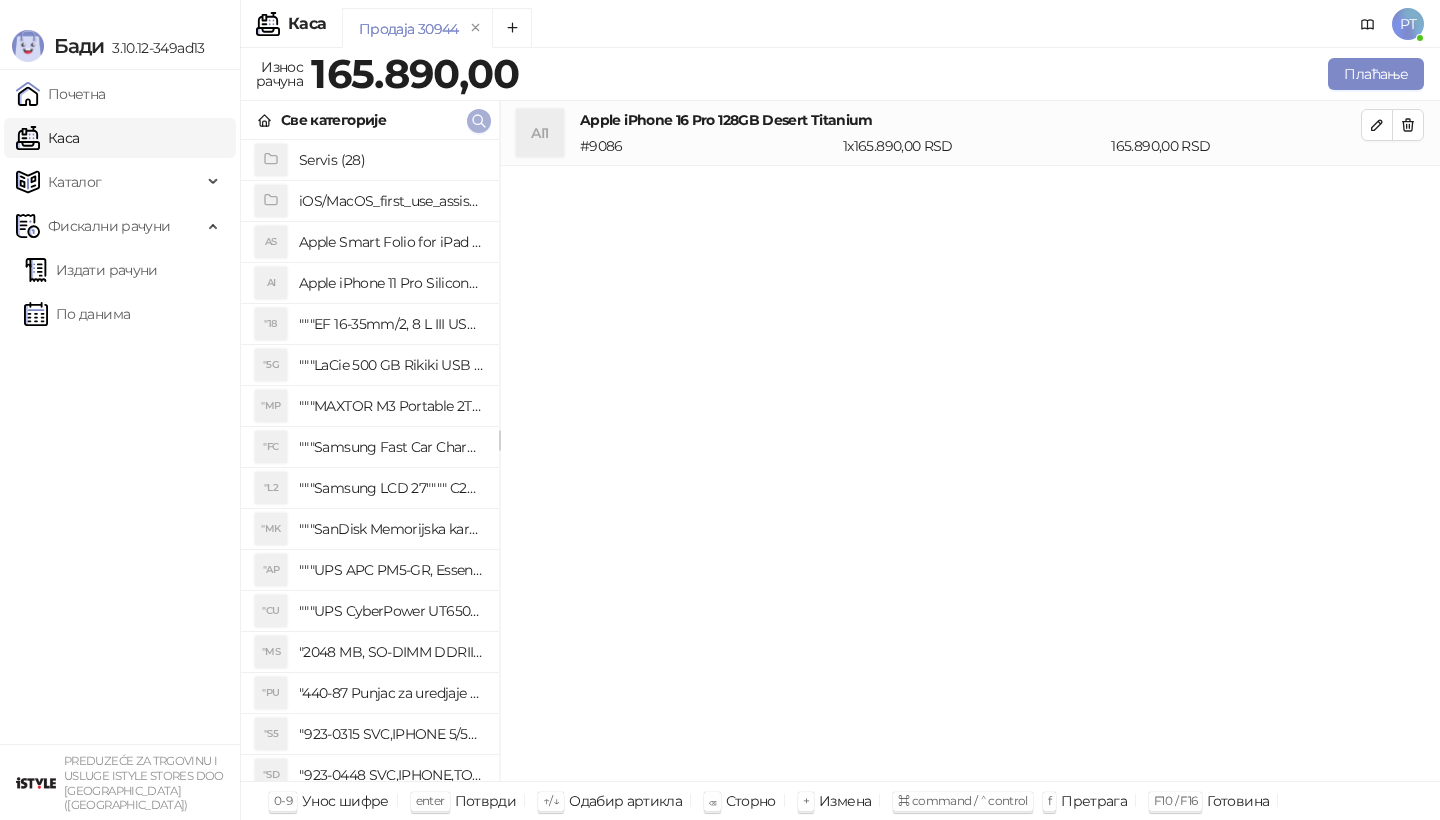 type 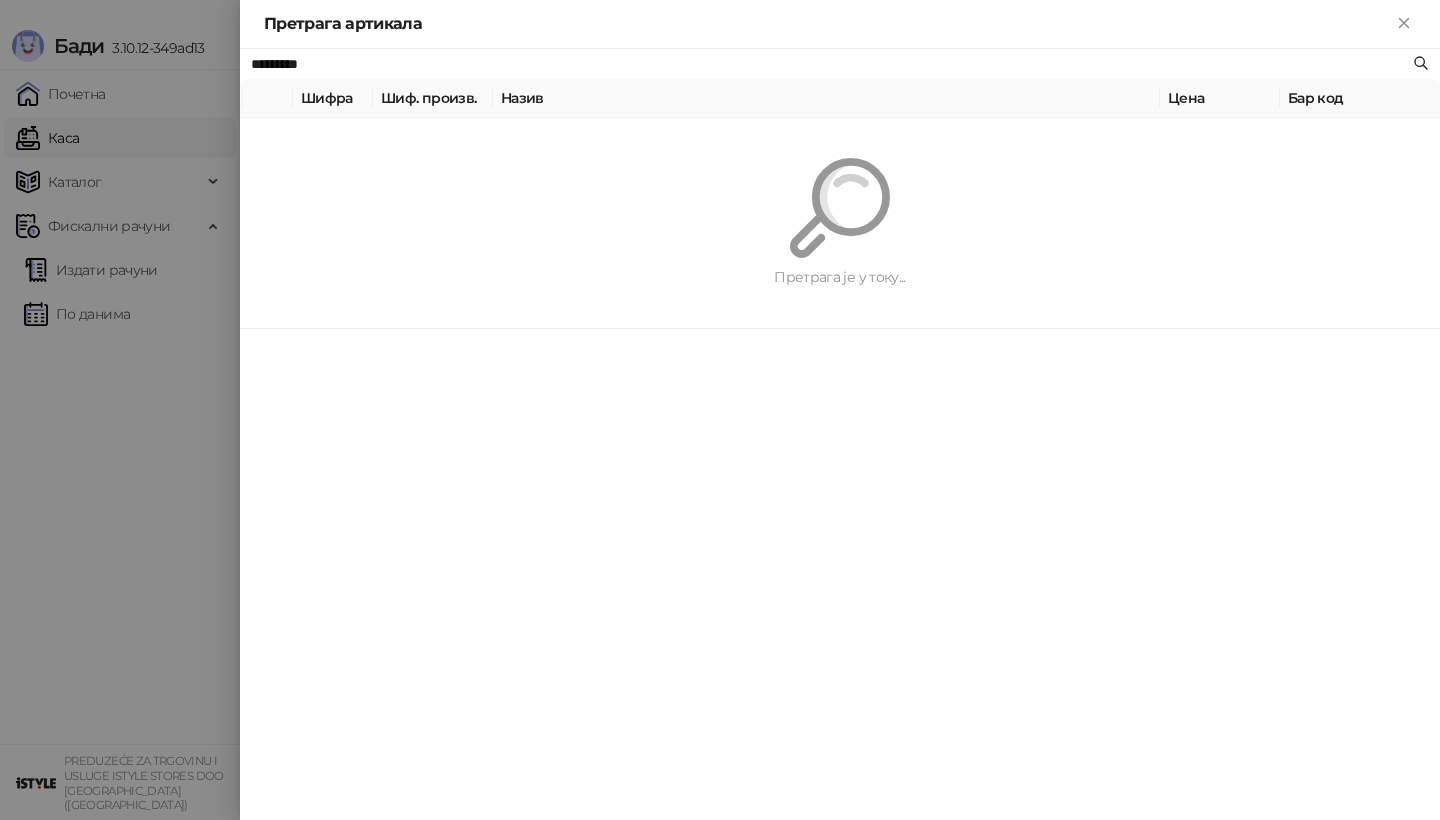 paste on "**********" 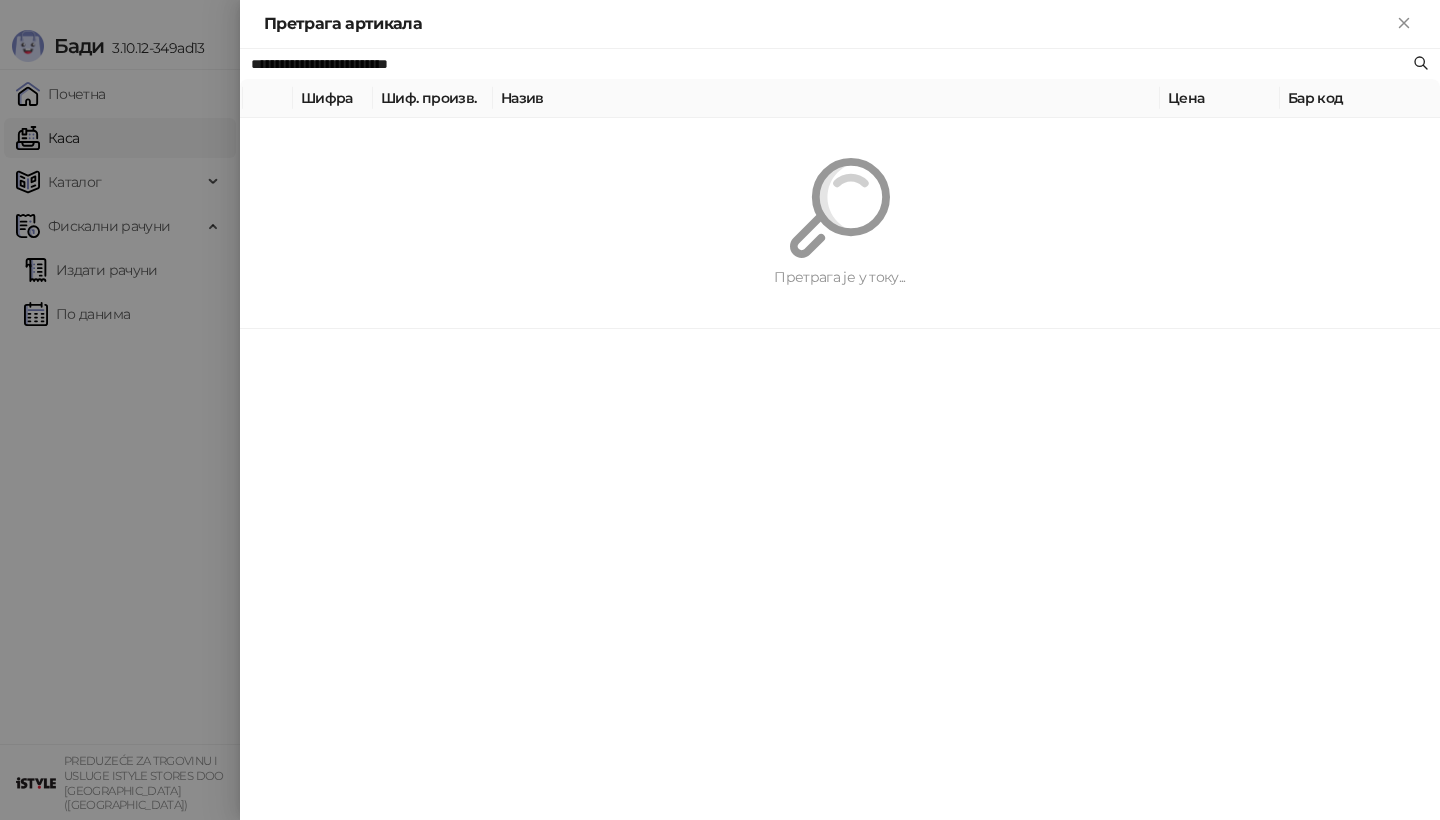 type on "**********" 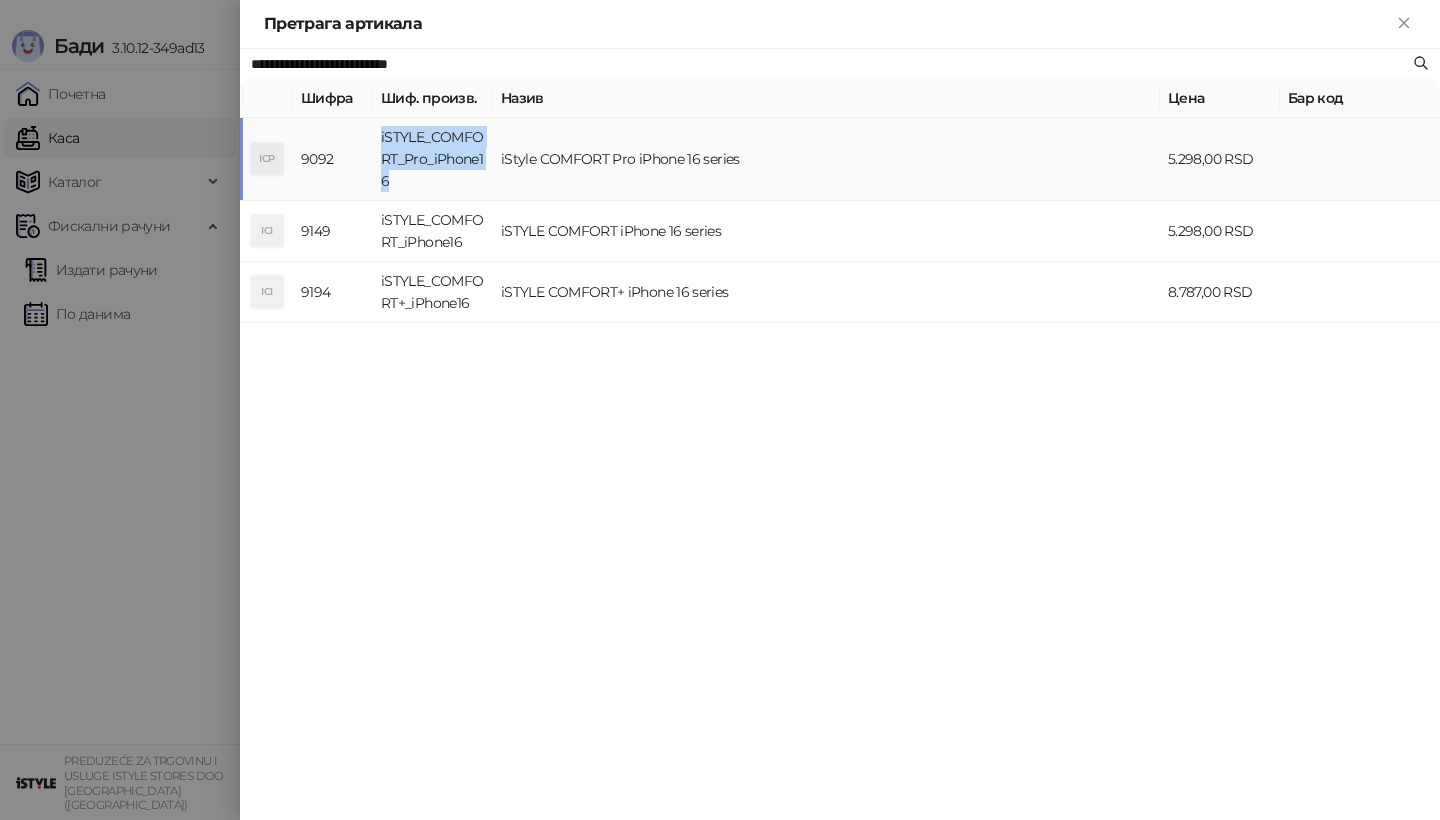 click on "iSTYLE_COMFORT_Pro_iPhone16" at bounding box center (433, 159) 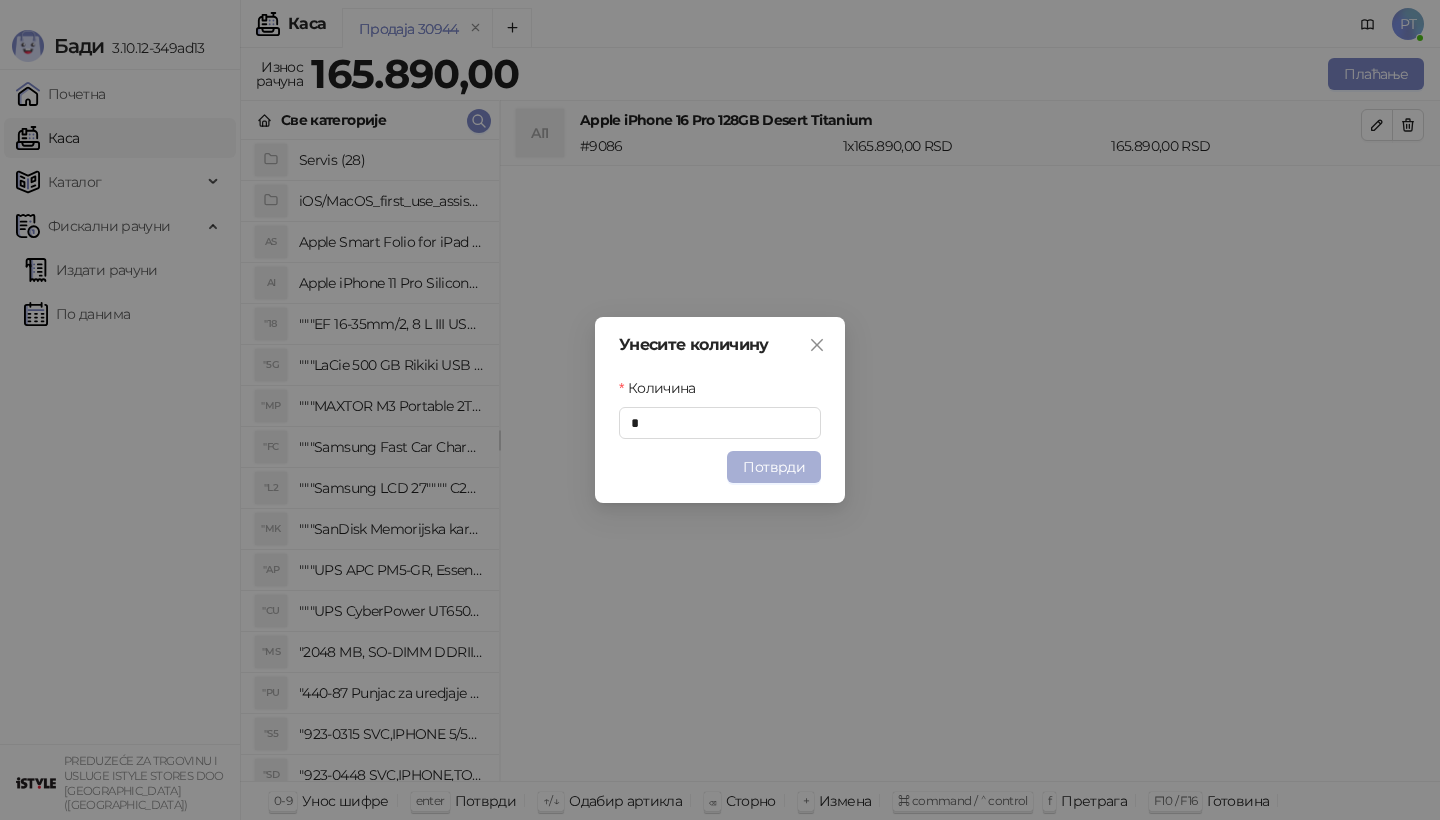 type 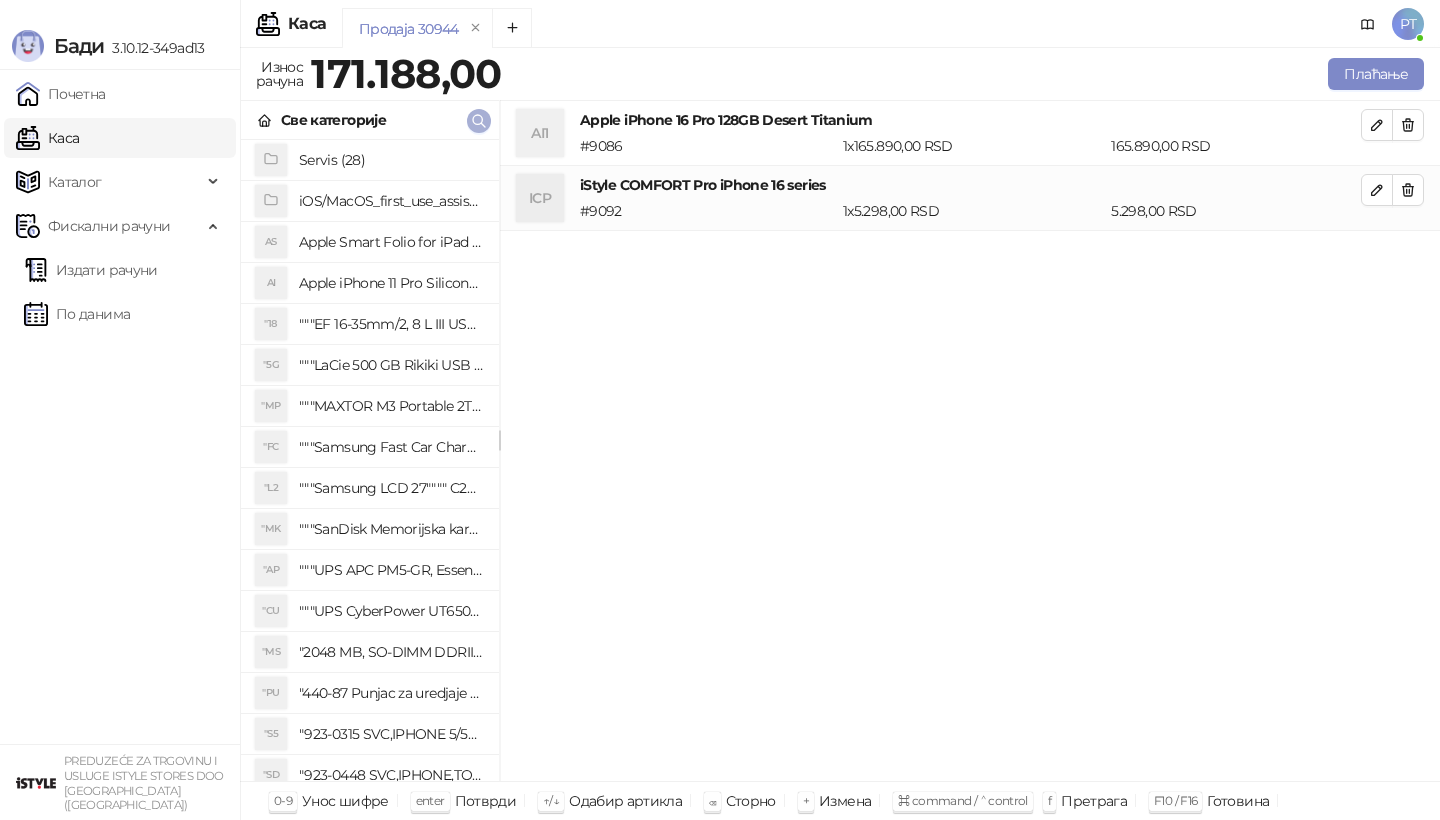 click at bounding box center (479, 121) 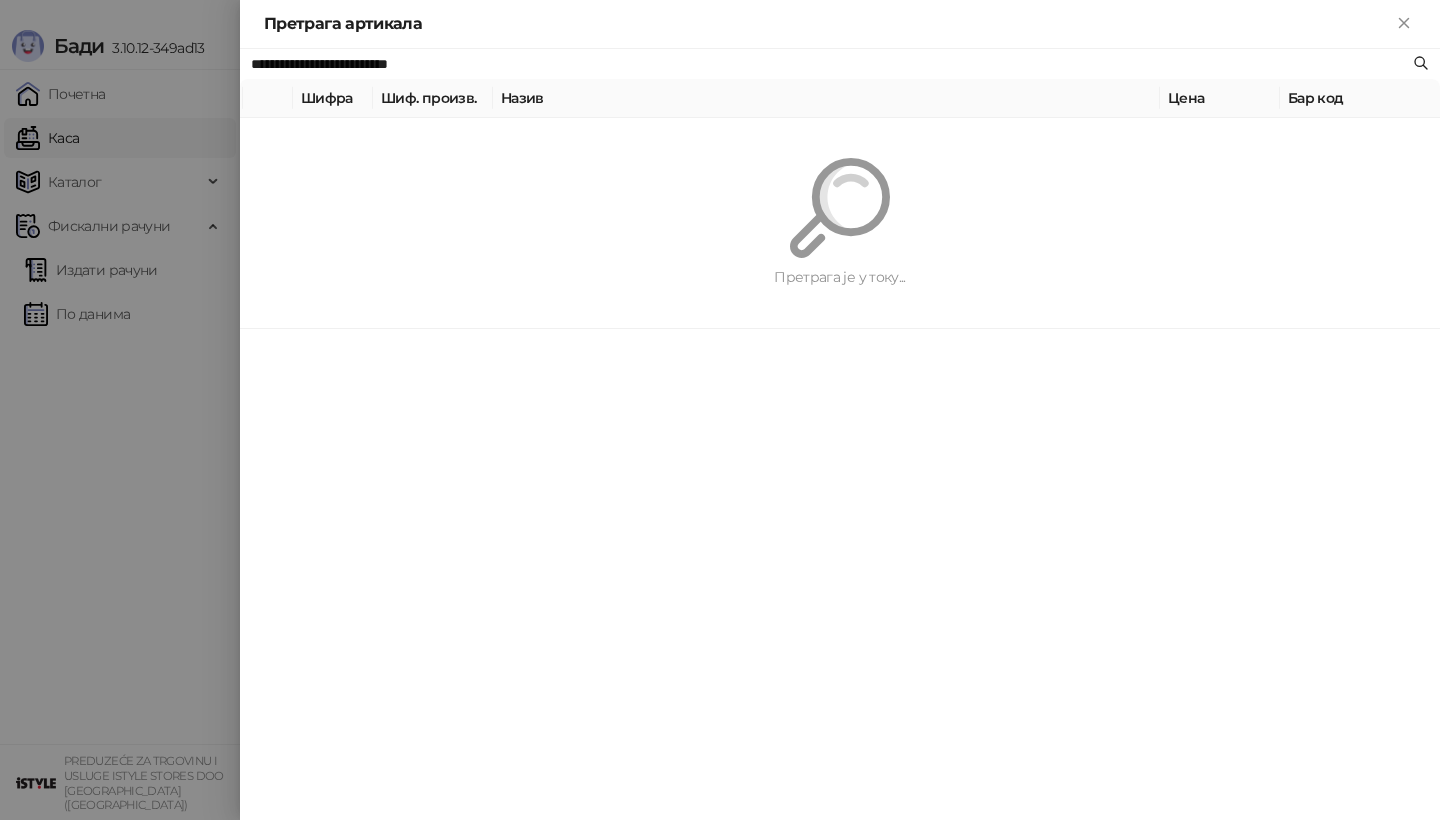 paste 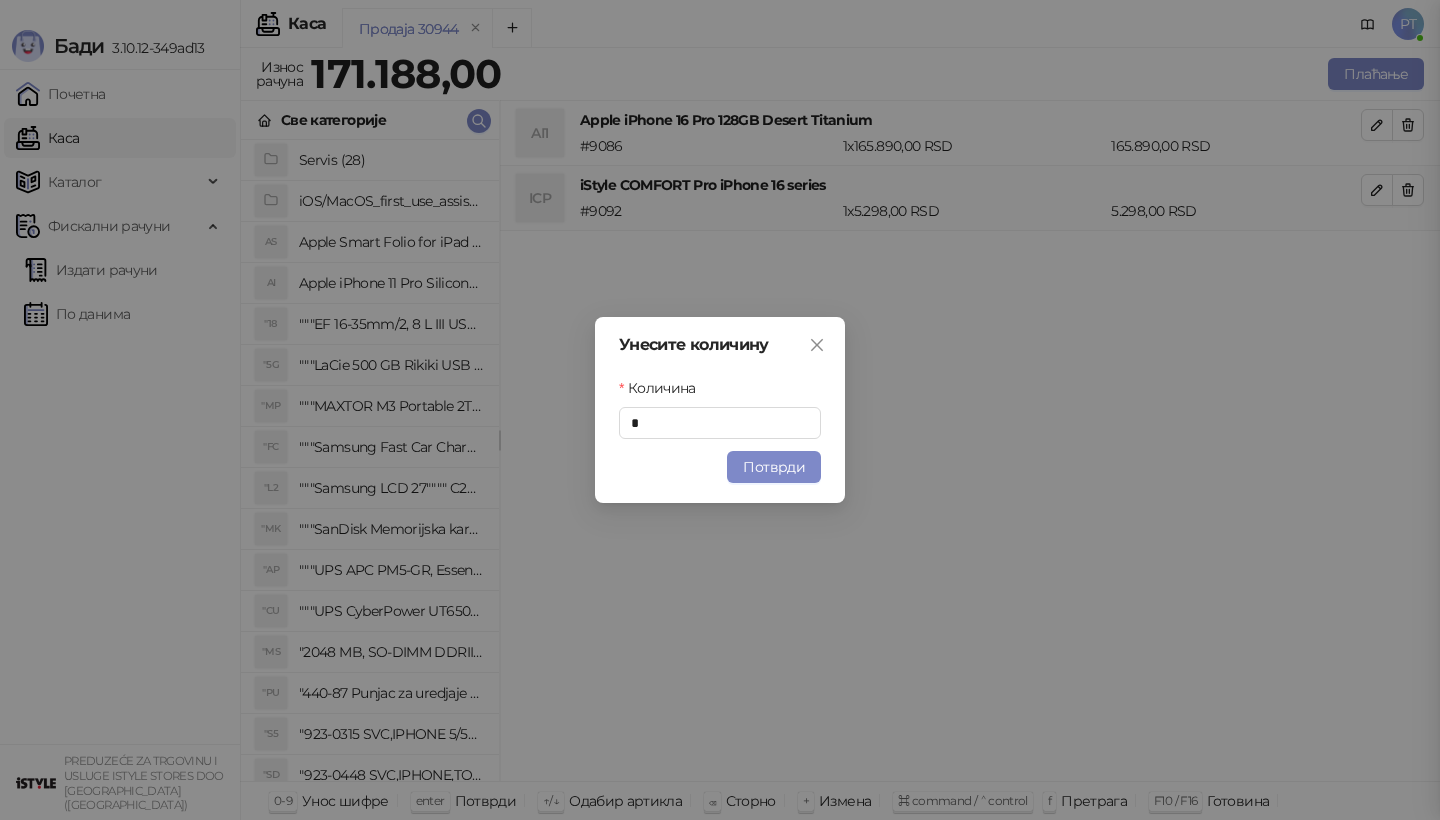 click on "Потврди" at bounding box center (720, 467) 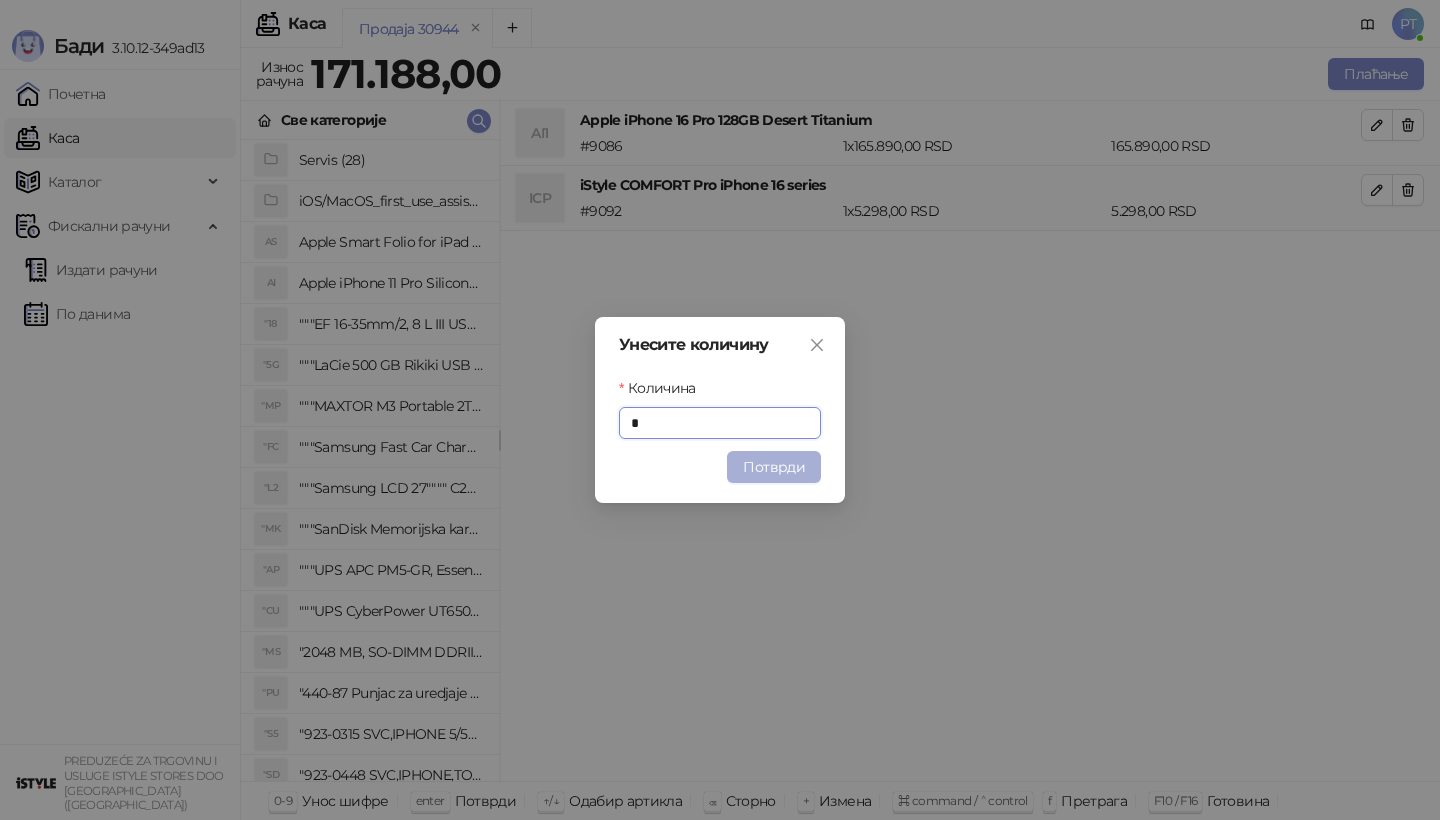 click on "Потврди" at bounding box center [774, 467] 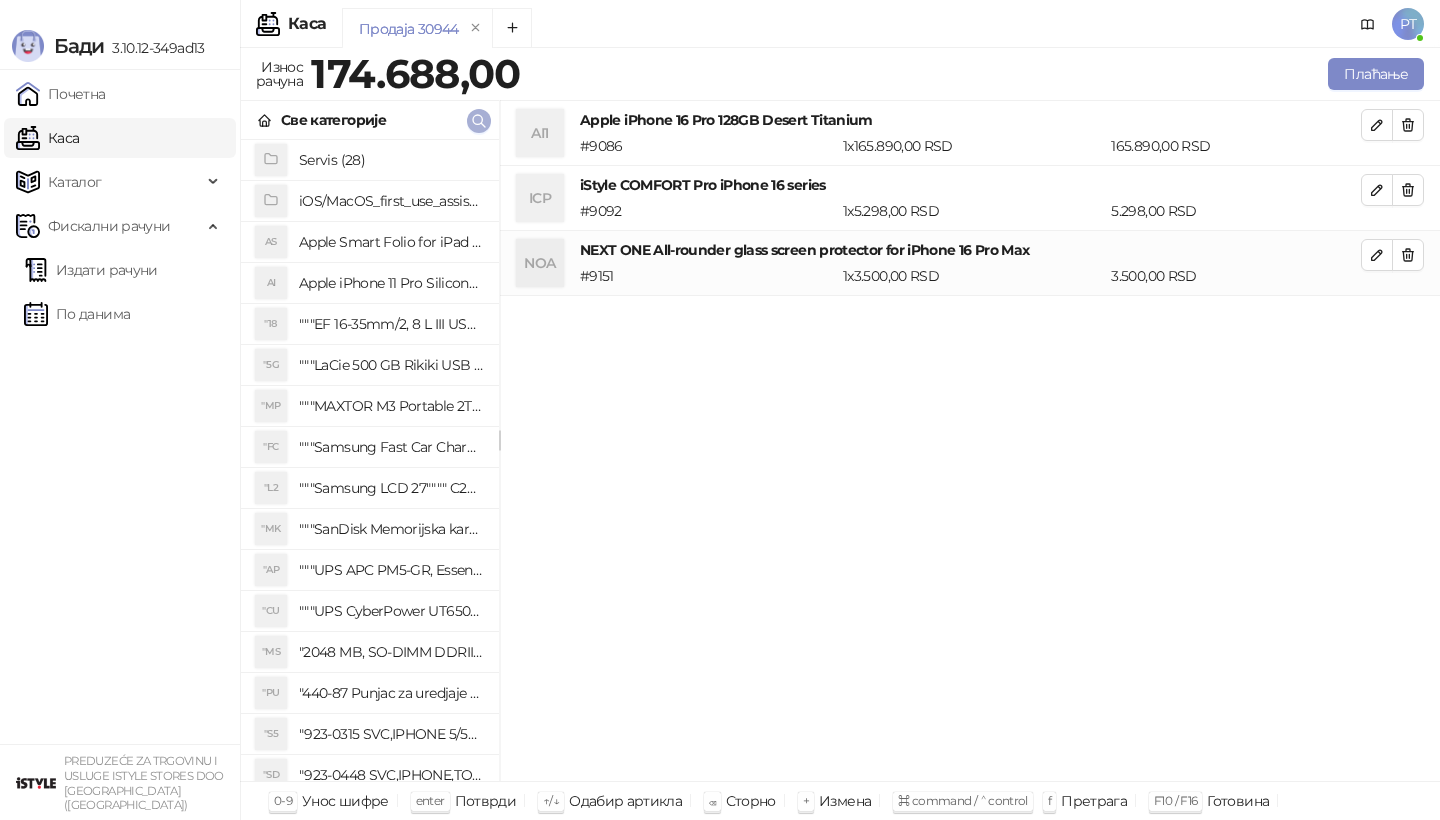 click at bounding box center (479, 120) 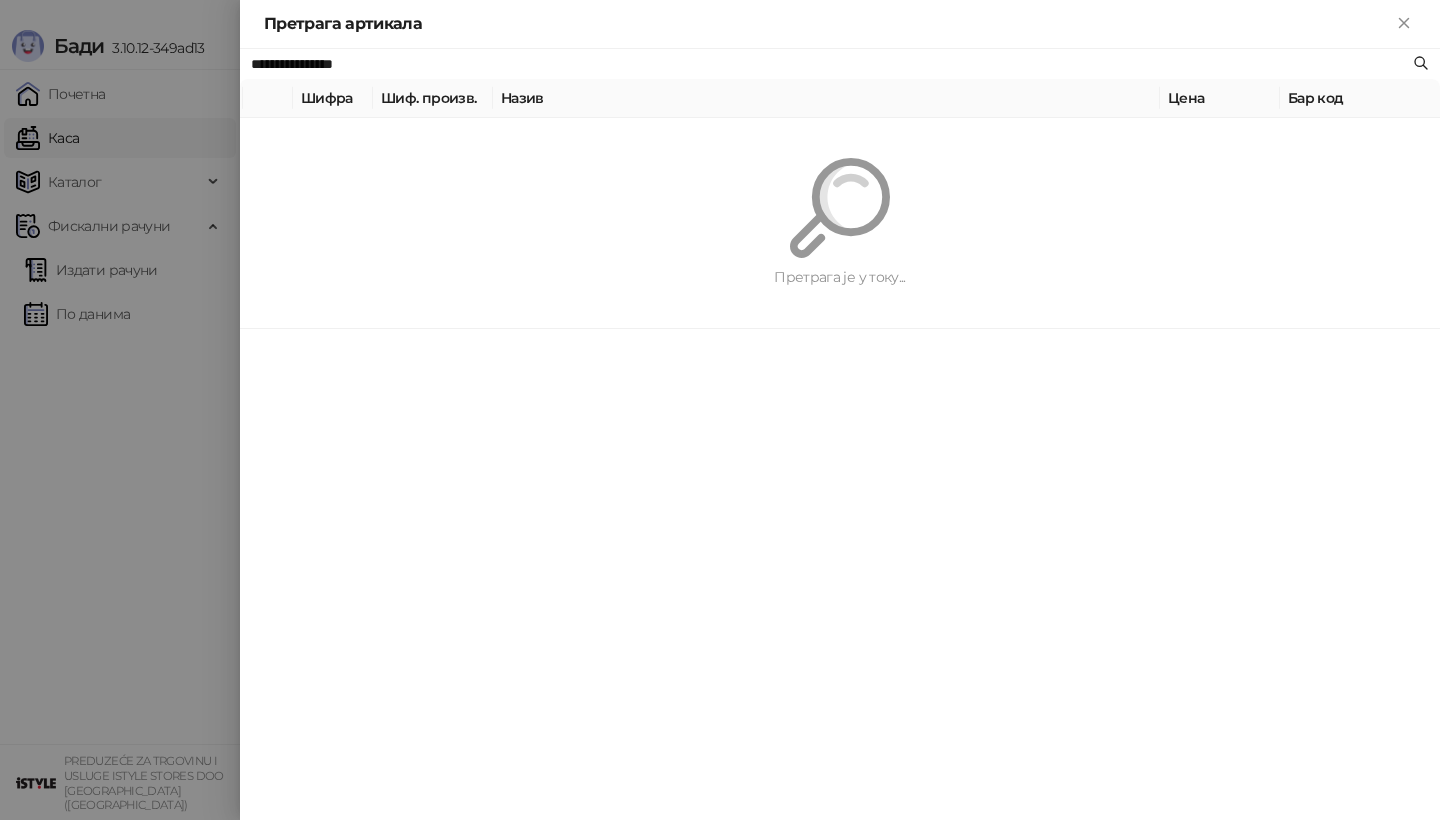 paste 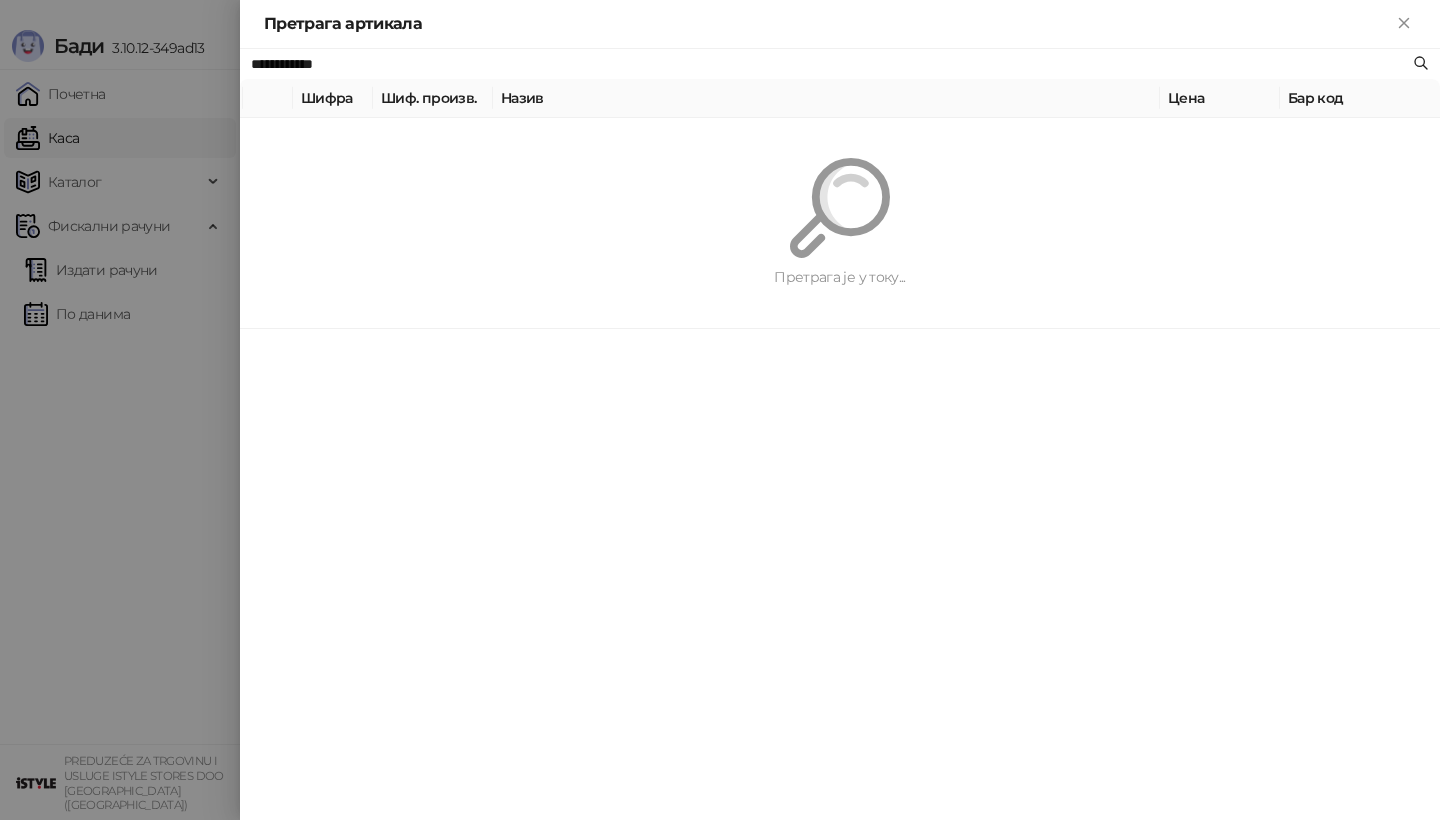 type on "**********" 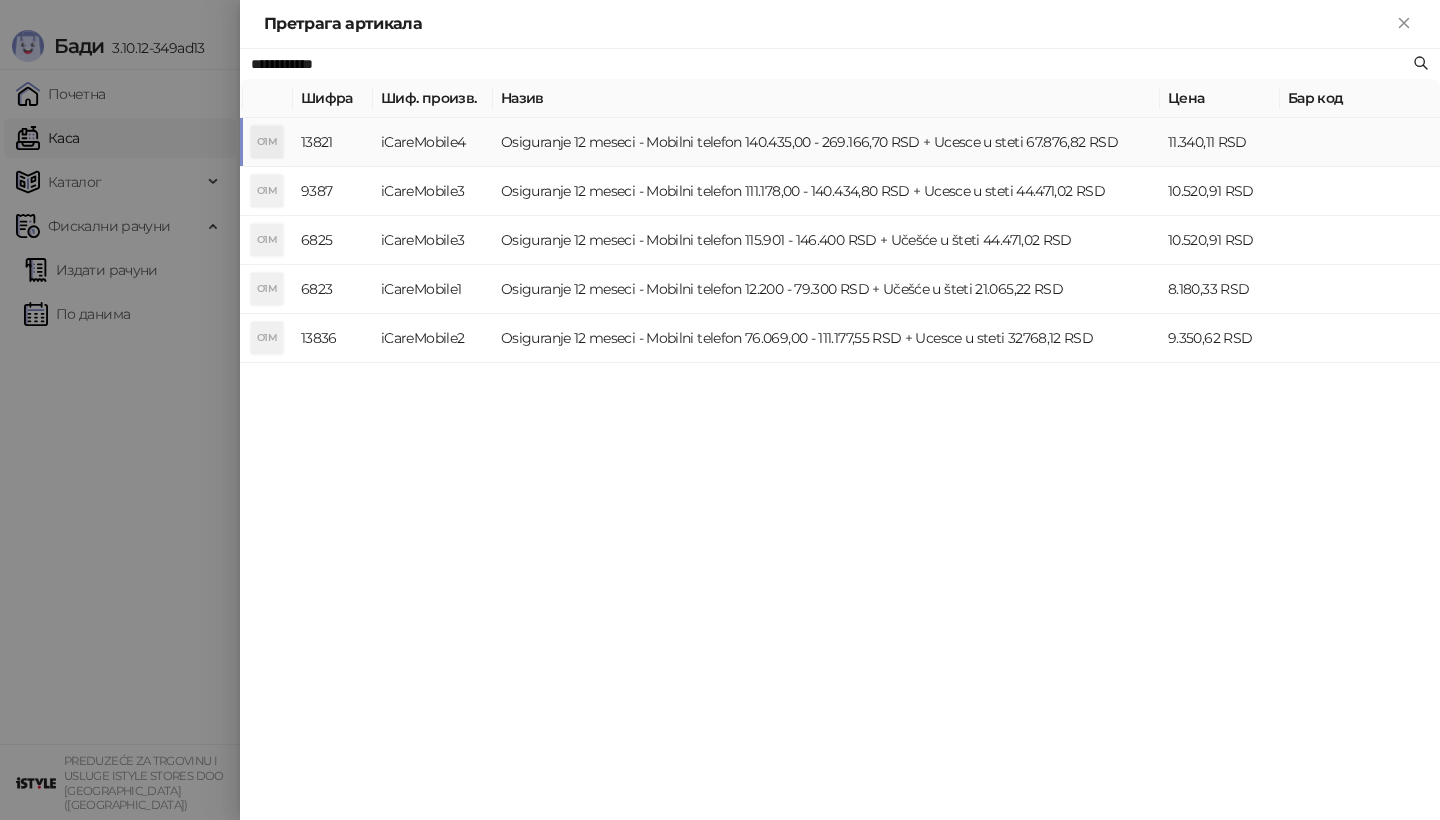click on "Шиф. произв." at bounding box center (433, 98) 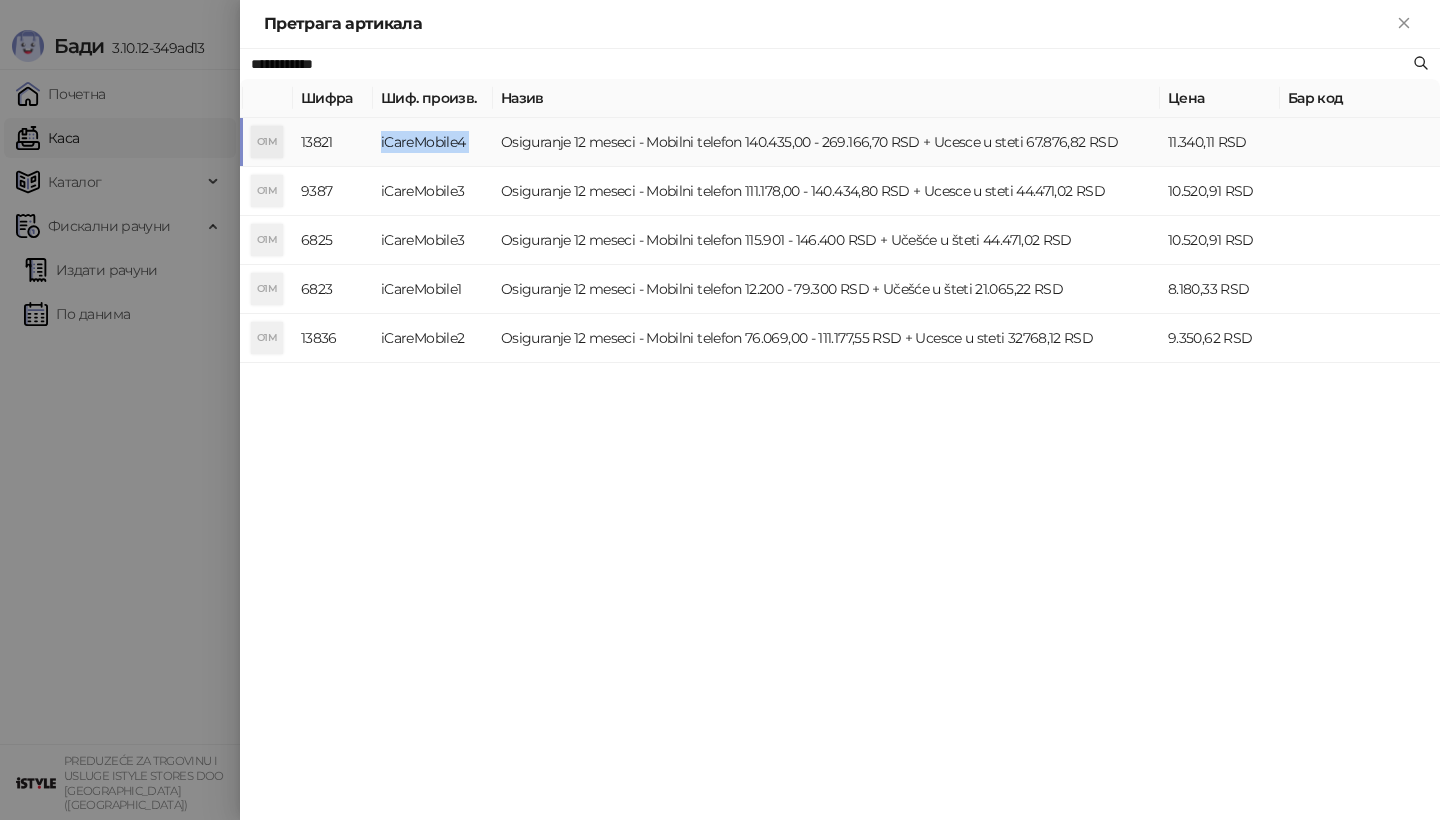 click on "O1M 13821 iCareMobile4 Osiguranje 12 meseci - Mobilni telefon 140.435,00 - 269.166,70 RSD + Ucesce u steti 67.876,82 RSD     11.340,11 RSD" at bounding box center (840, 142) 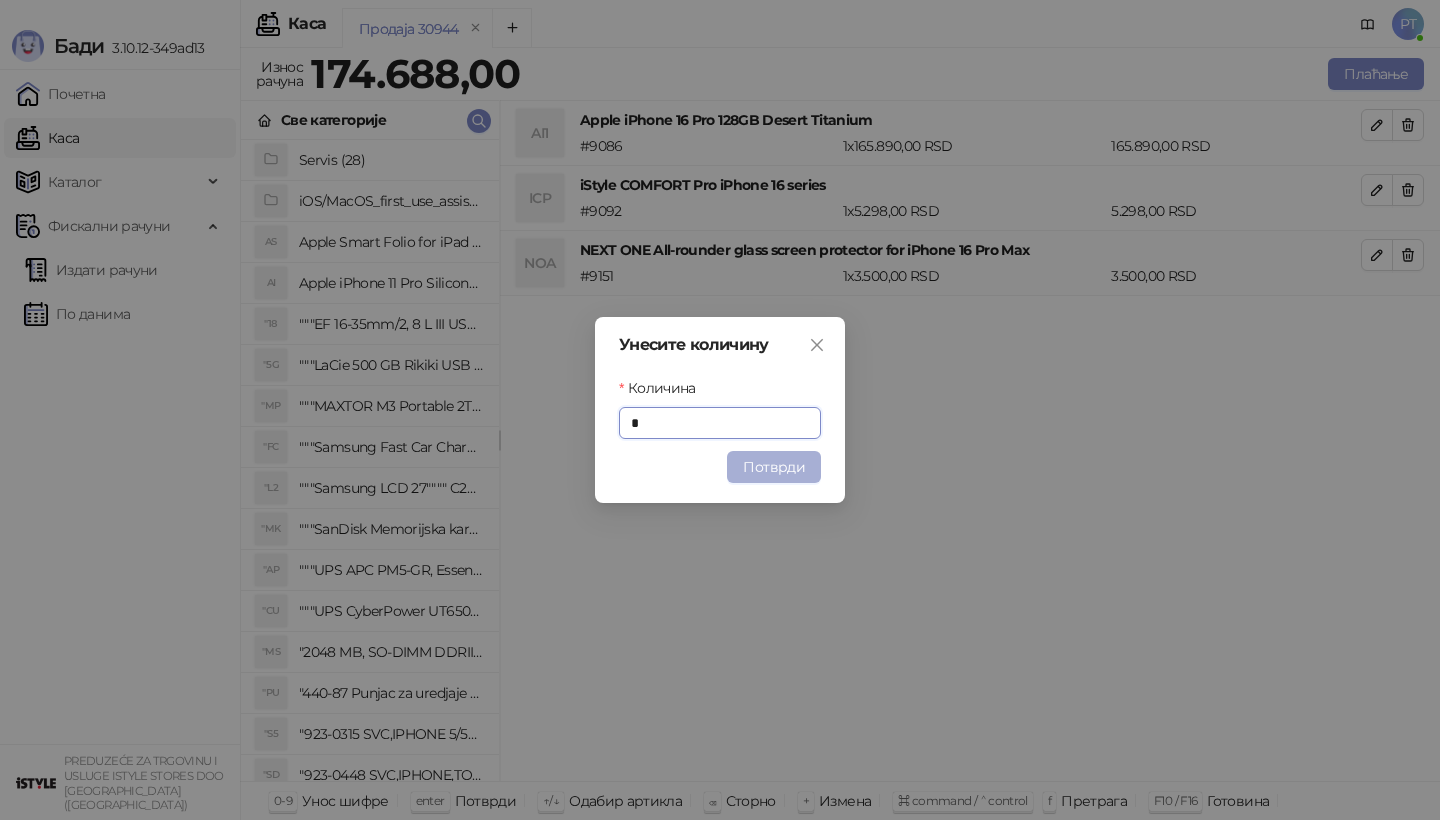 click on "Потврди" at bounding box center (774, 467) 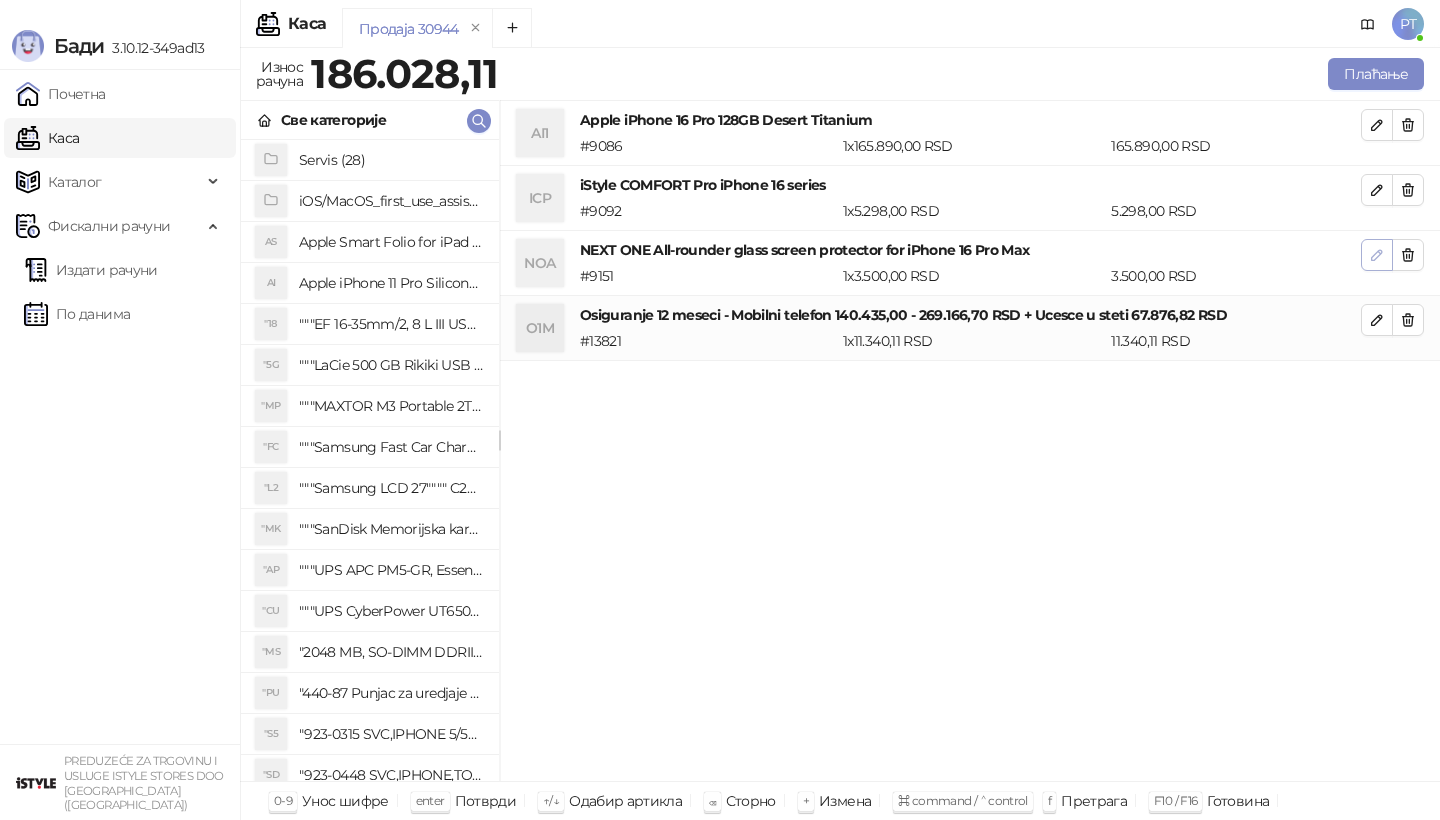 click at bounding box center [1377, 255] 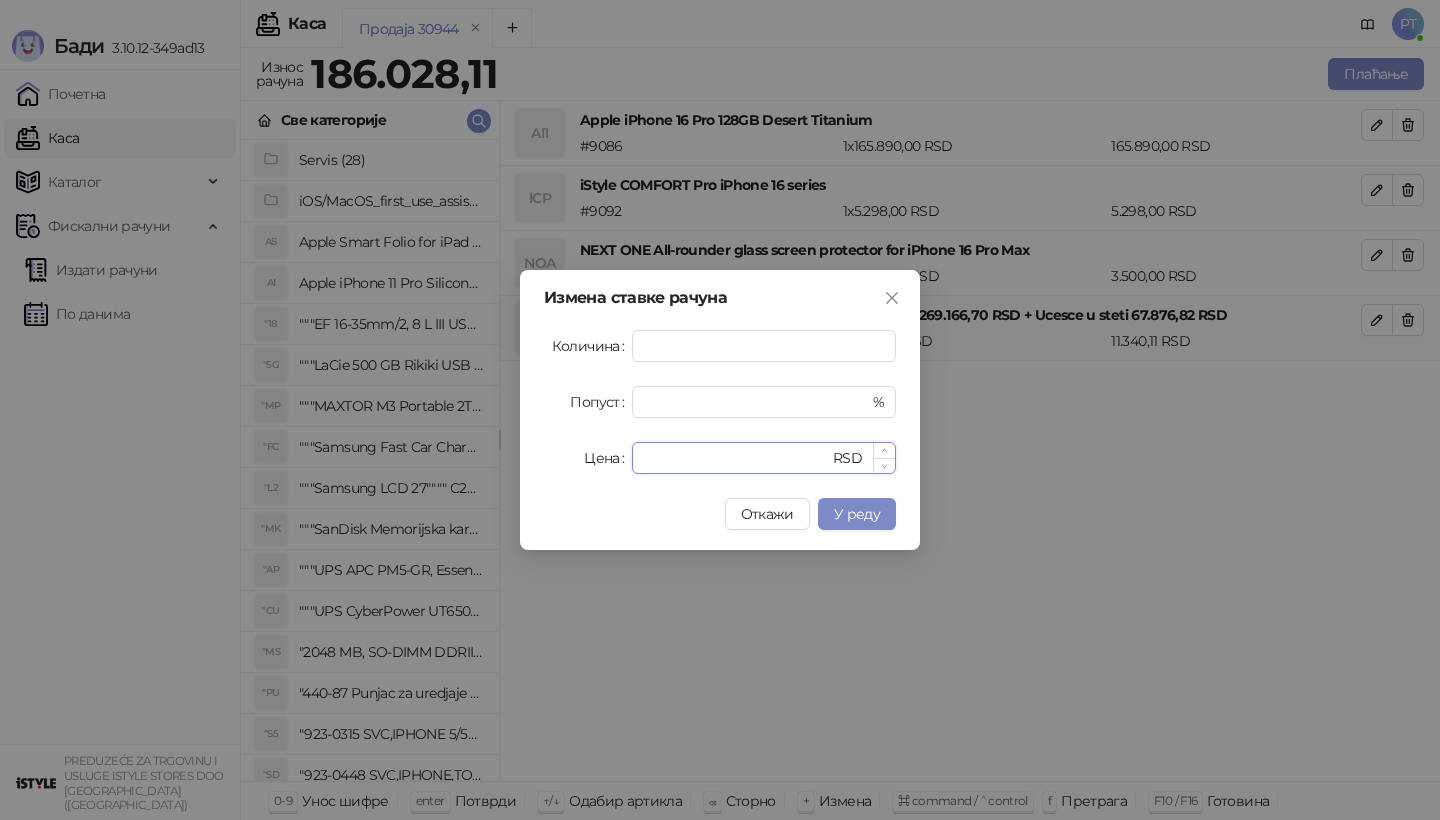 click on "****" at bounding box center (736, 458) 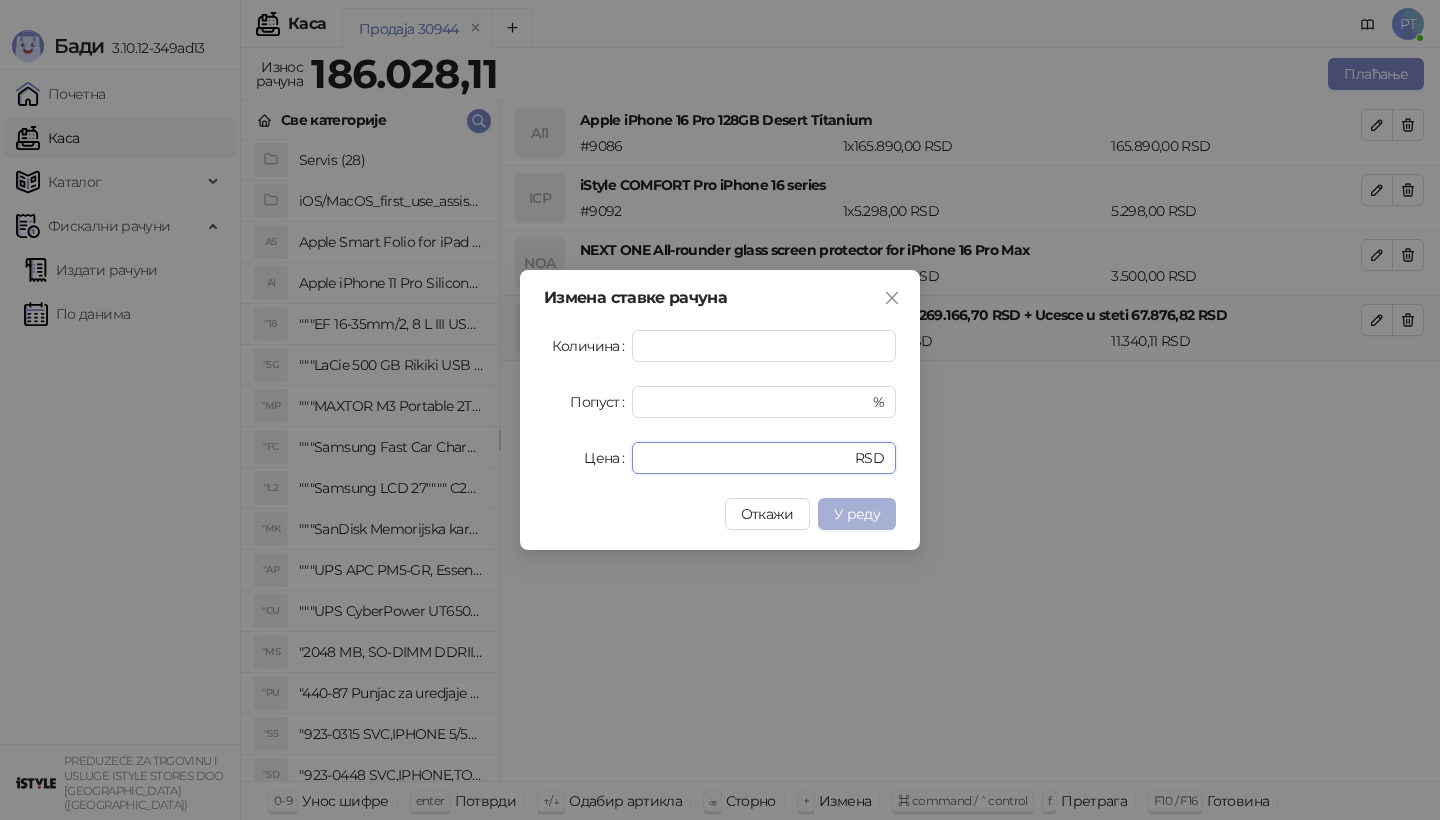 type on "*" 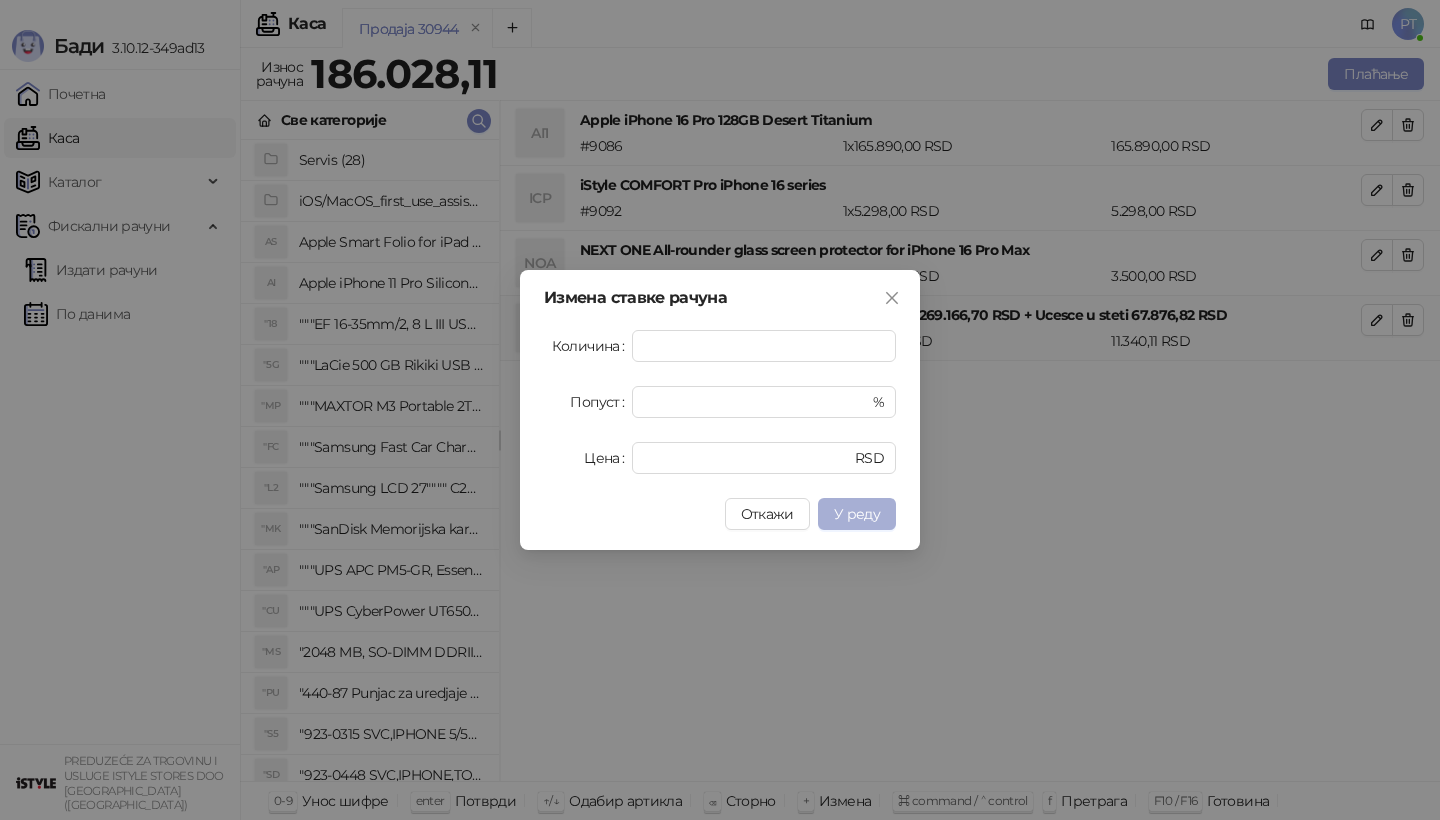type 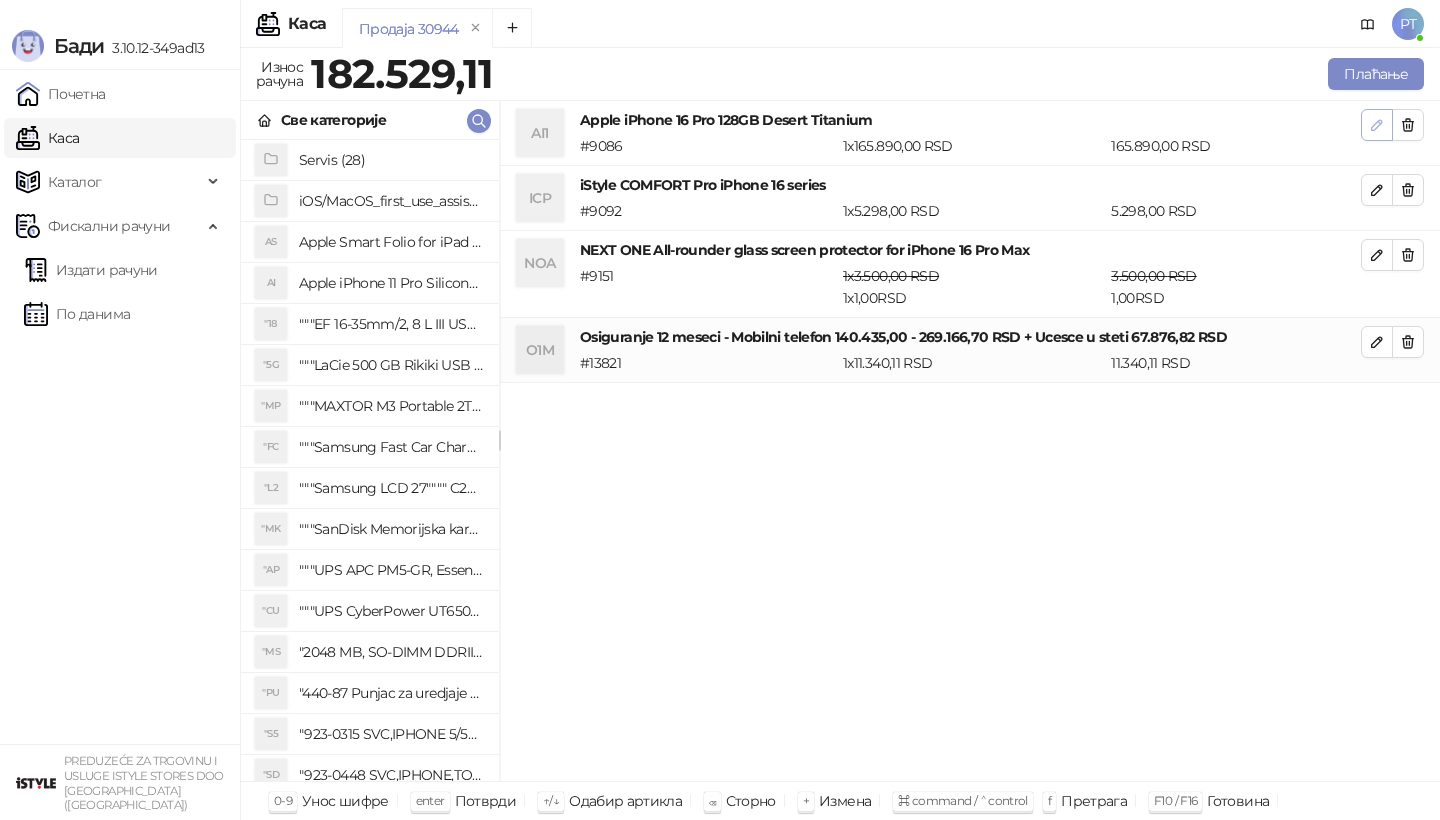 click at bounding box center [1377, 125] 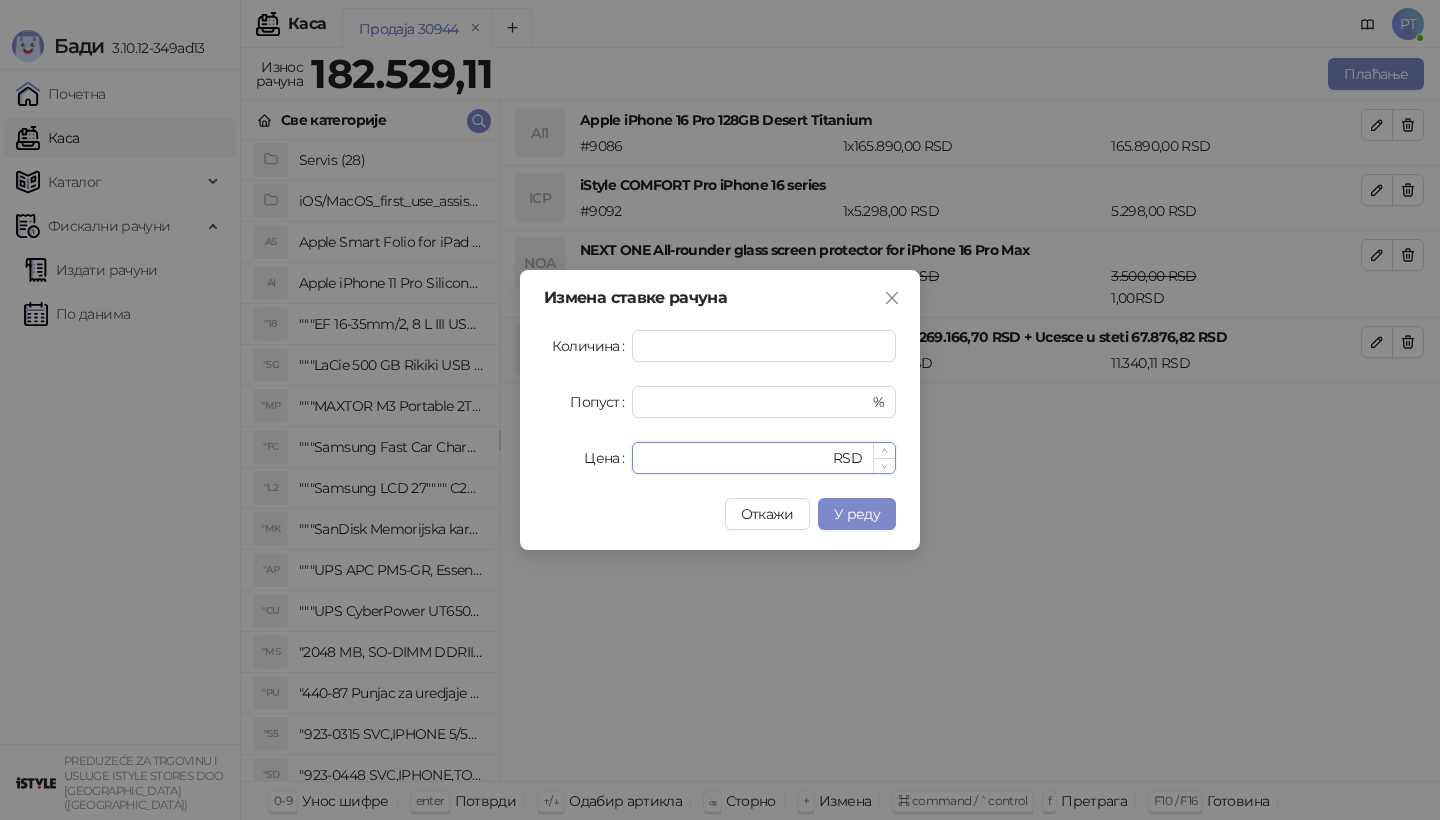 click on "******" at bounding box center (736, 458) 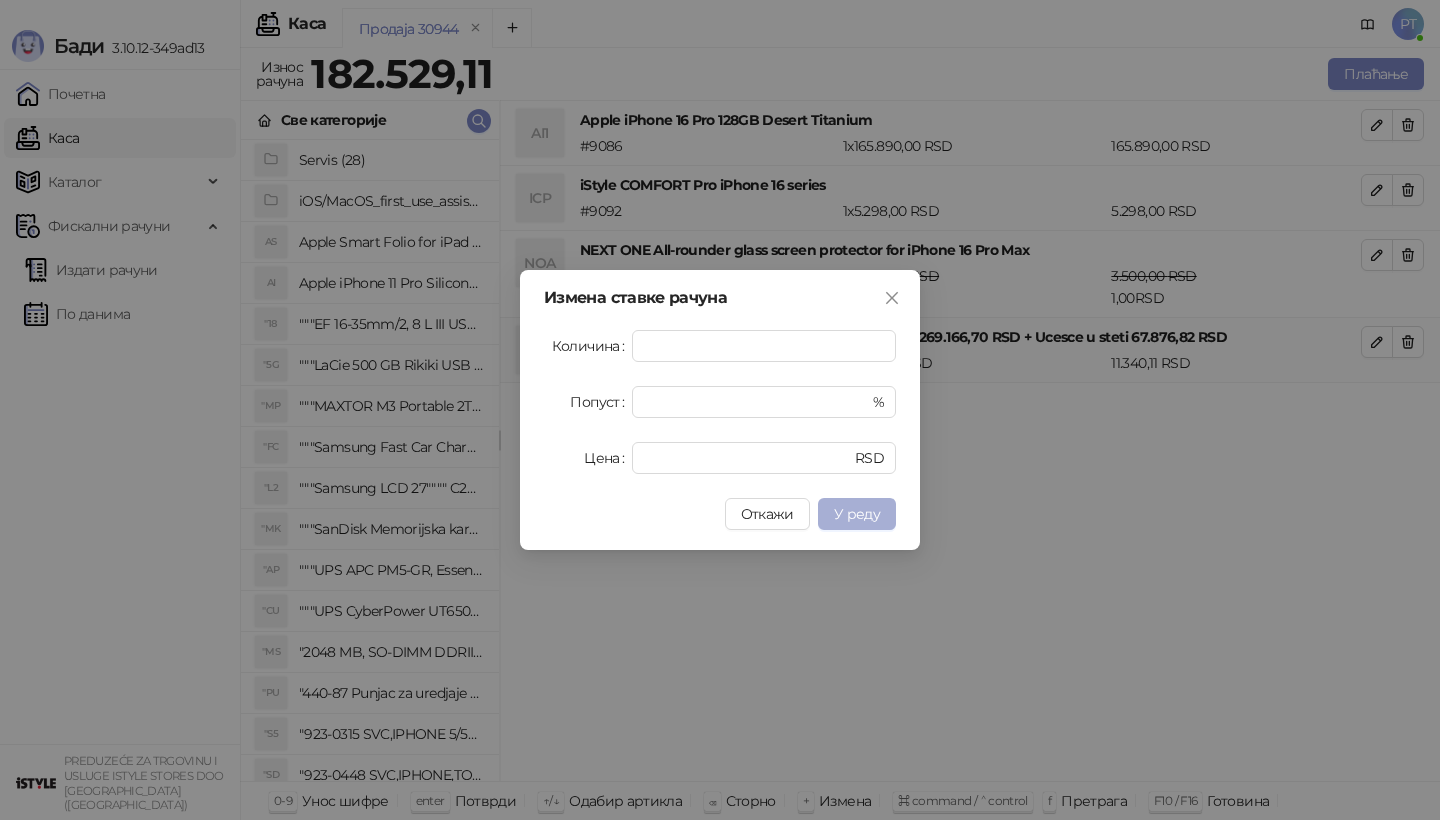 type on "******" 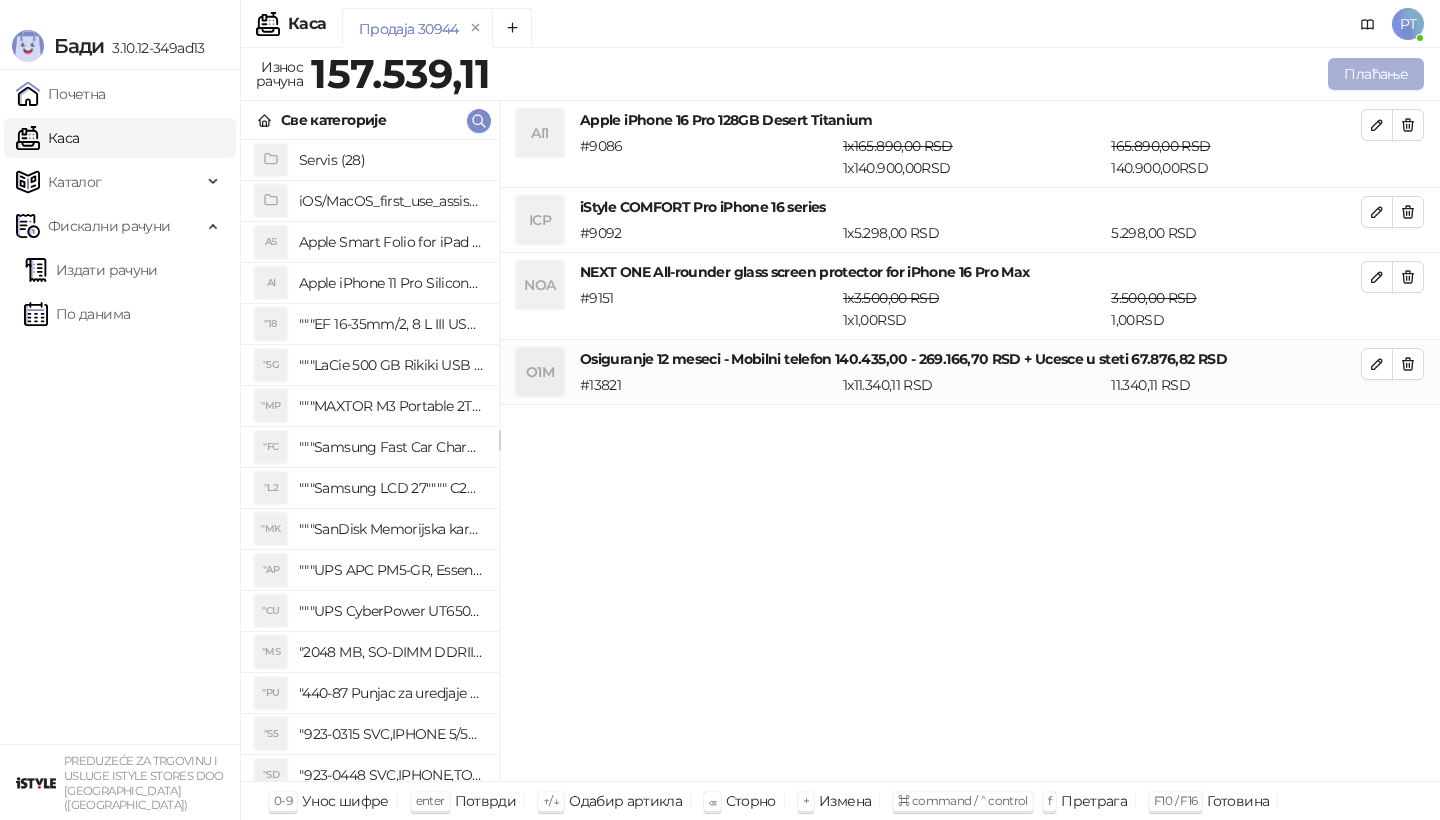 click on "Плаћање" at bounding box center [1376, 74] 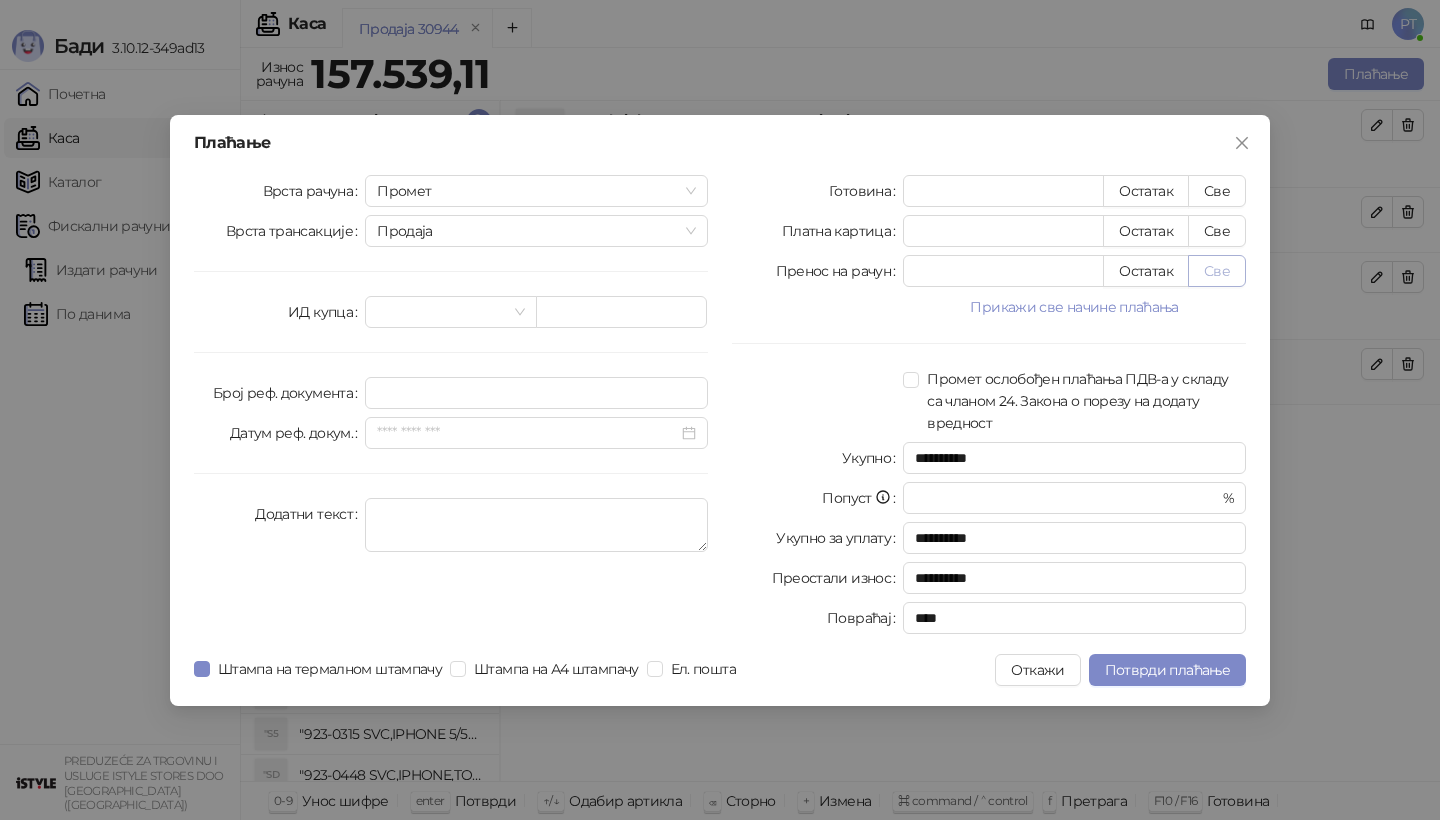 click on "Све" at bounding box center [1217, 271] 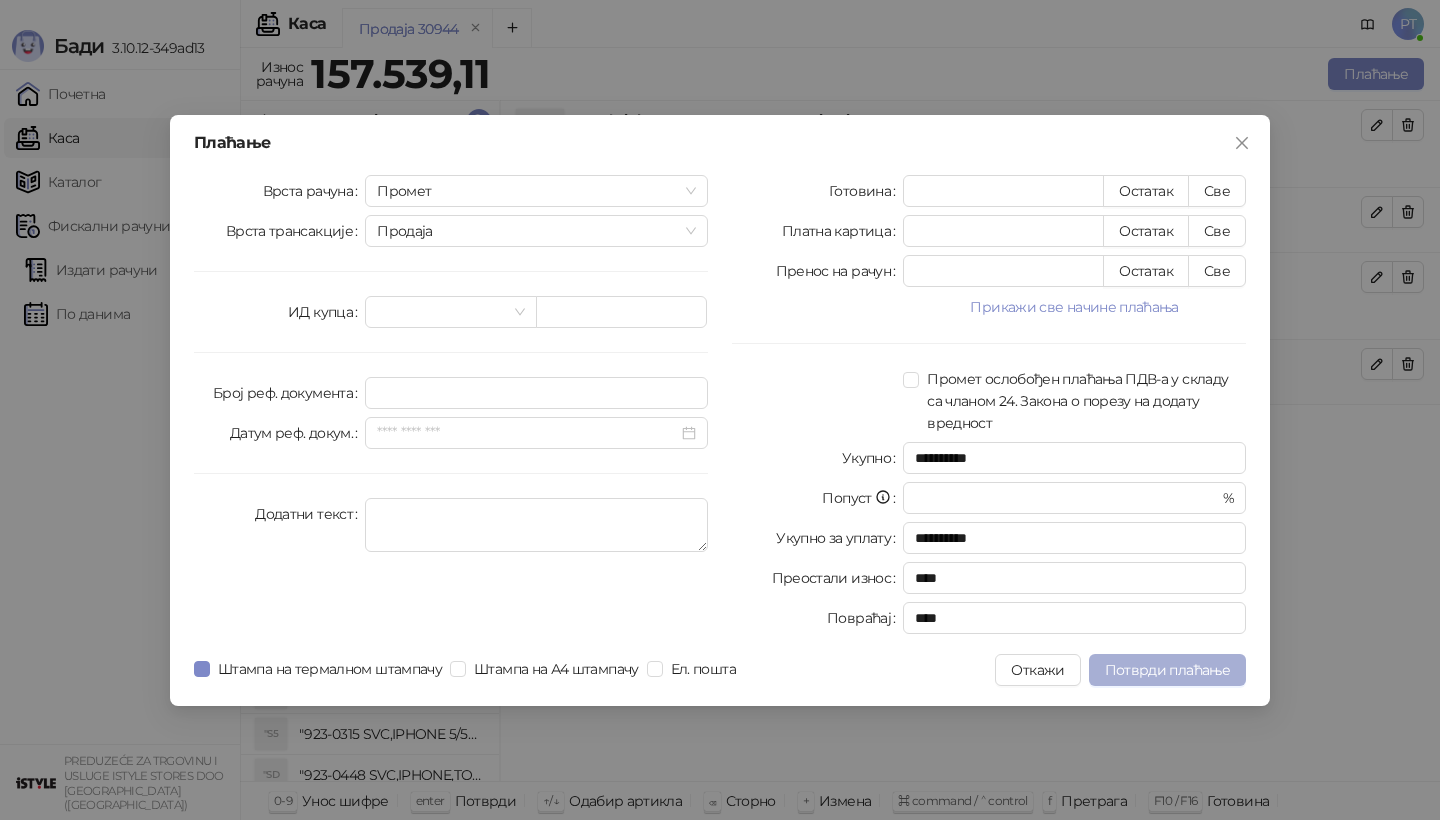 click on "Потврди плаћање" at bounding box center (1167, 670) 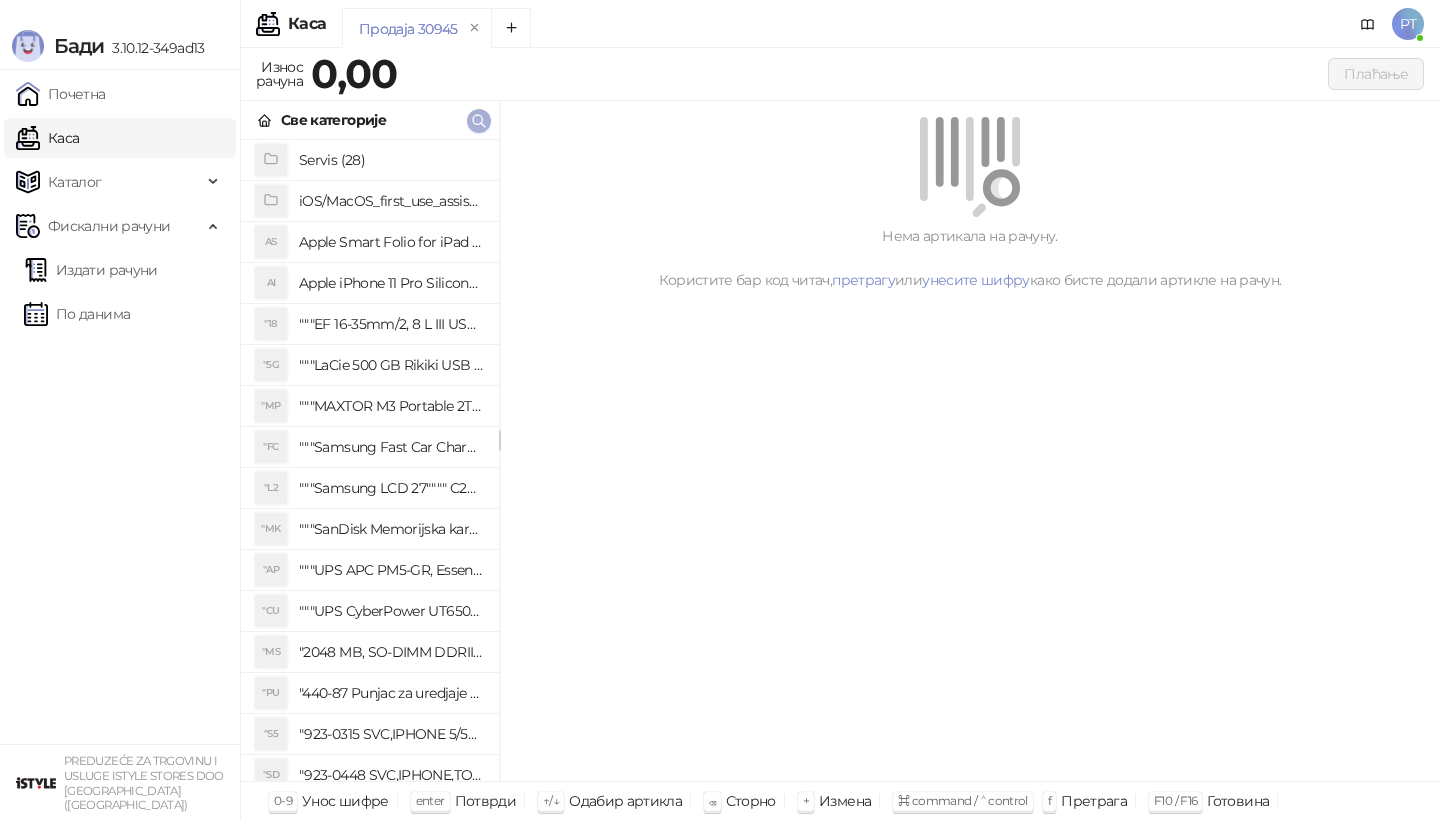 type 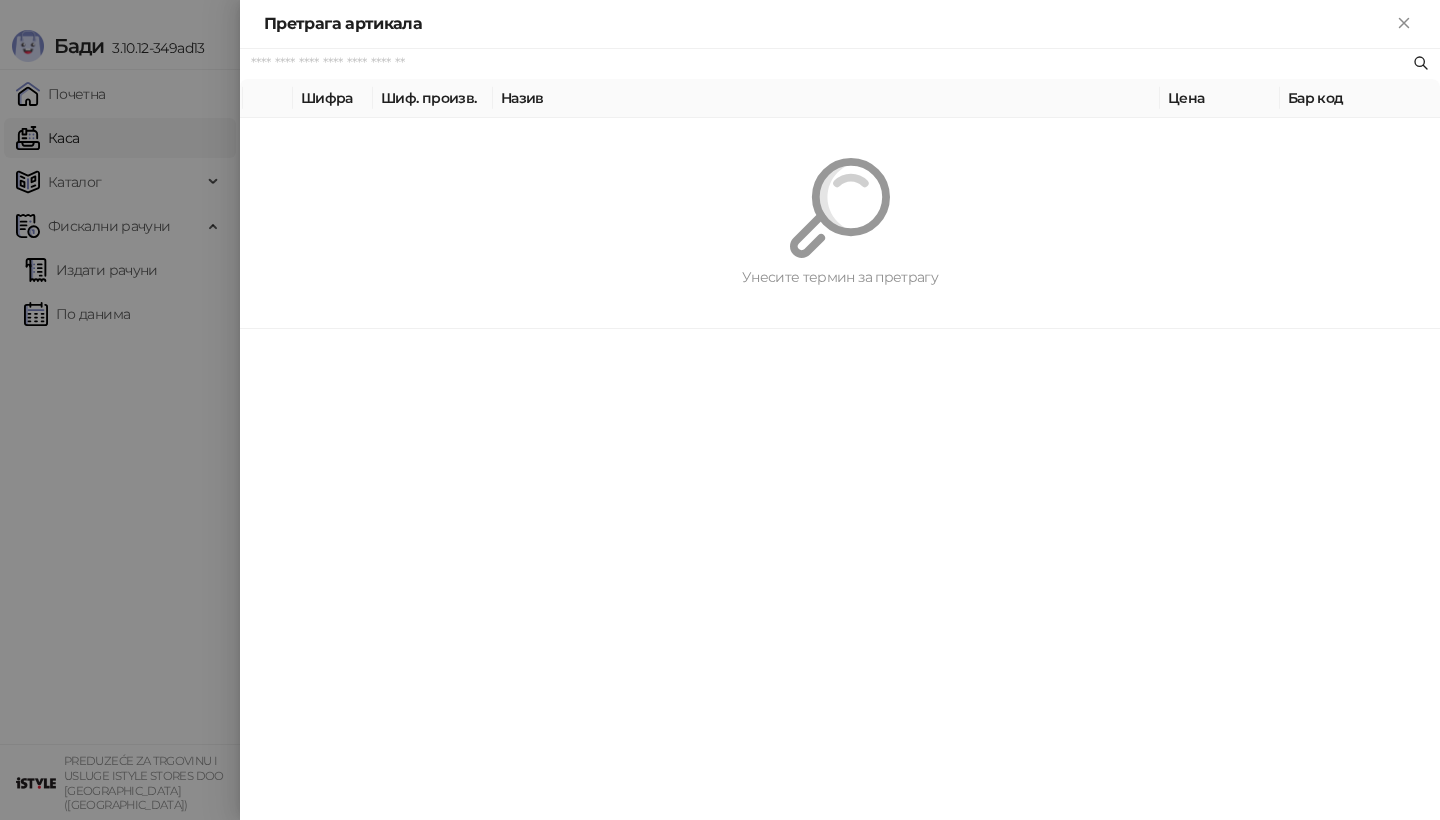paste on "*********" 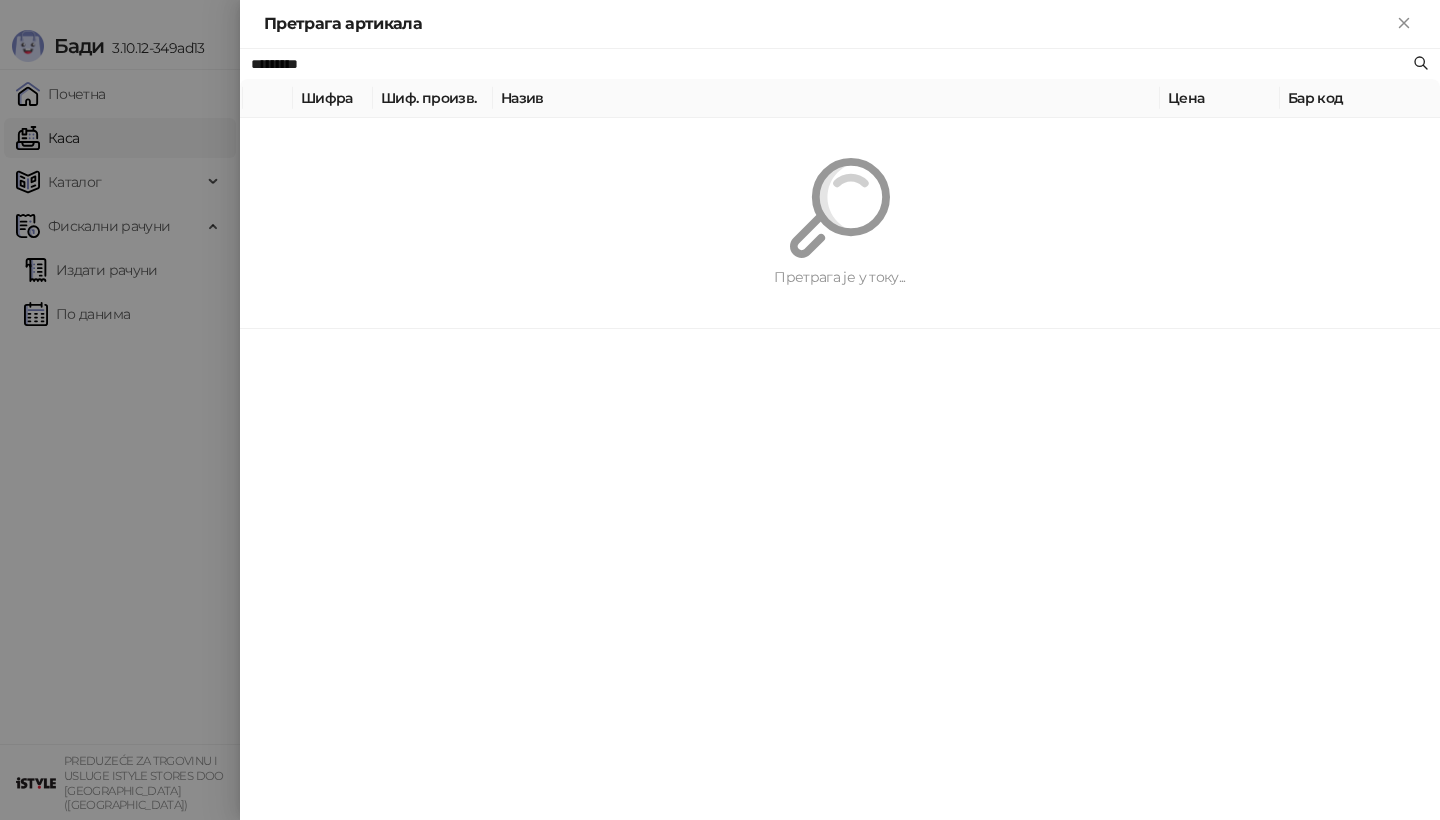 type on "*********" 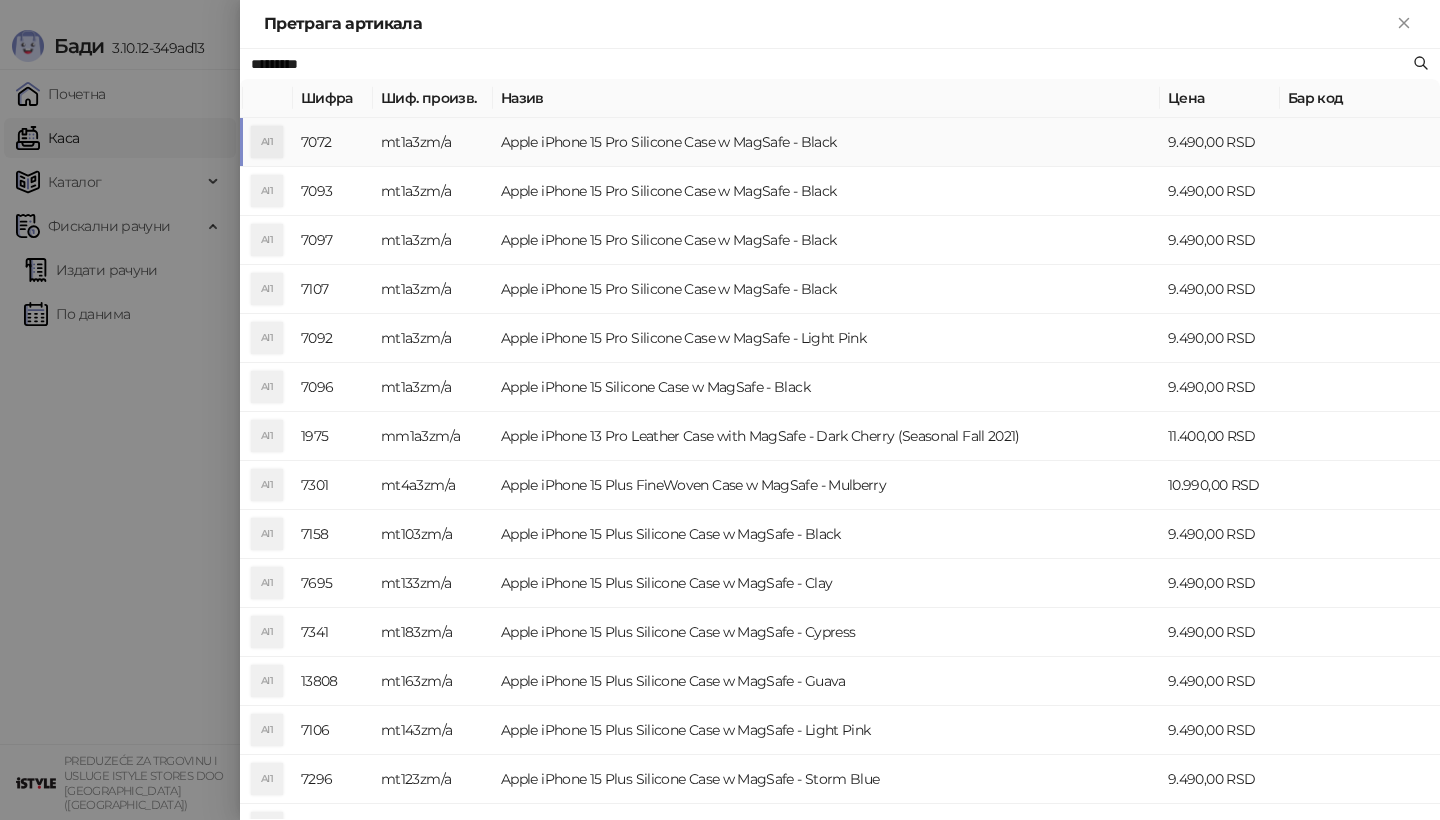 click on "Apple iPhone 15 Pro Silicone Case w MagSafe - Black" at bounding box center (826, 142) 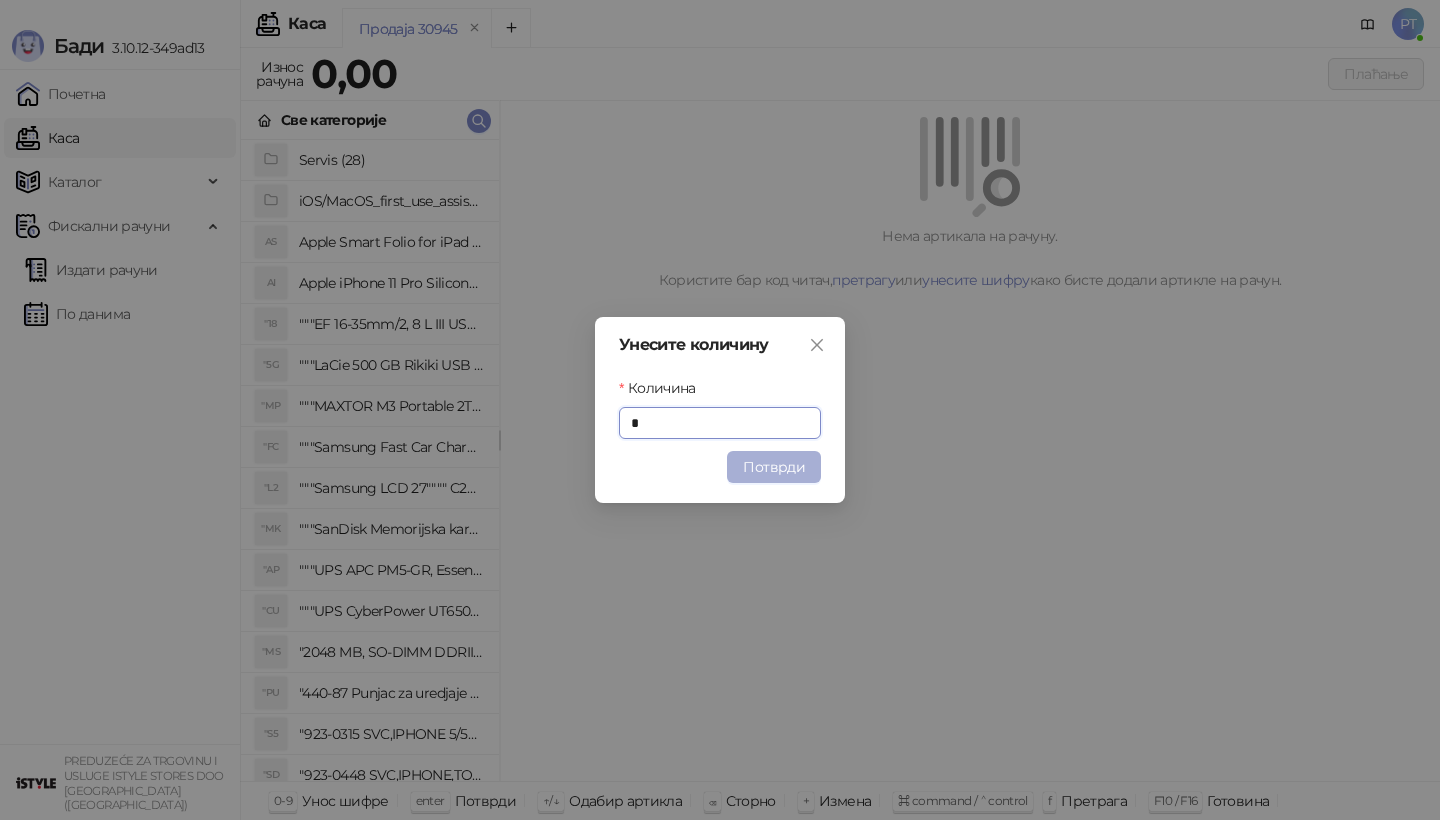 click on "Потврди" at bounding box center [774, 467] 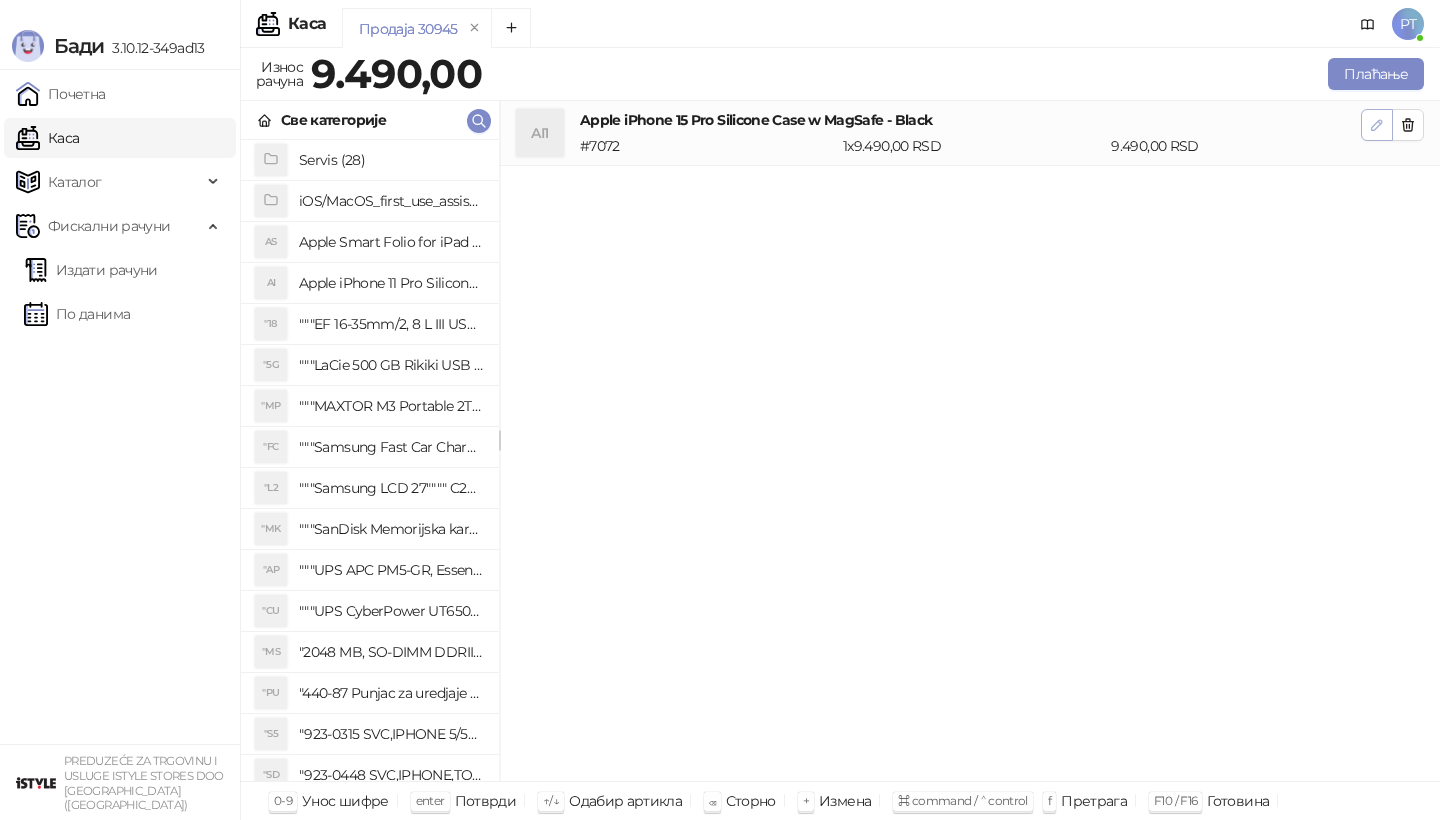 click at bounding box center [1377, 124] 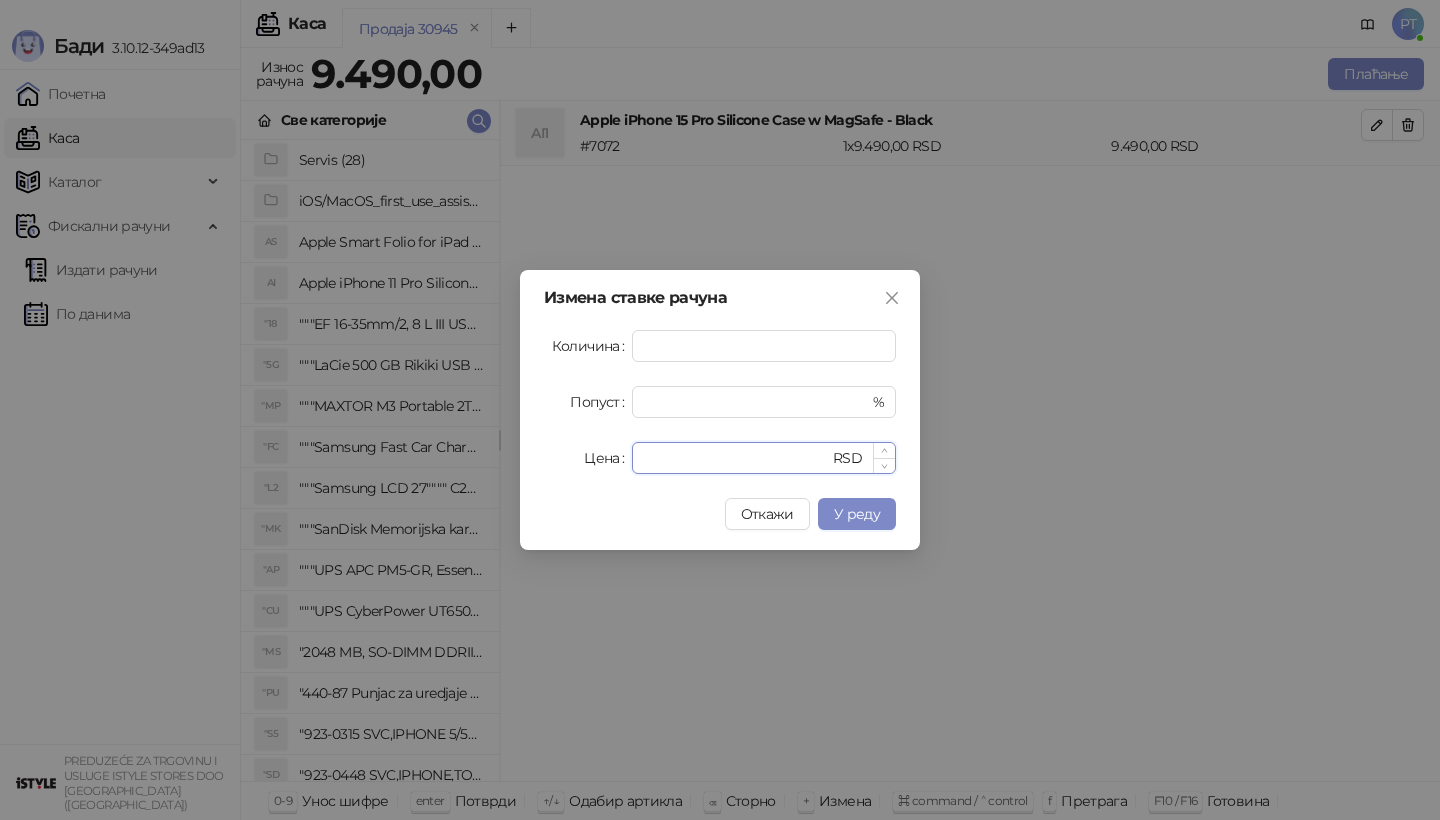 click on "****" at bounding box center (736, 458) 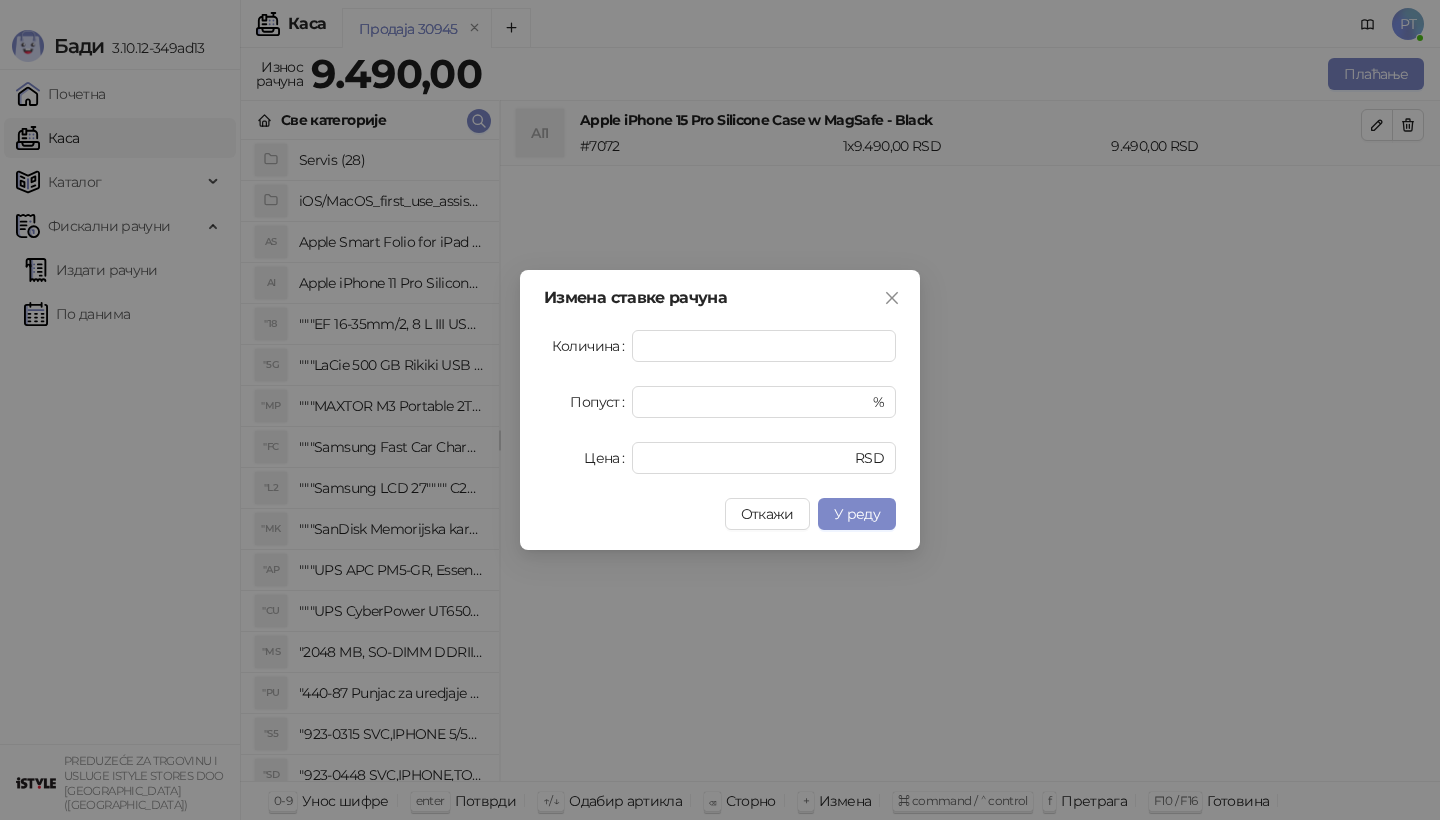 type on "****" 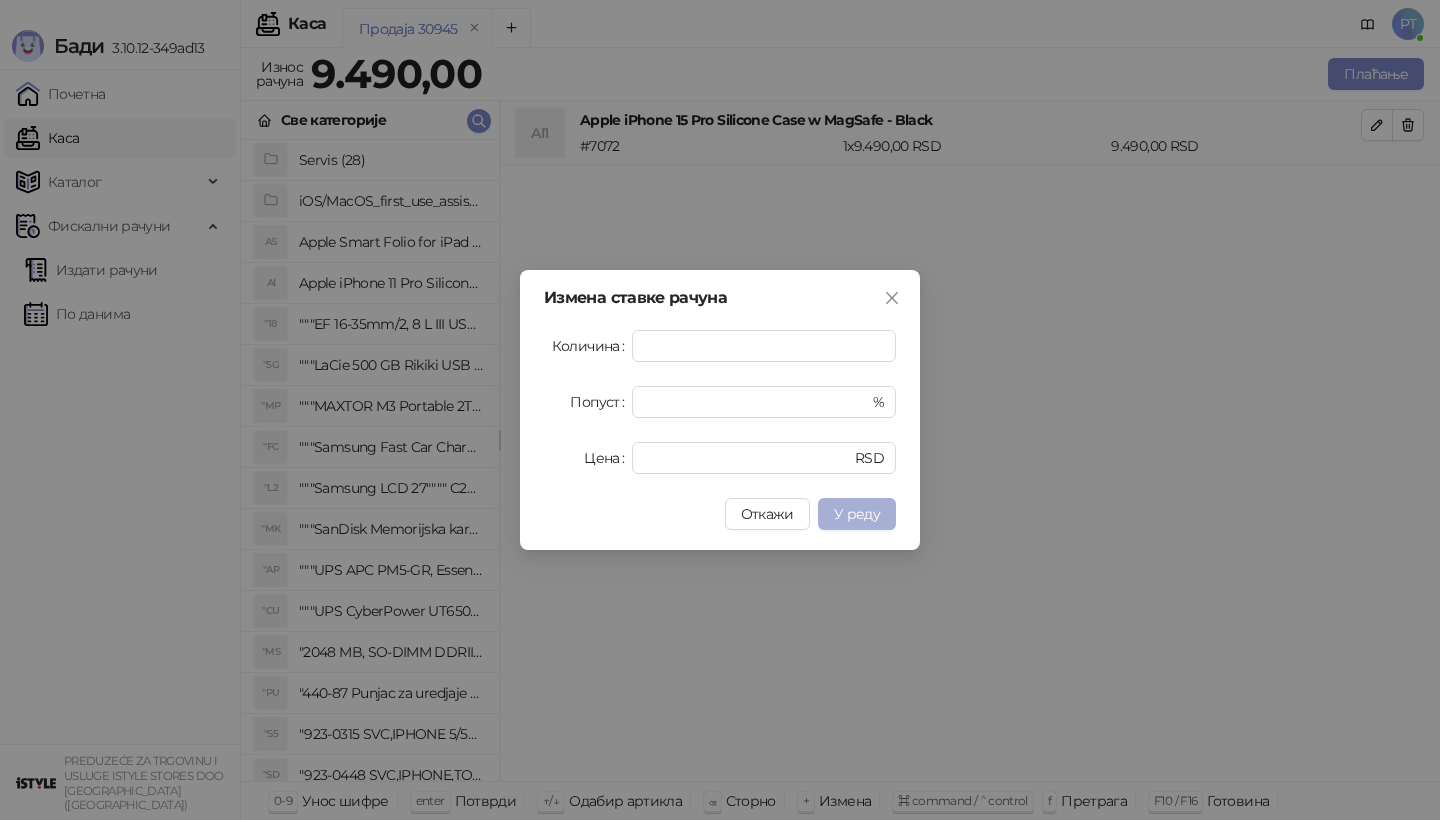 click on "У реду" at bounding box center (857, 514) 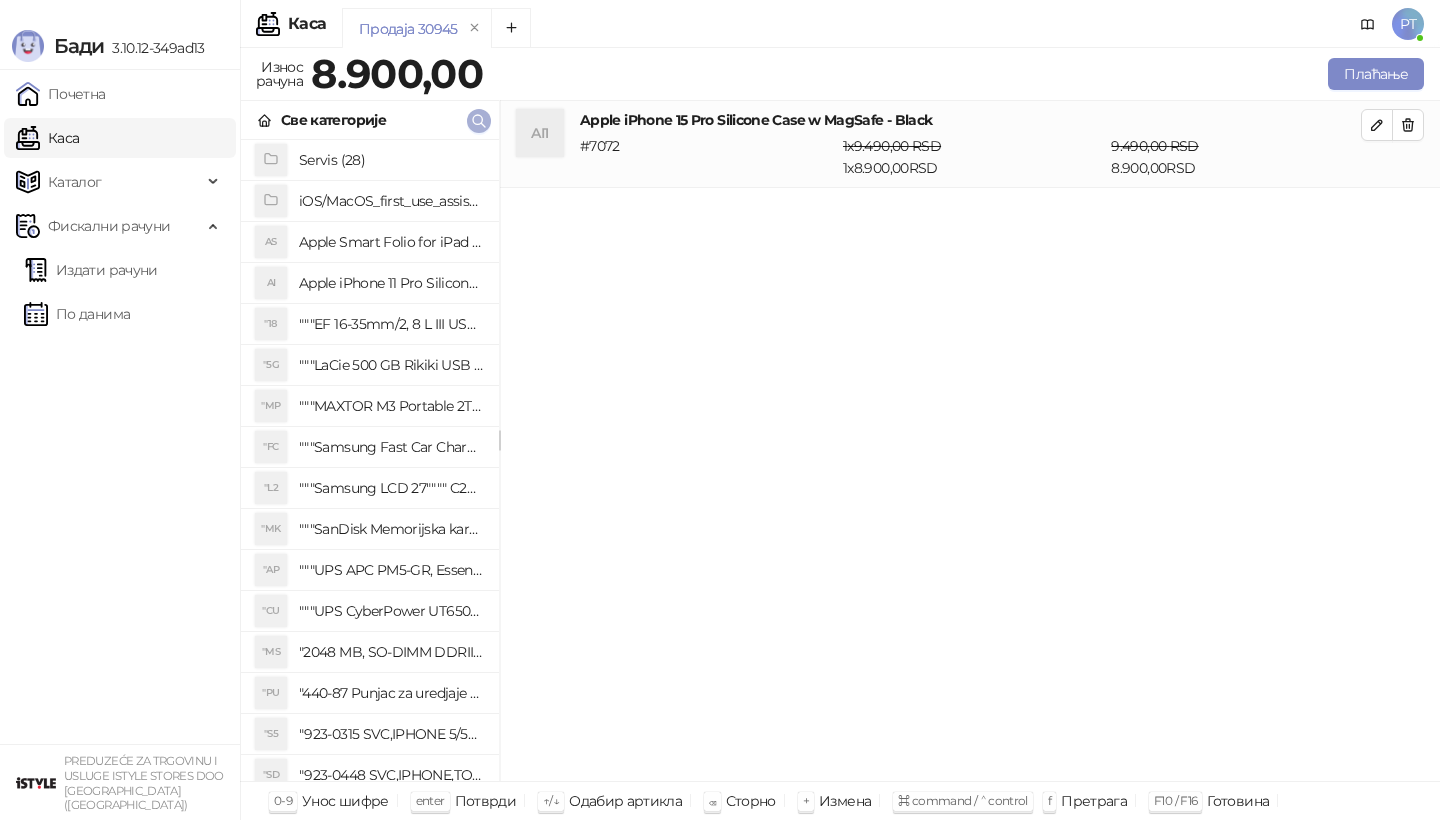 click 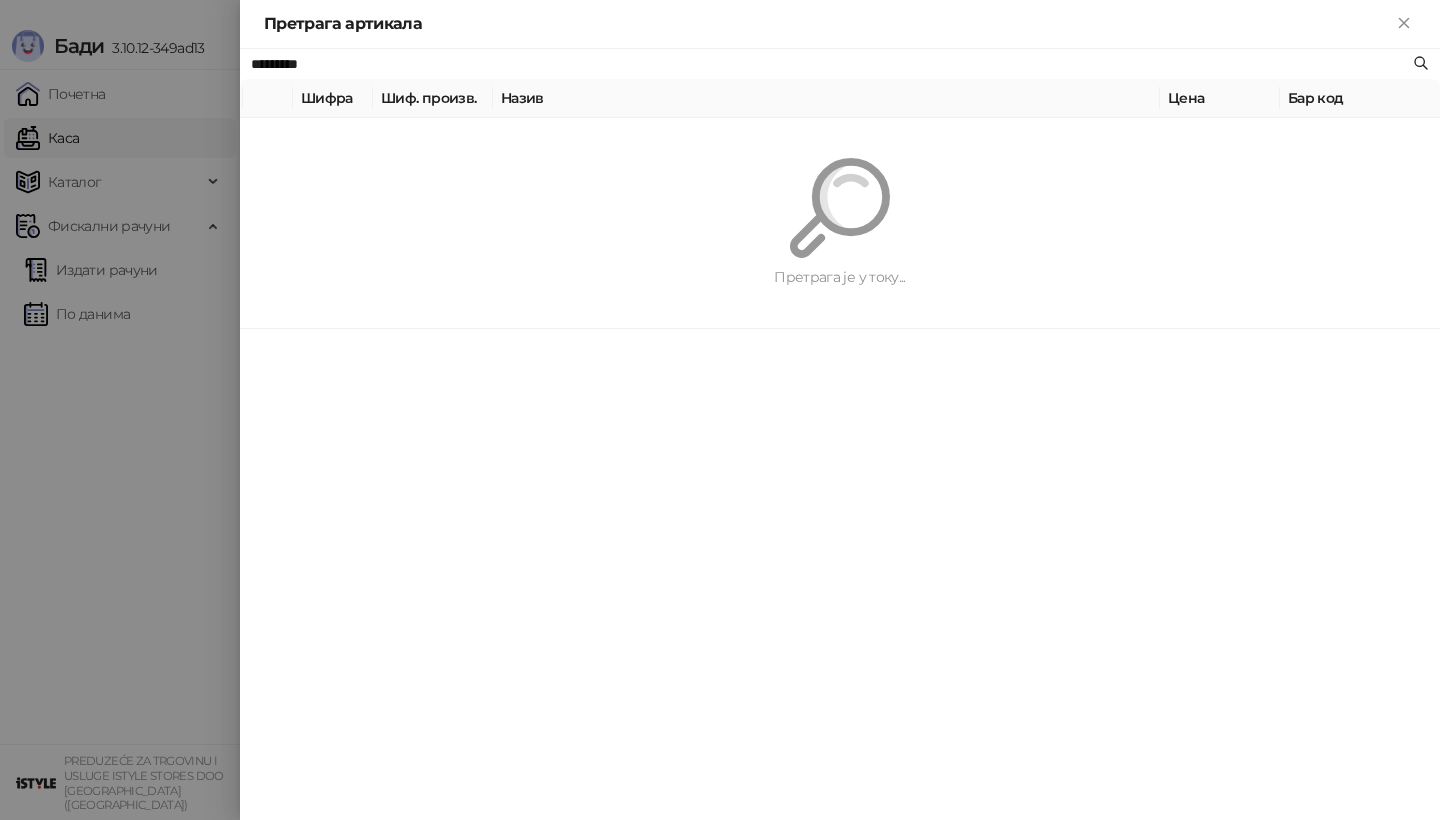 paste on "**********" 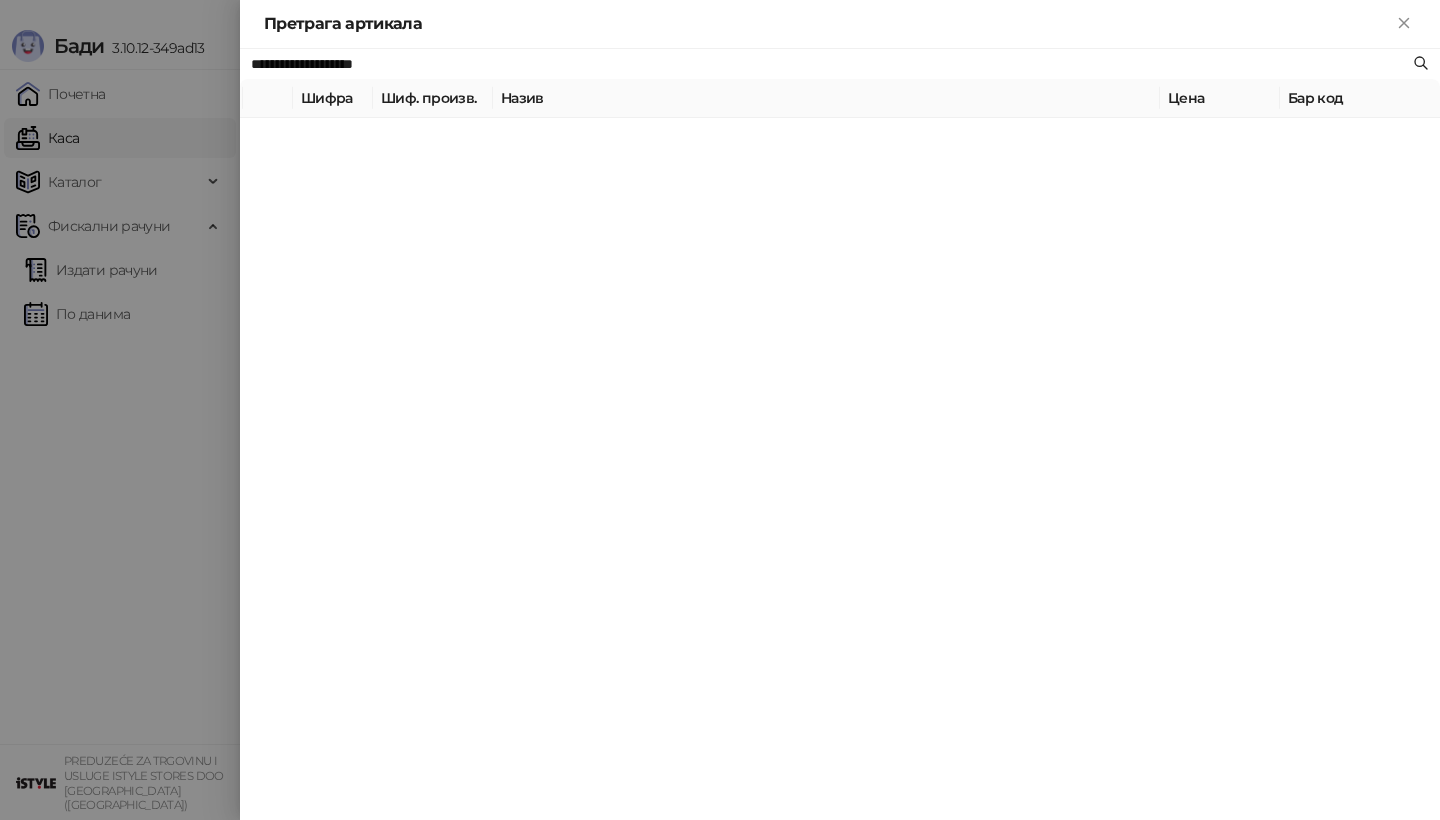 type on "**********" 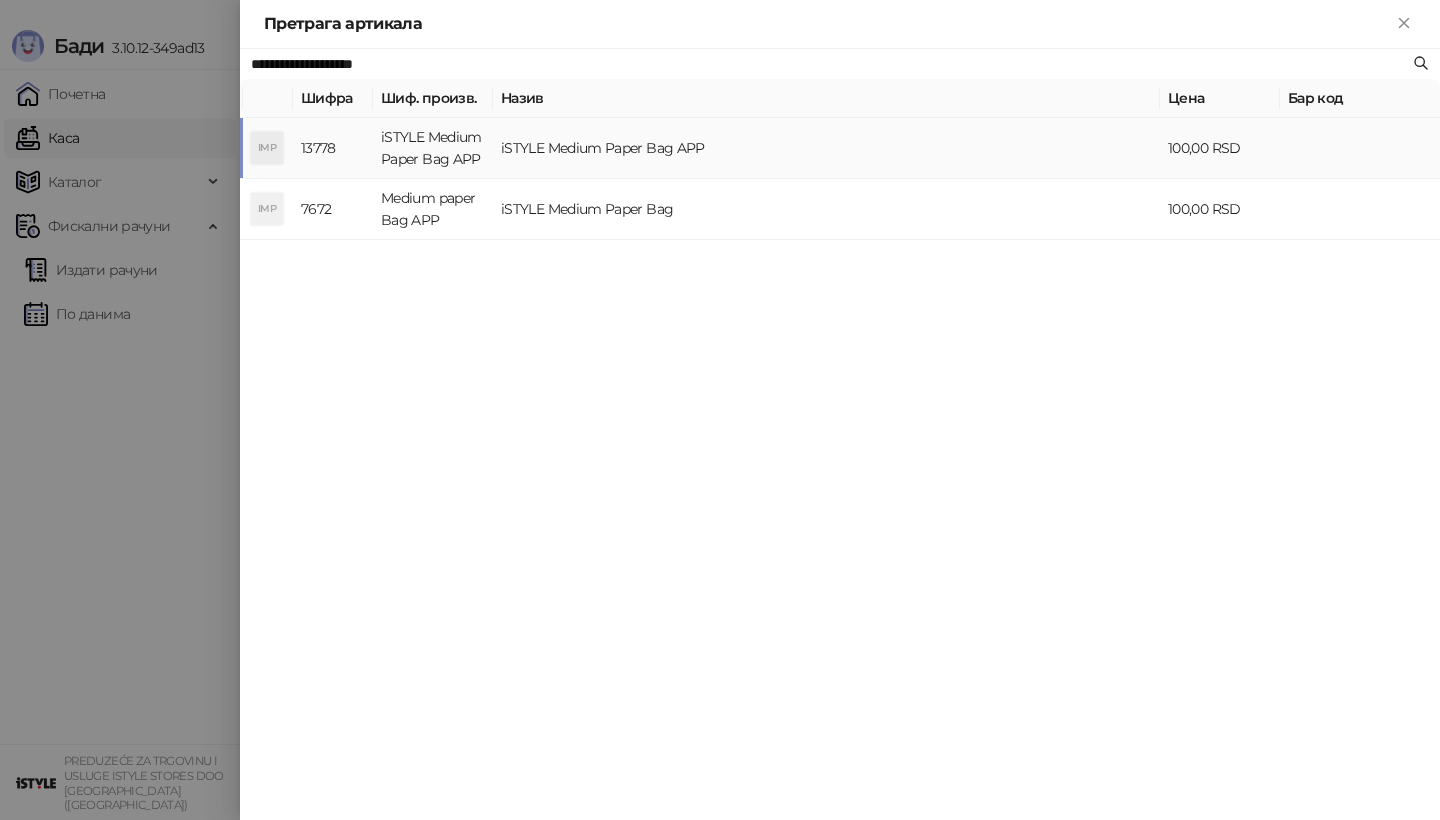 click on "iSTYLE Medium Paper Bag APP" at bounding box center [826, 148] 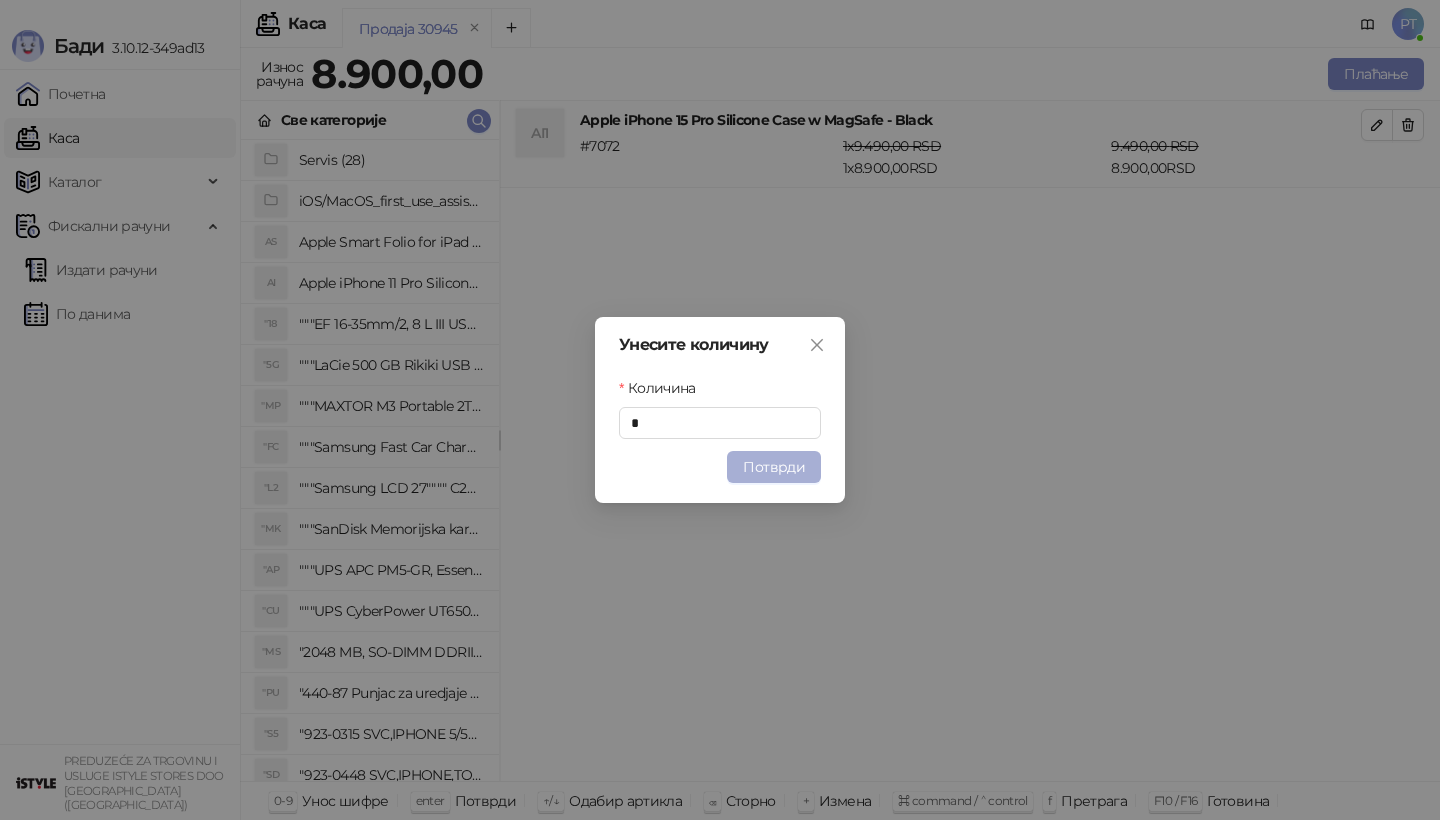 click on "Потврди" at bounding box center (774, 467) 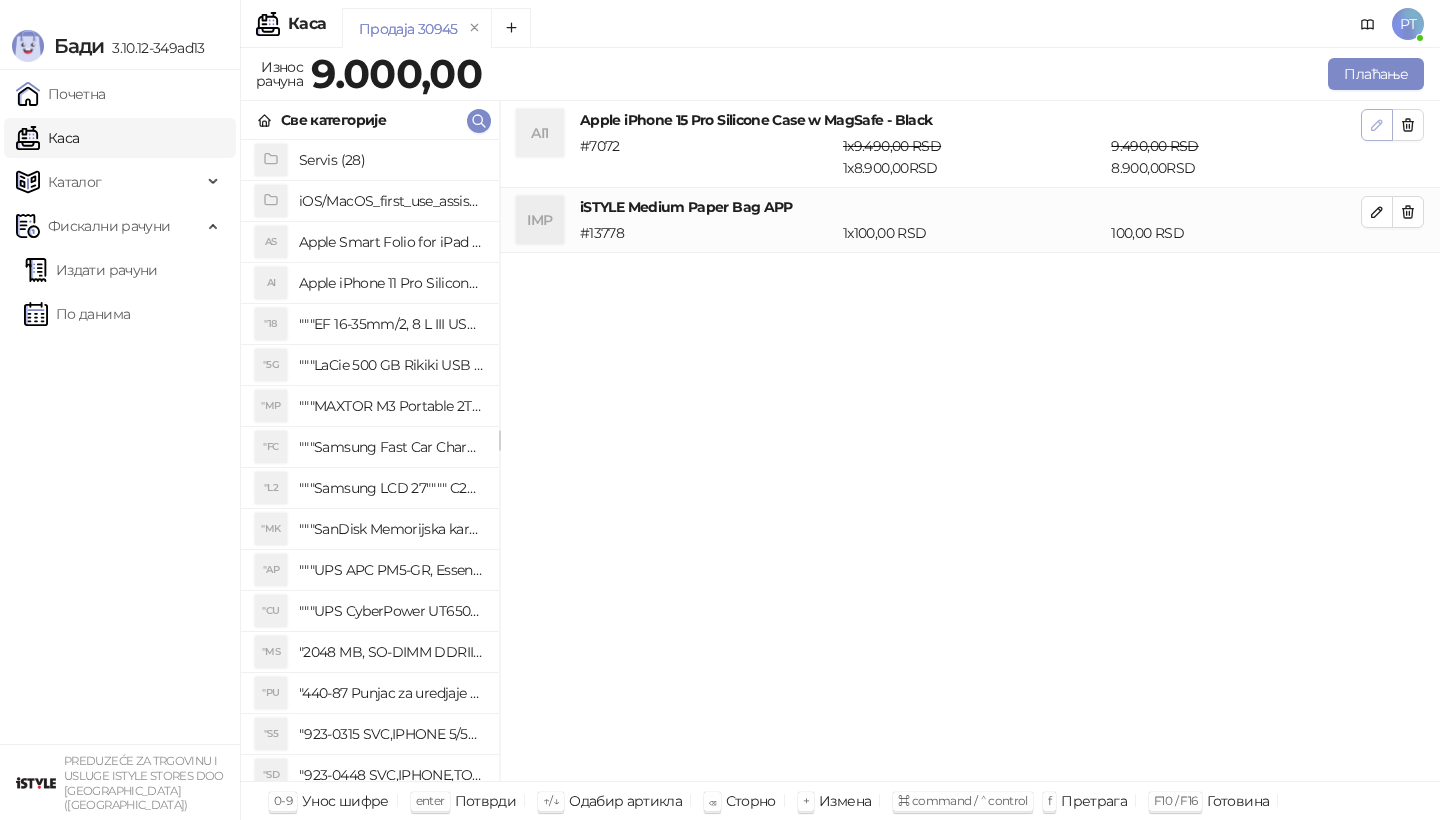 click at bounding box center [1377, 125] 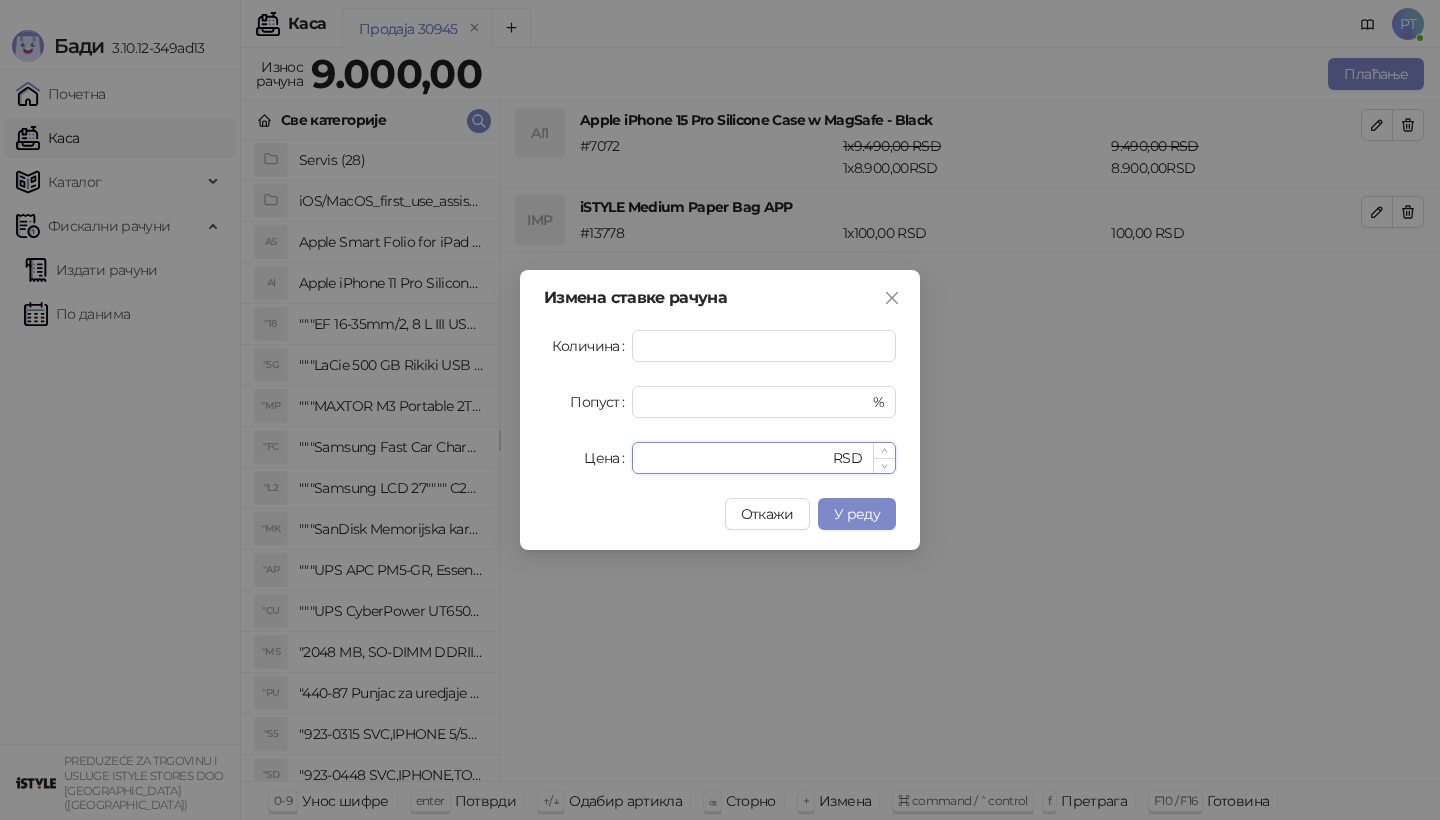 click on "****" at bounding box center [736, 458] 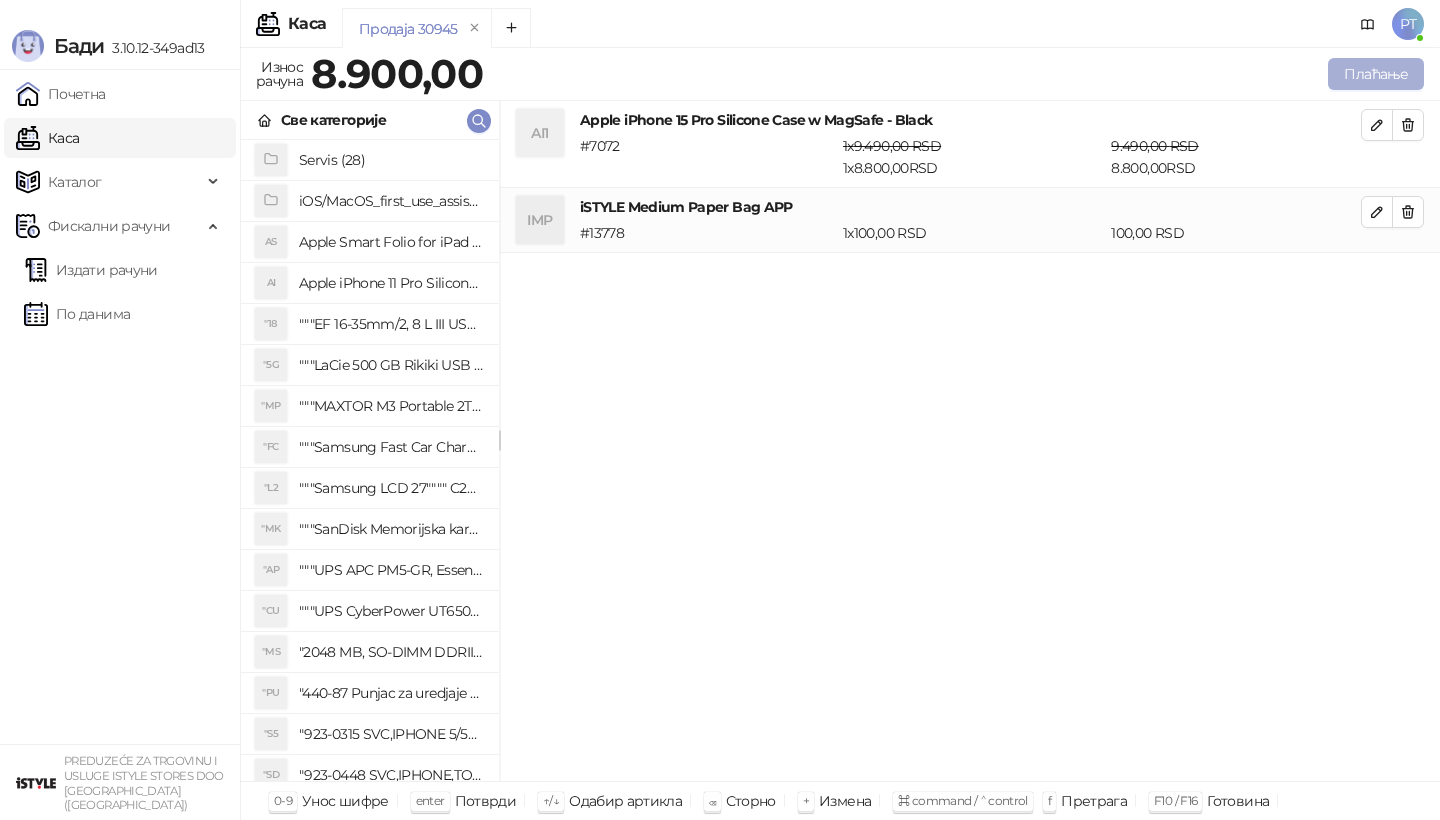 click on "Плаћање" at bounding box center (1376, 74) 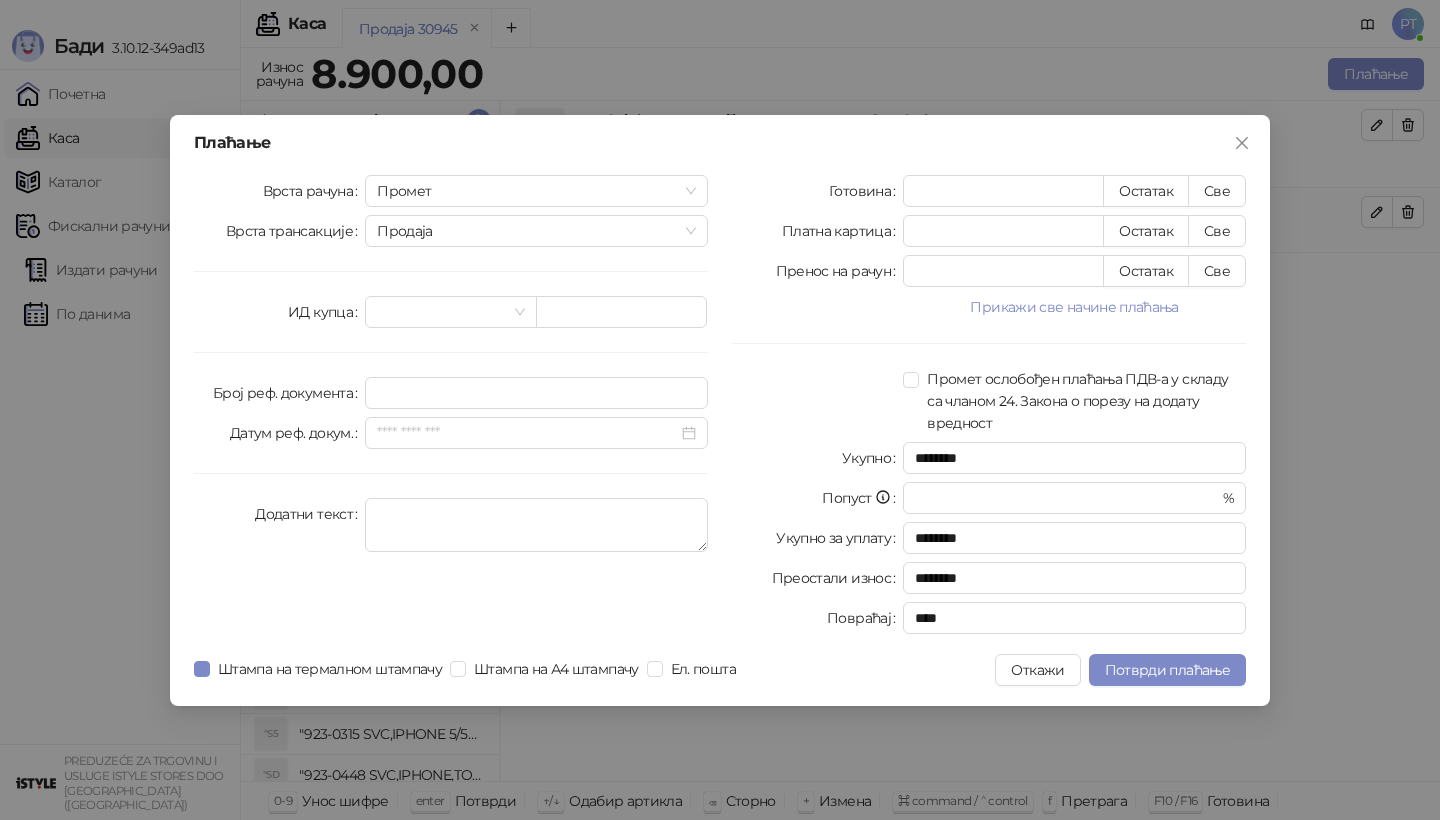 click on "Готовина * Остатак Све Платна картица * Остатак Све Пренос на рачун * Остатак Све Прикажи све начине плаћања Ваучер * Остатак Све Чек * Остатак Све Инстант плаћање * Остатак Све Друго безготовинско * Остатак Све   Промет ослобођен плаћања ПДВ-а у складу са чланом 24. Закона о порезу на додату вредност Укупно ******** Попуст   * % Укупно за уплату ******** Преостали износ ******** Повраћај ****" at bounding box center [989, 408] 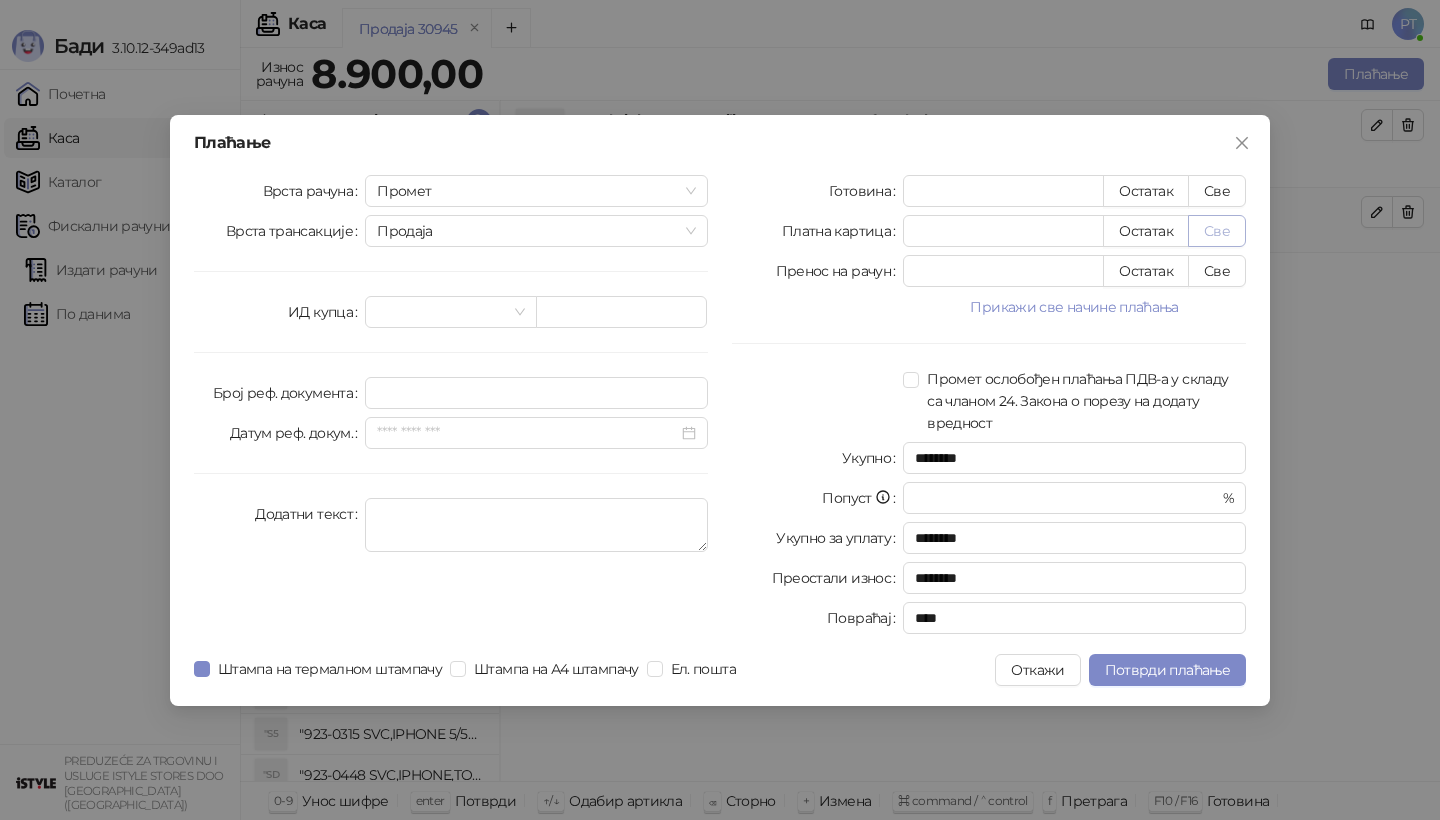 click on "Све" at bounding box center [1217, 231] 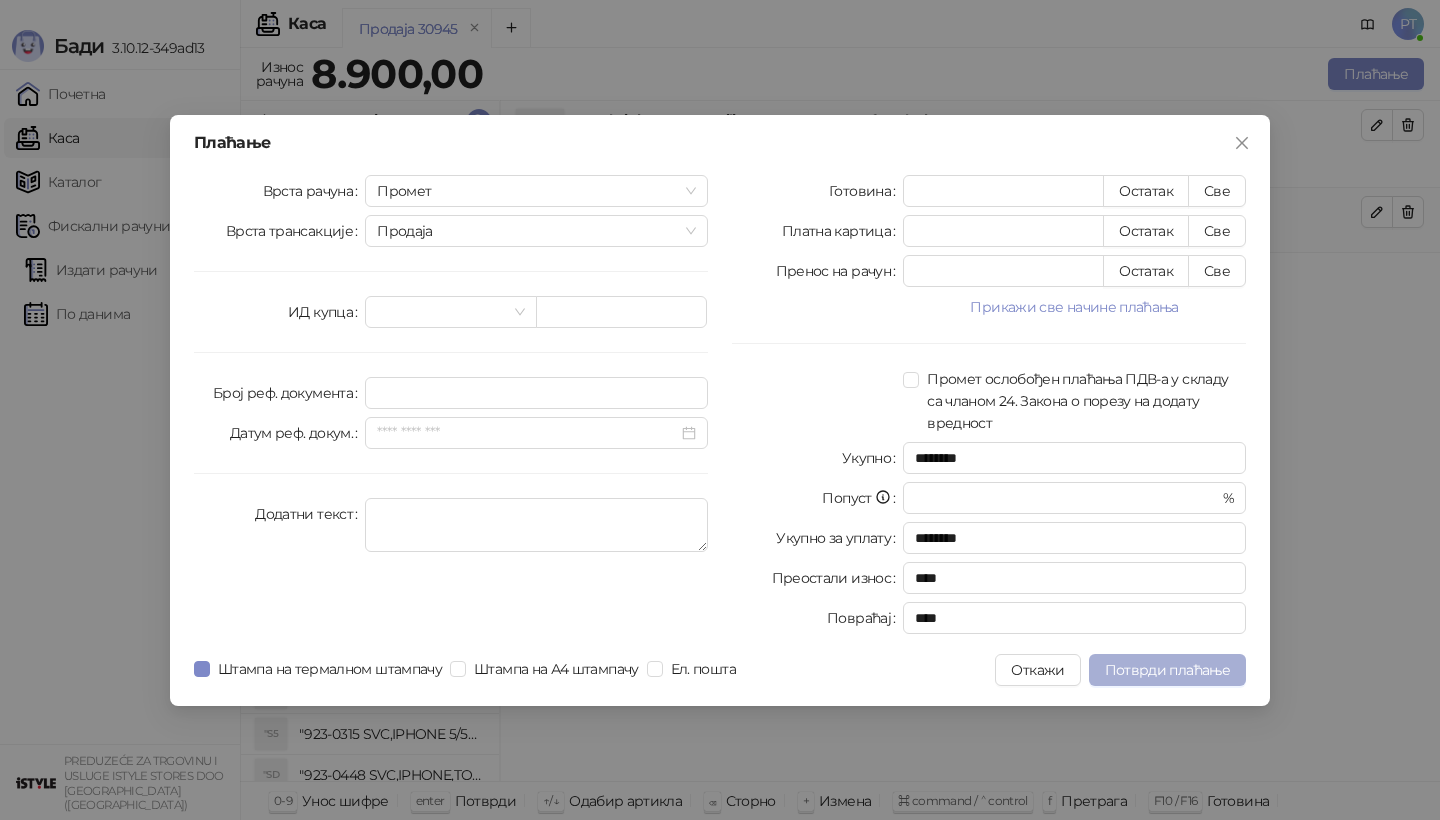 click on "Потврди плаћање" at bounding box center (1167, 670) 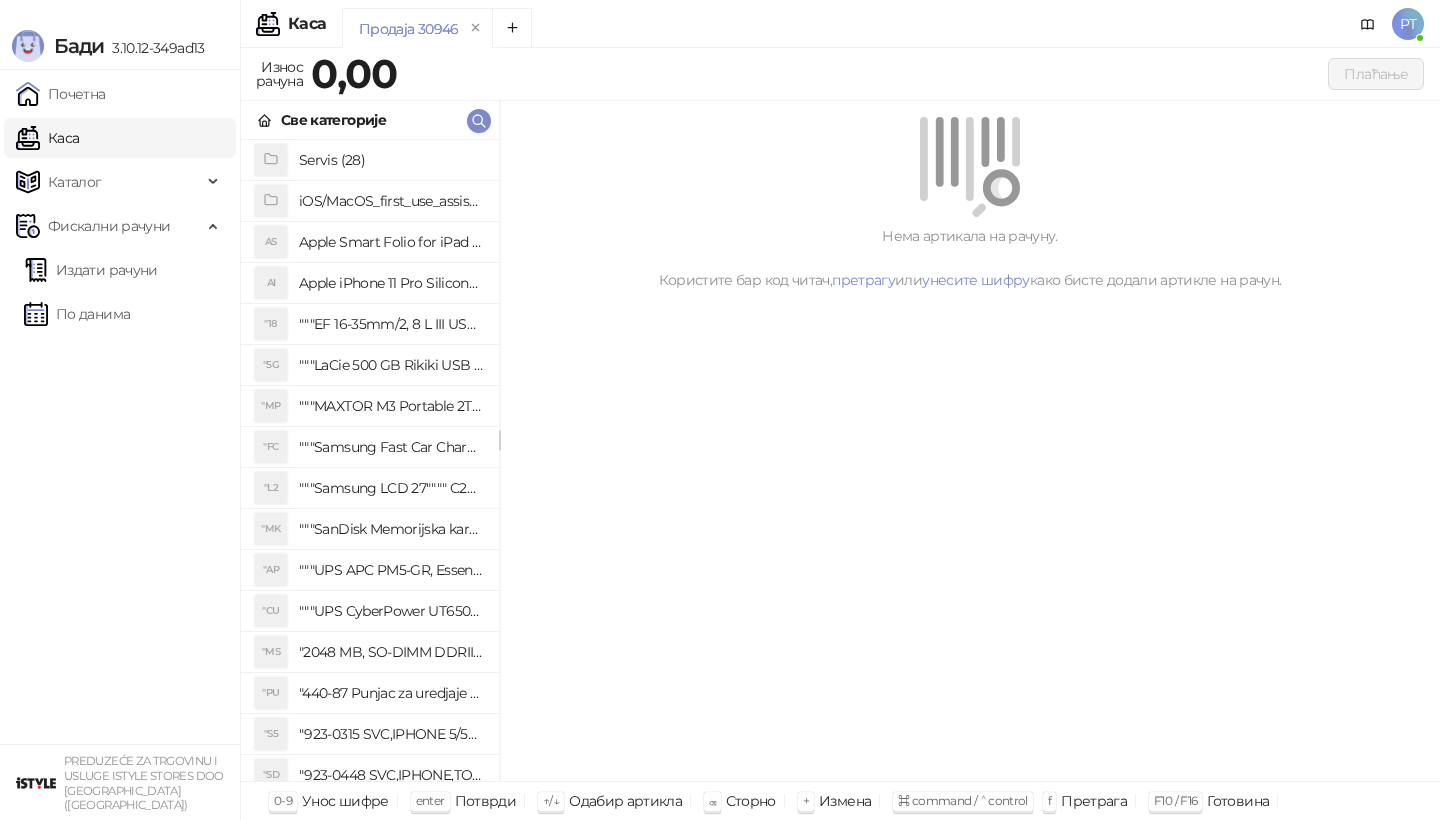 click on "Све категорије" at bounding box center [370, 120] 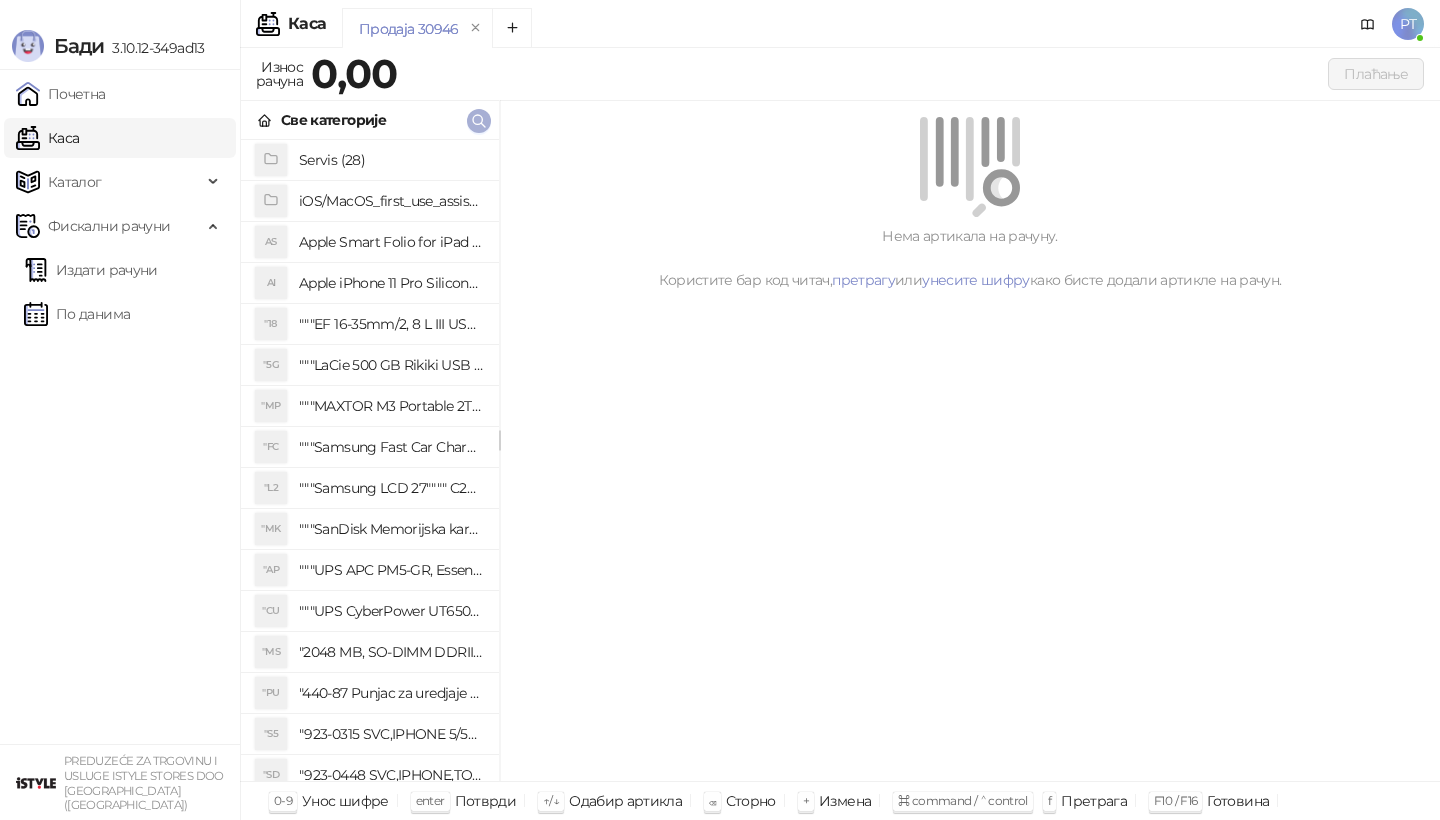 click at bounding box center [479, 120] 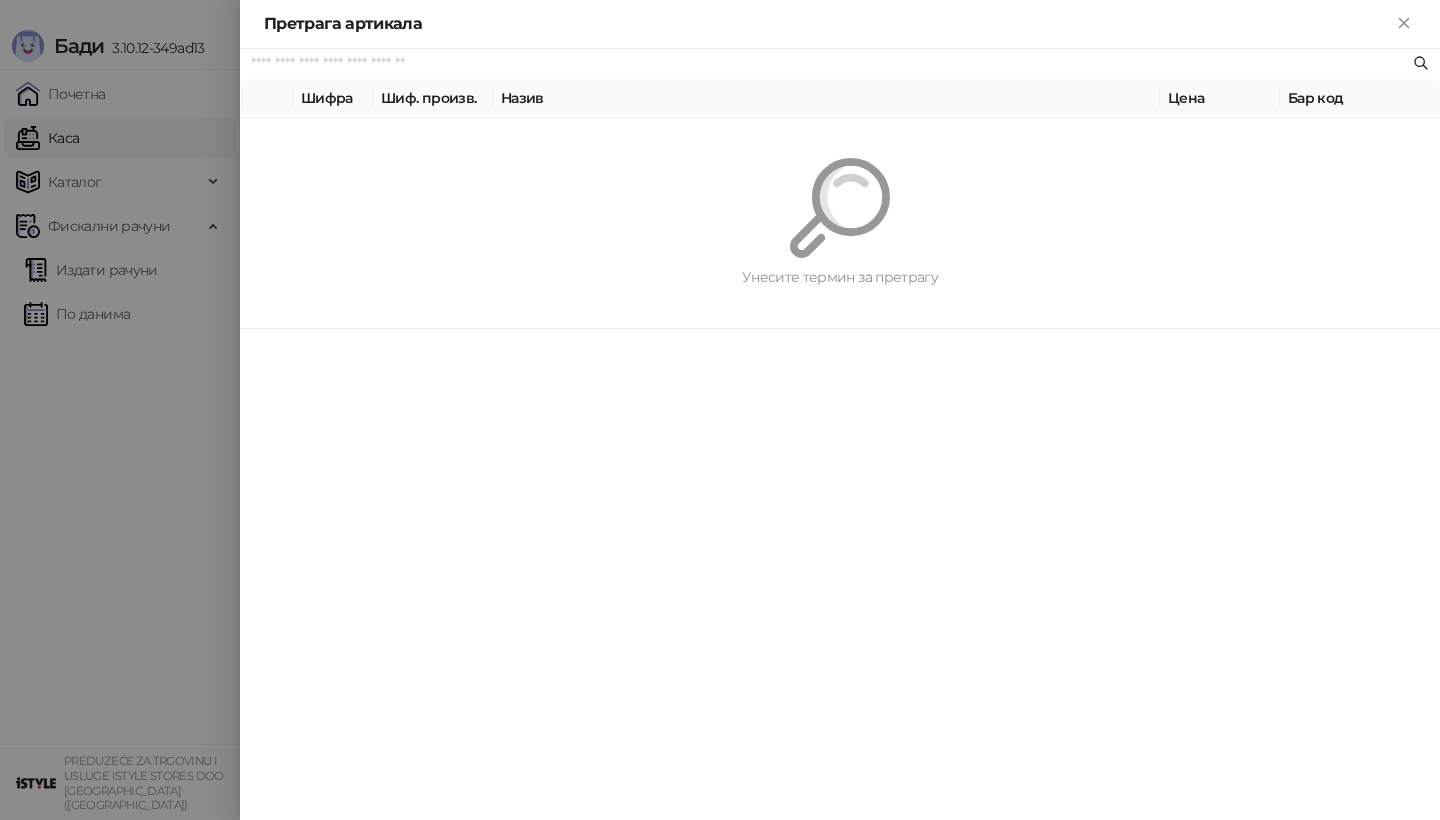 paste on "**********" 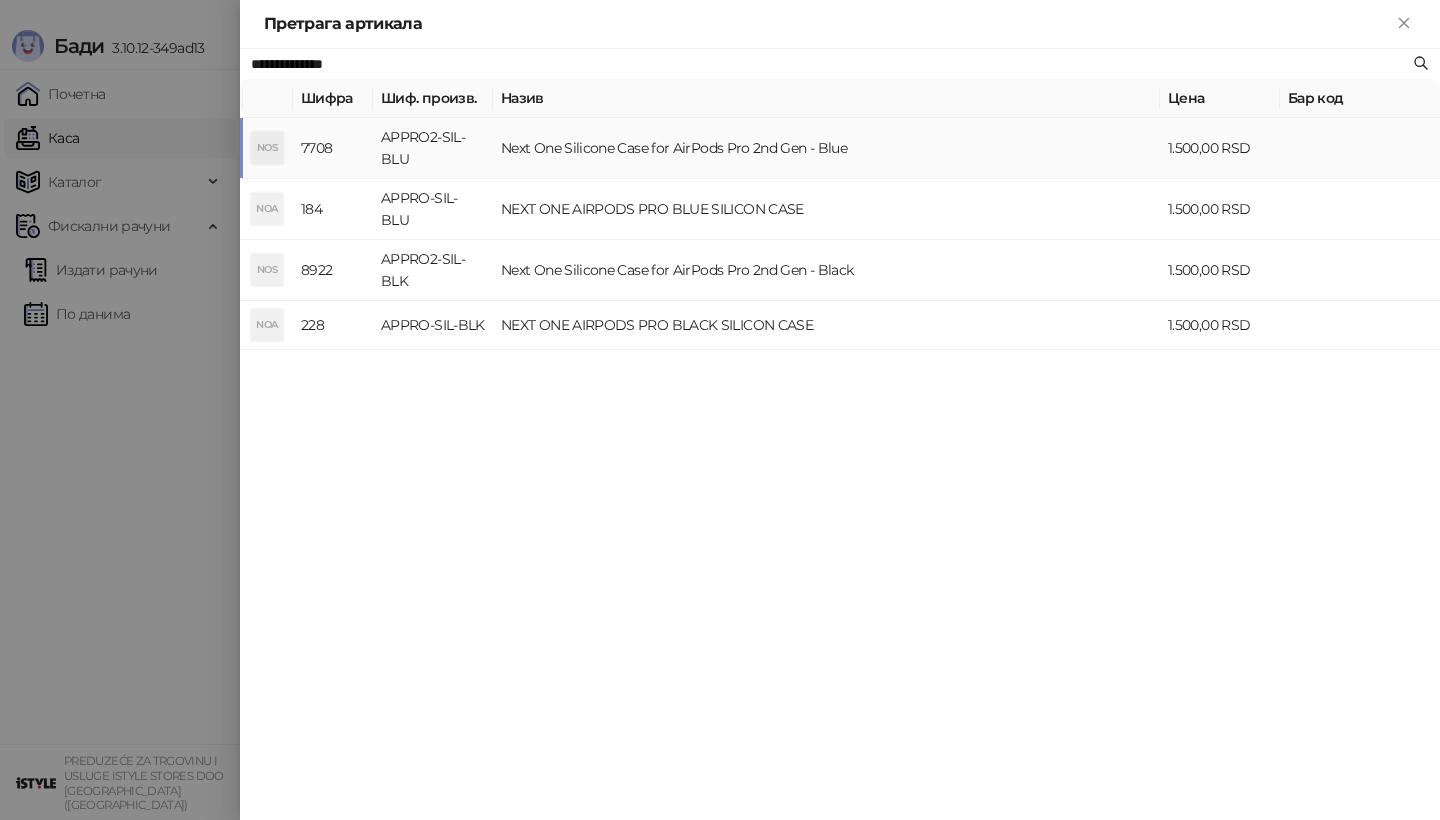 type on "**********" 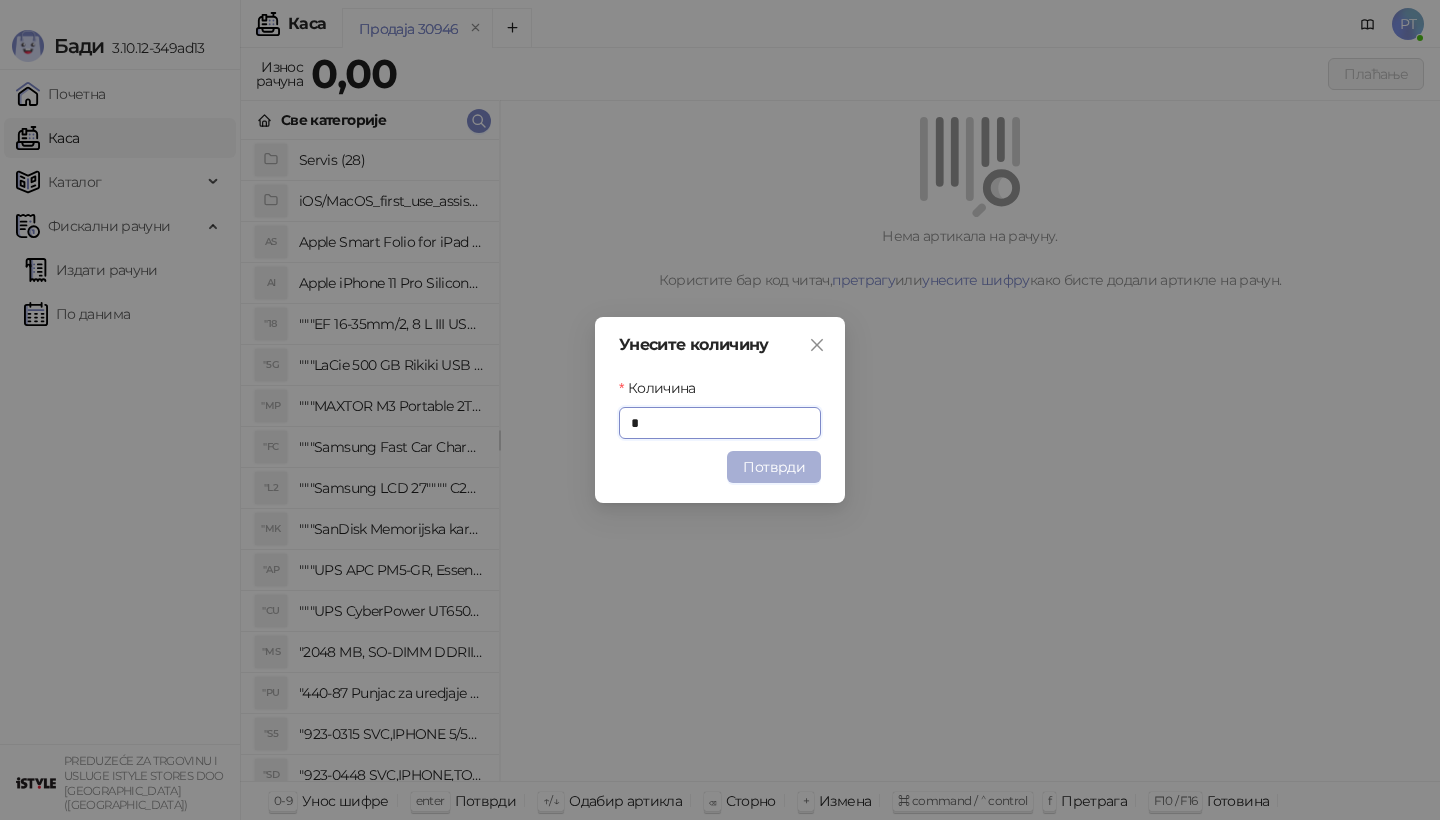click on "Потврди" at bounding box center (774, 467) 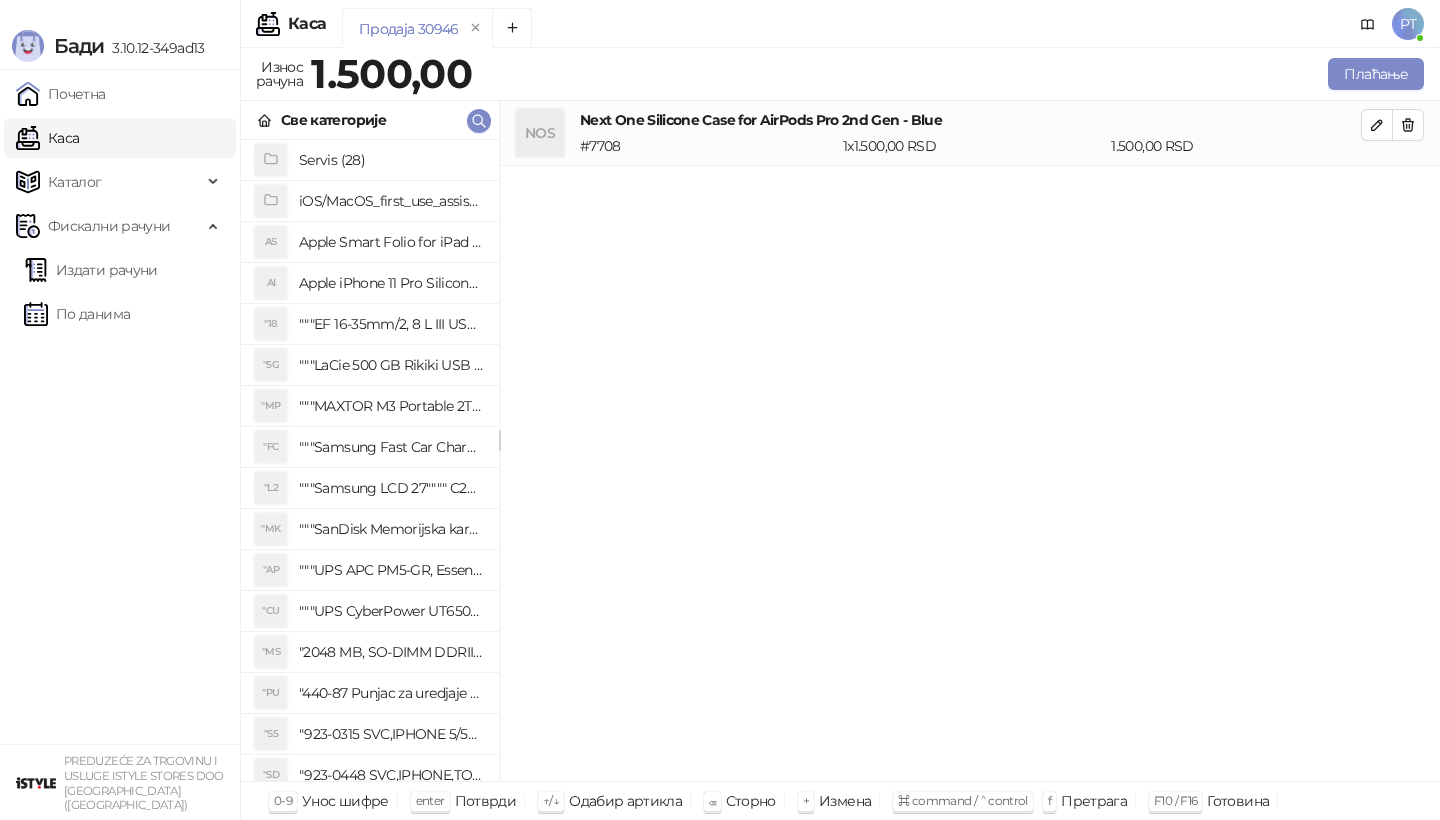 click on "Све категорије" at bounding box center [370, 120] 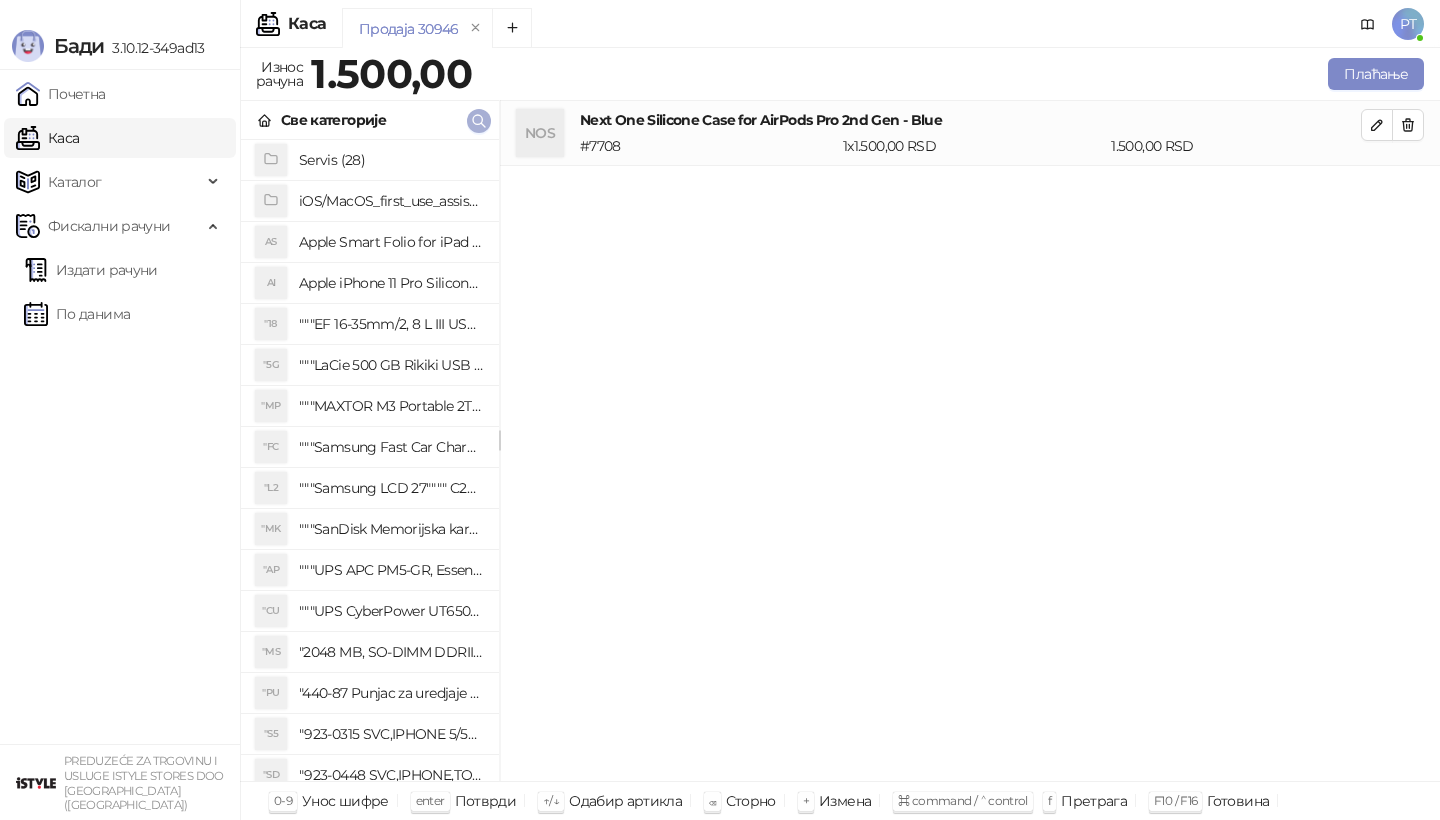 type 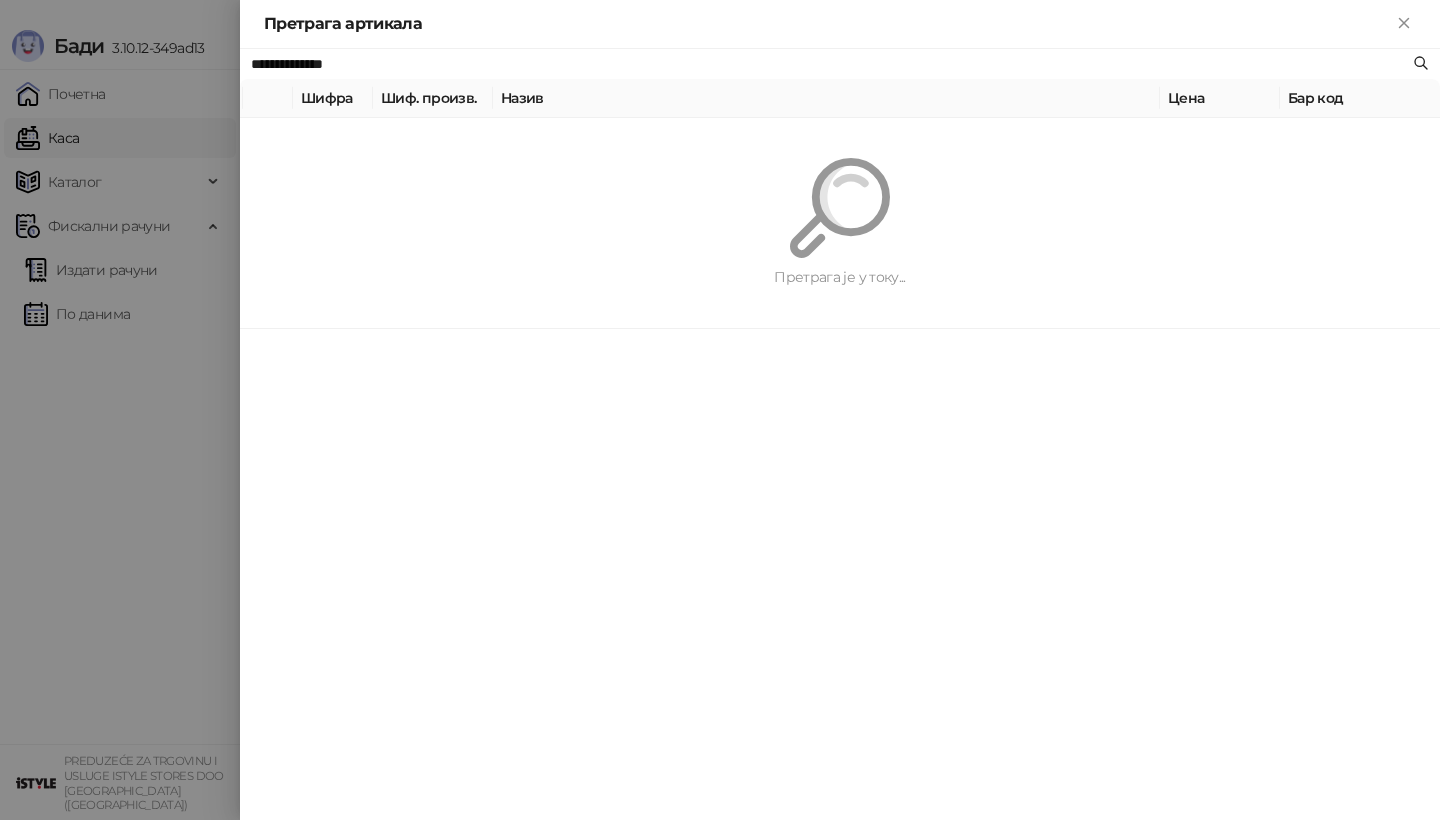 paste 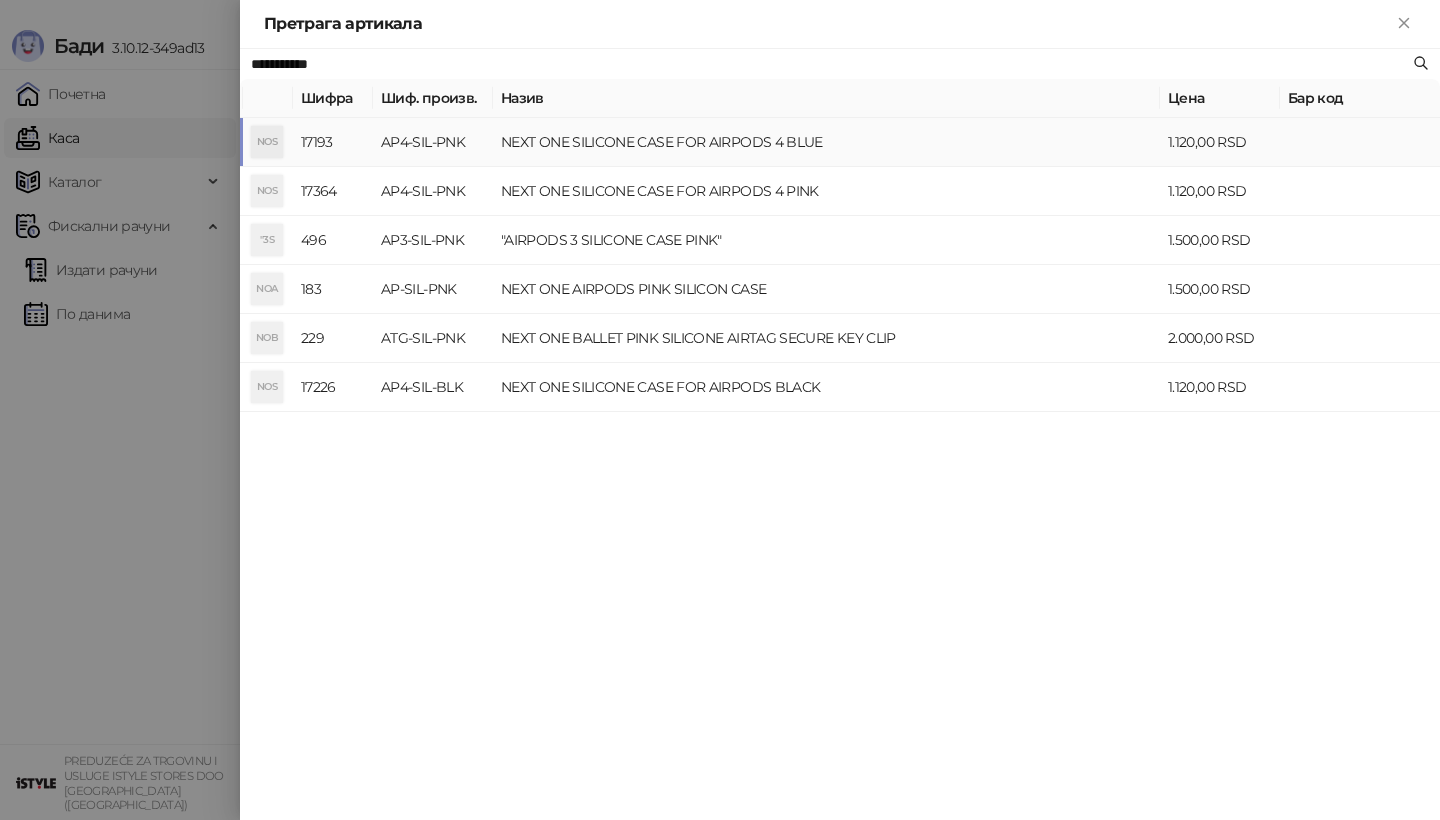 type on "**********" 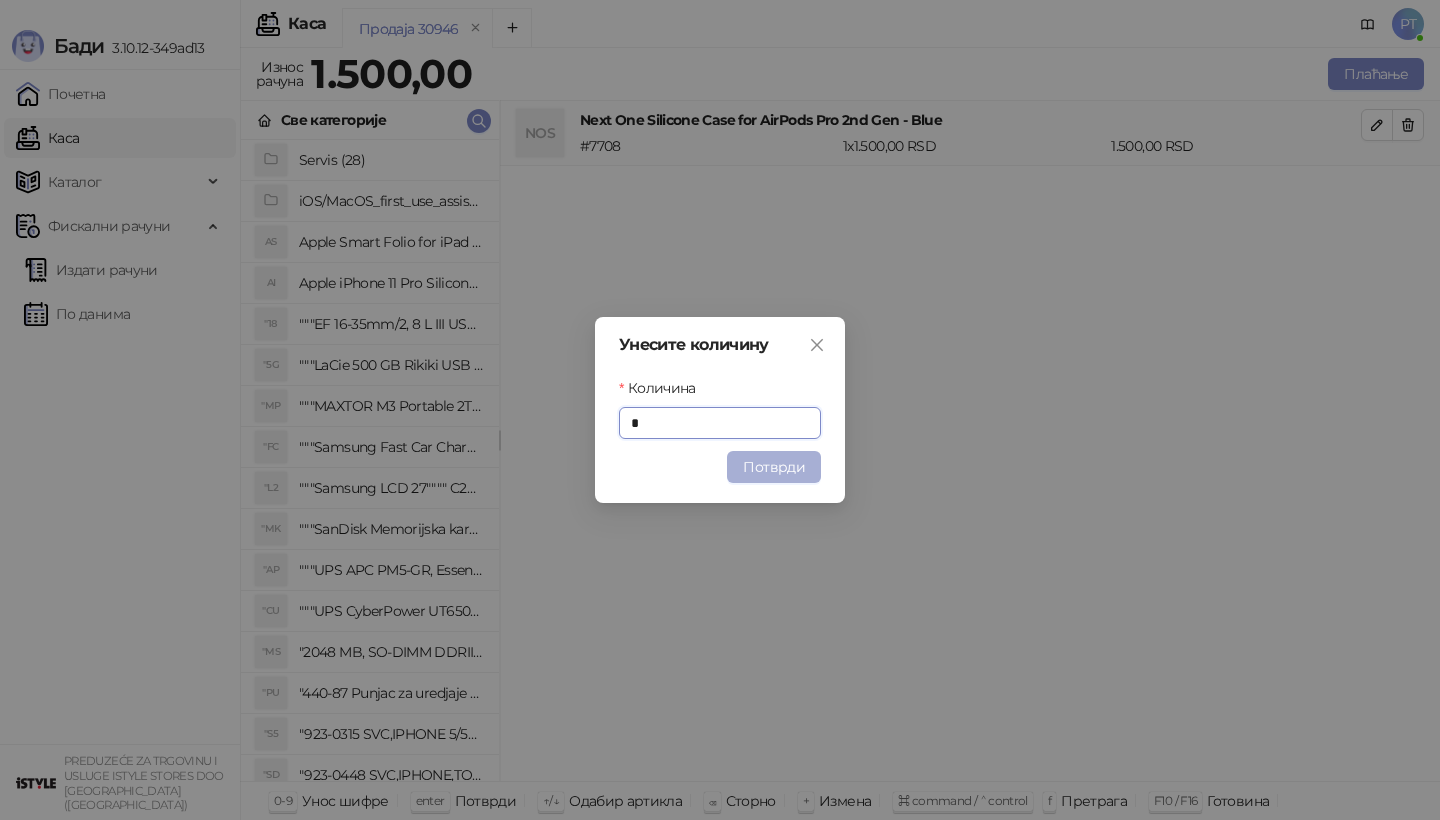click on "Потврди" at bounding box center (774, 467) 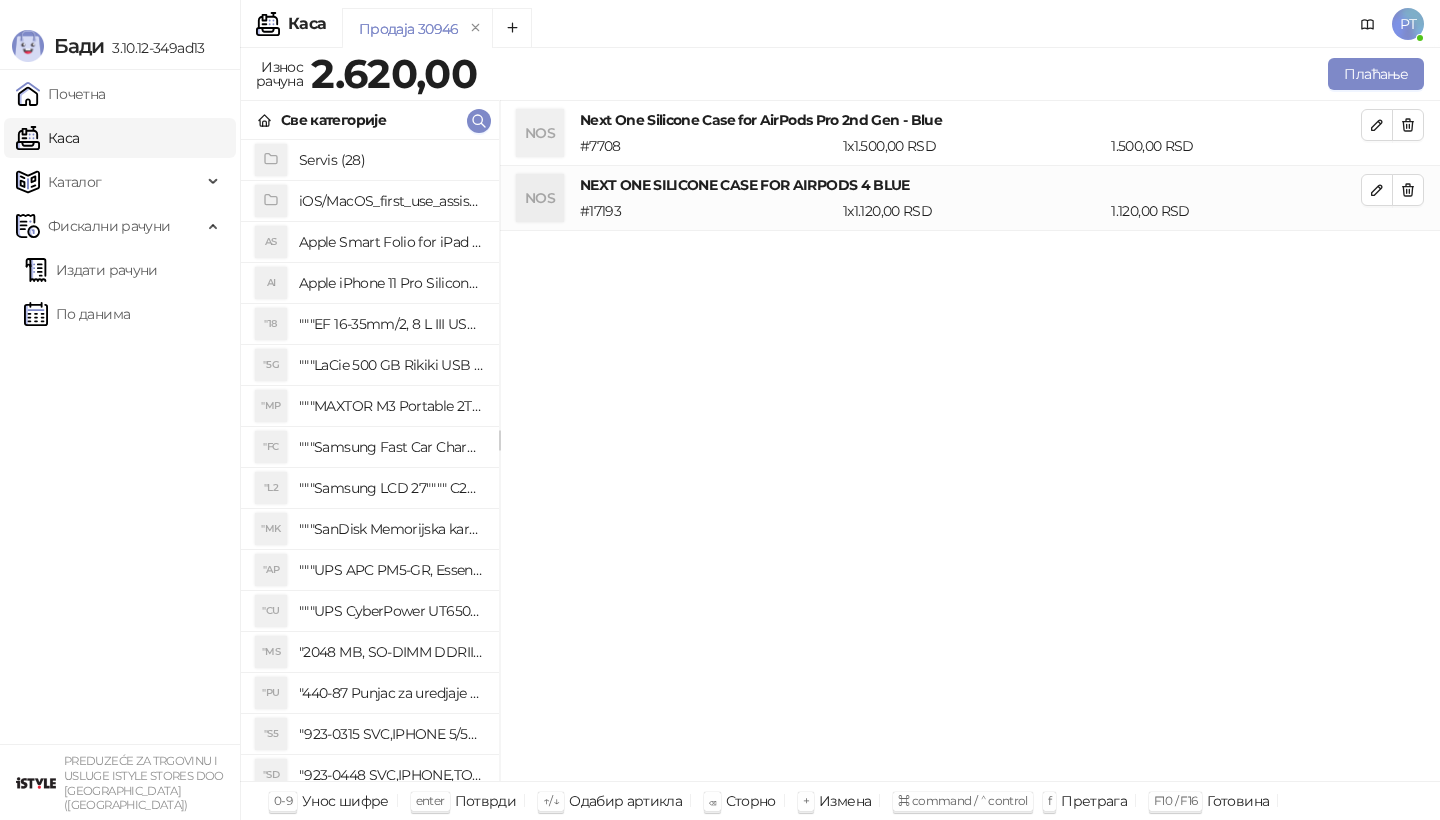 click on "Плаћање" at bounding box center [954, 74] 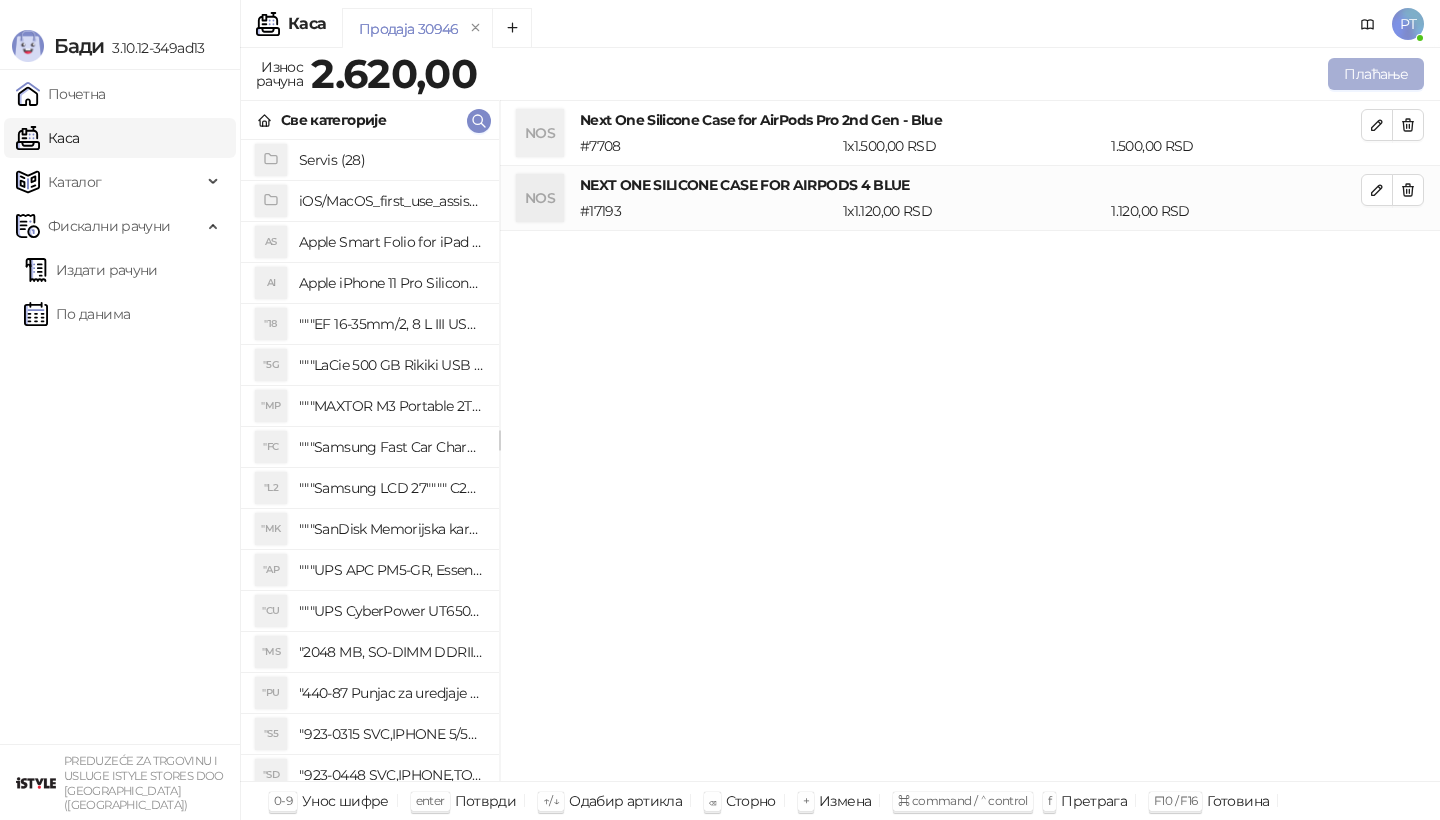 click on "Плаћање" at bounding box center [1376, 74] 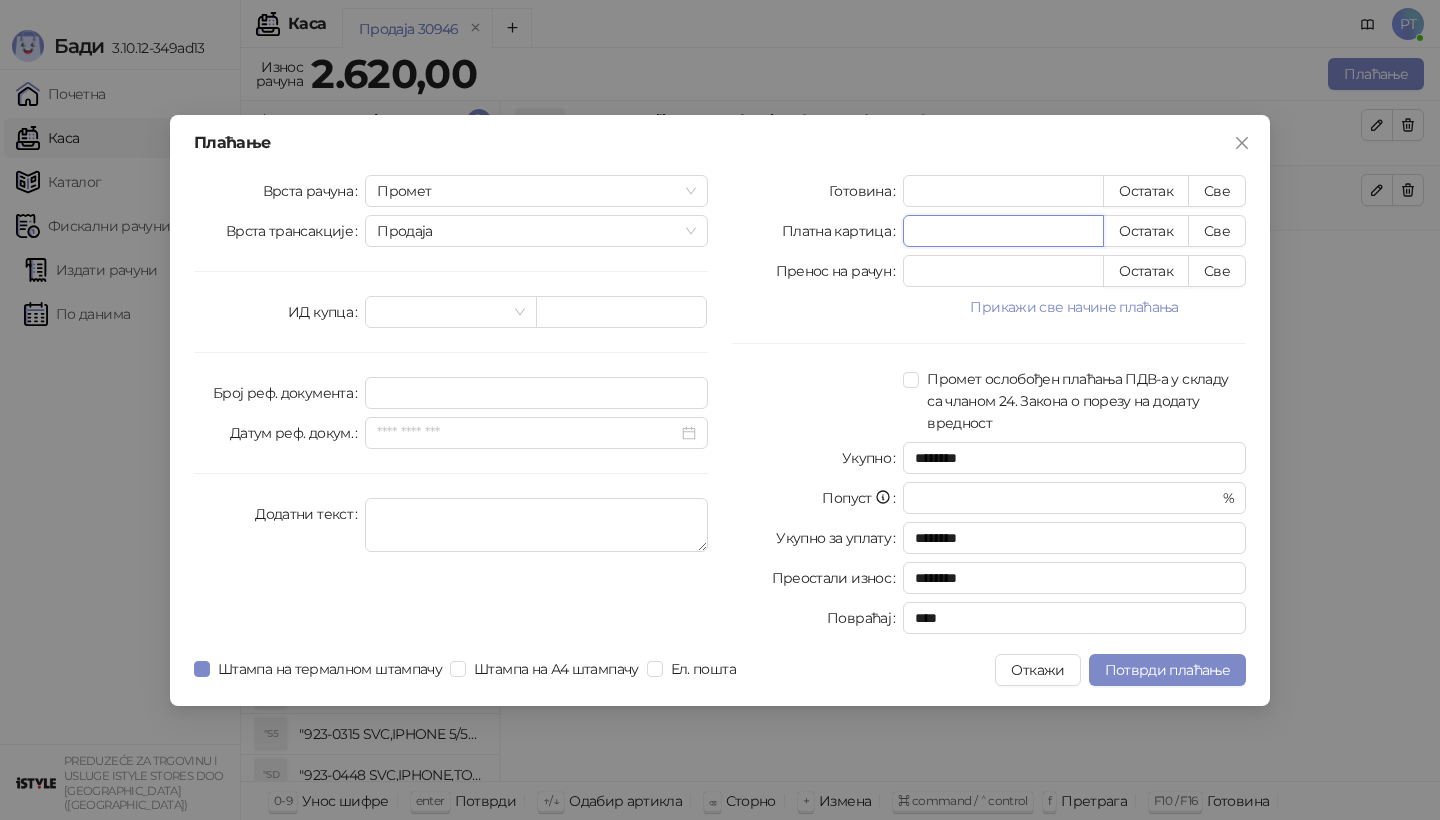 click on "*" at bounding box center (1003, 231) 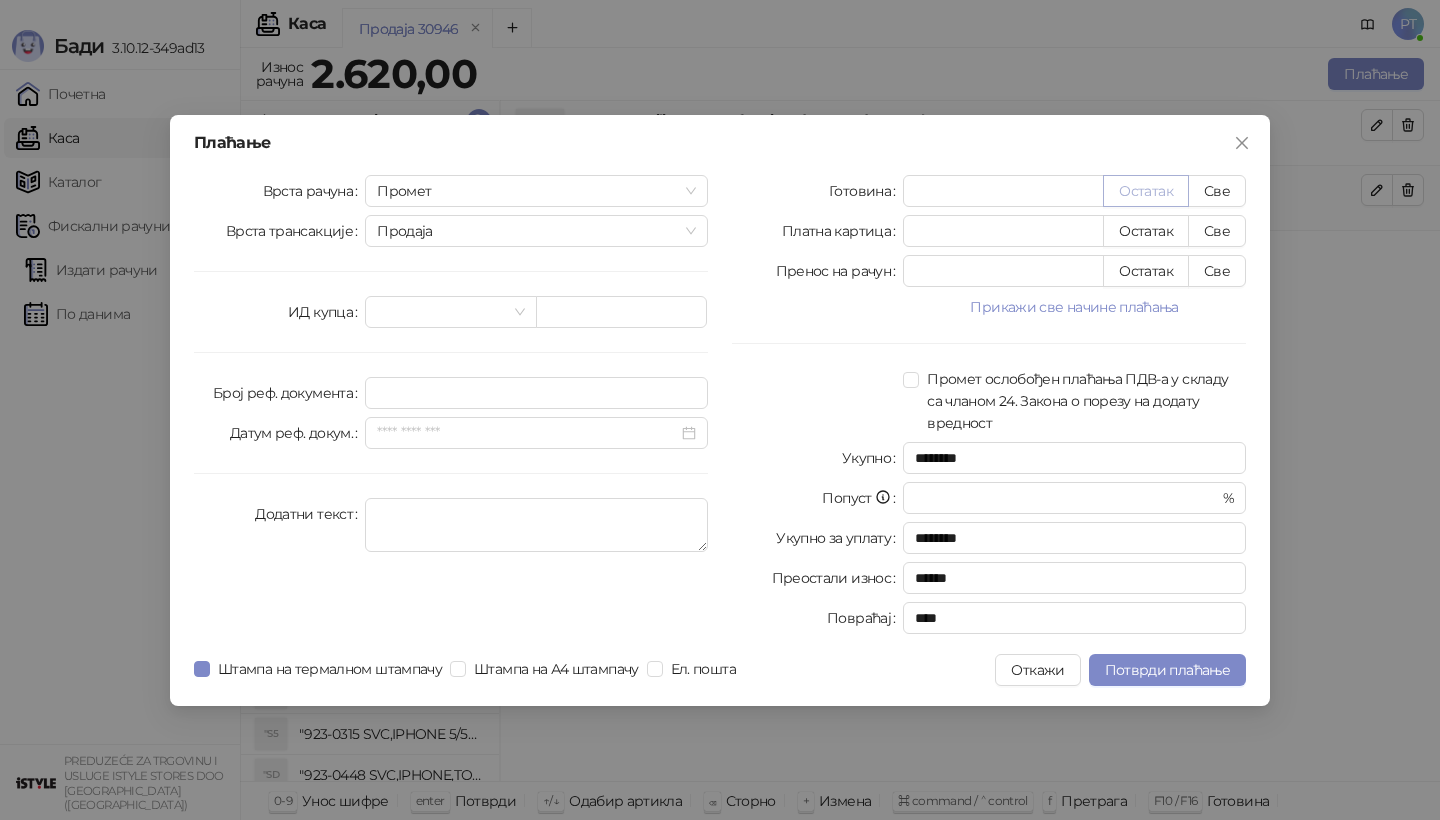 type on "****" 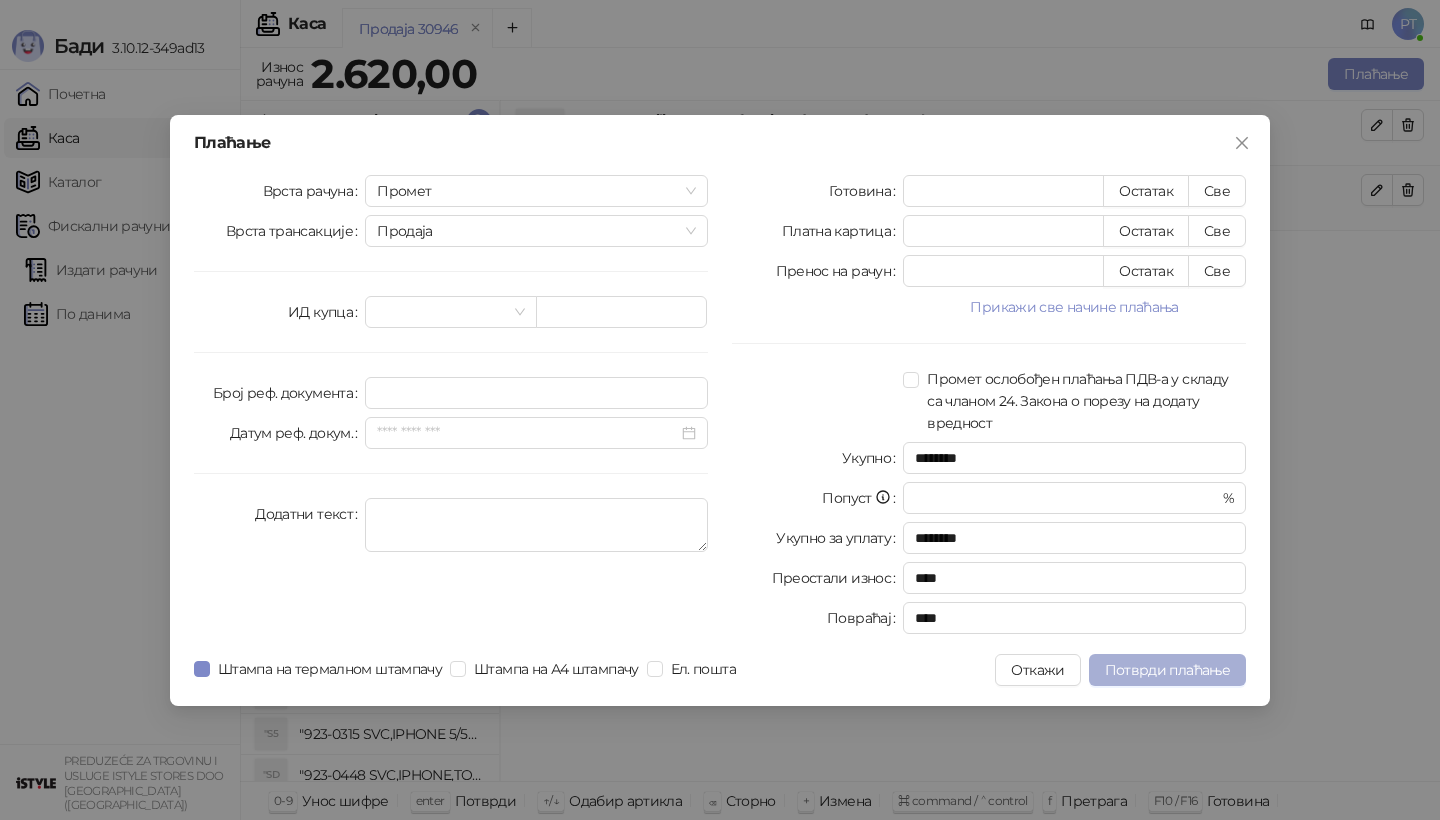 click on "Потврди плаћање" at bounding box center [1167, 670] 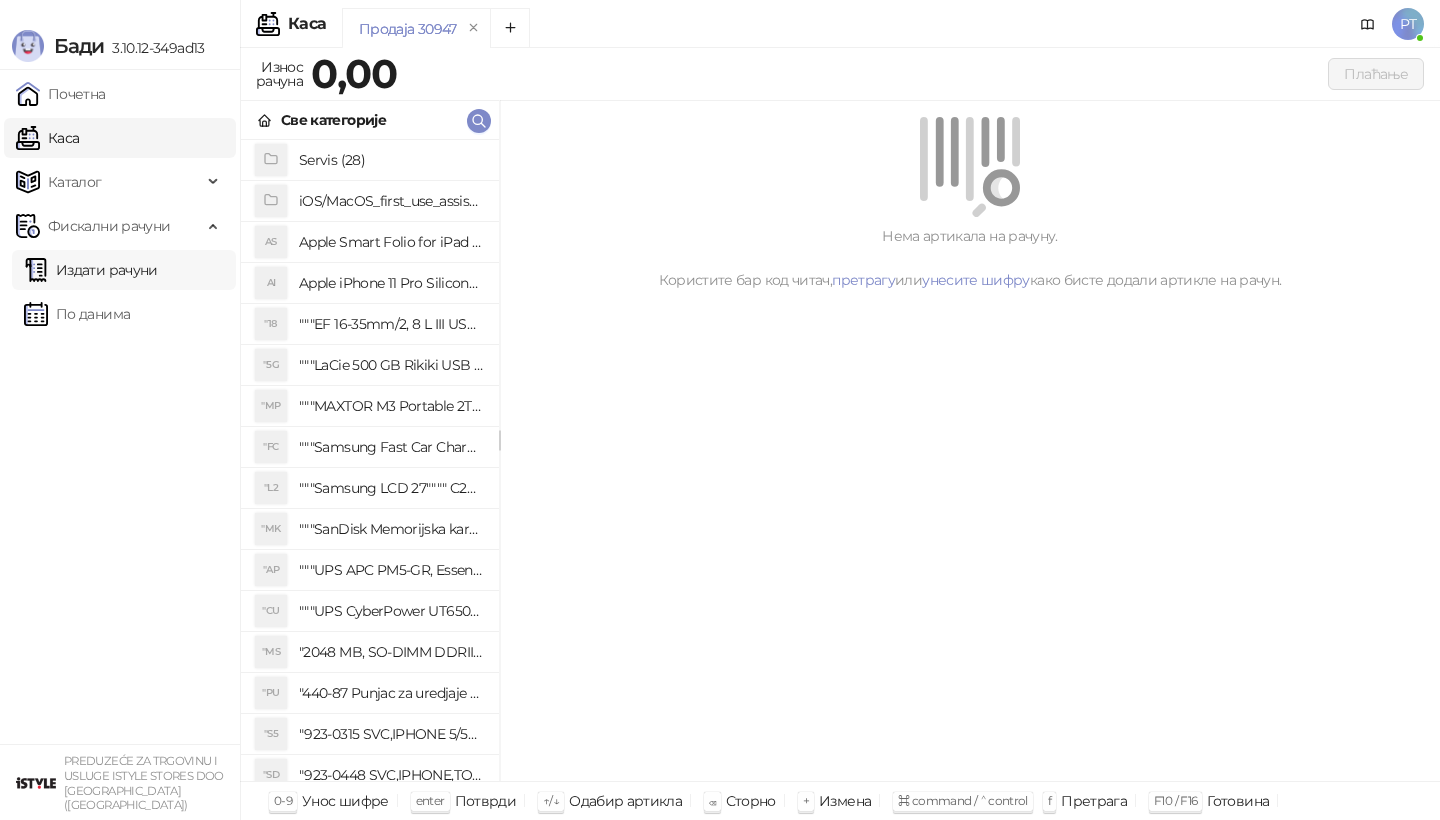 click on "Издати рачуни" at bounding box center [91, 270] 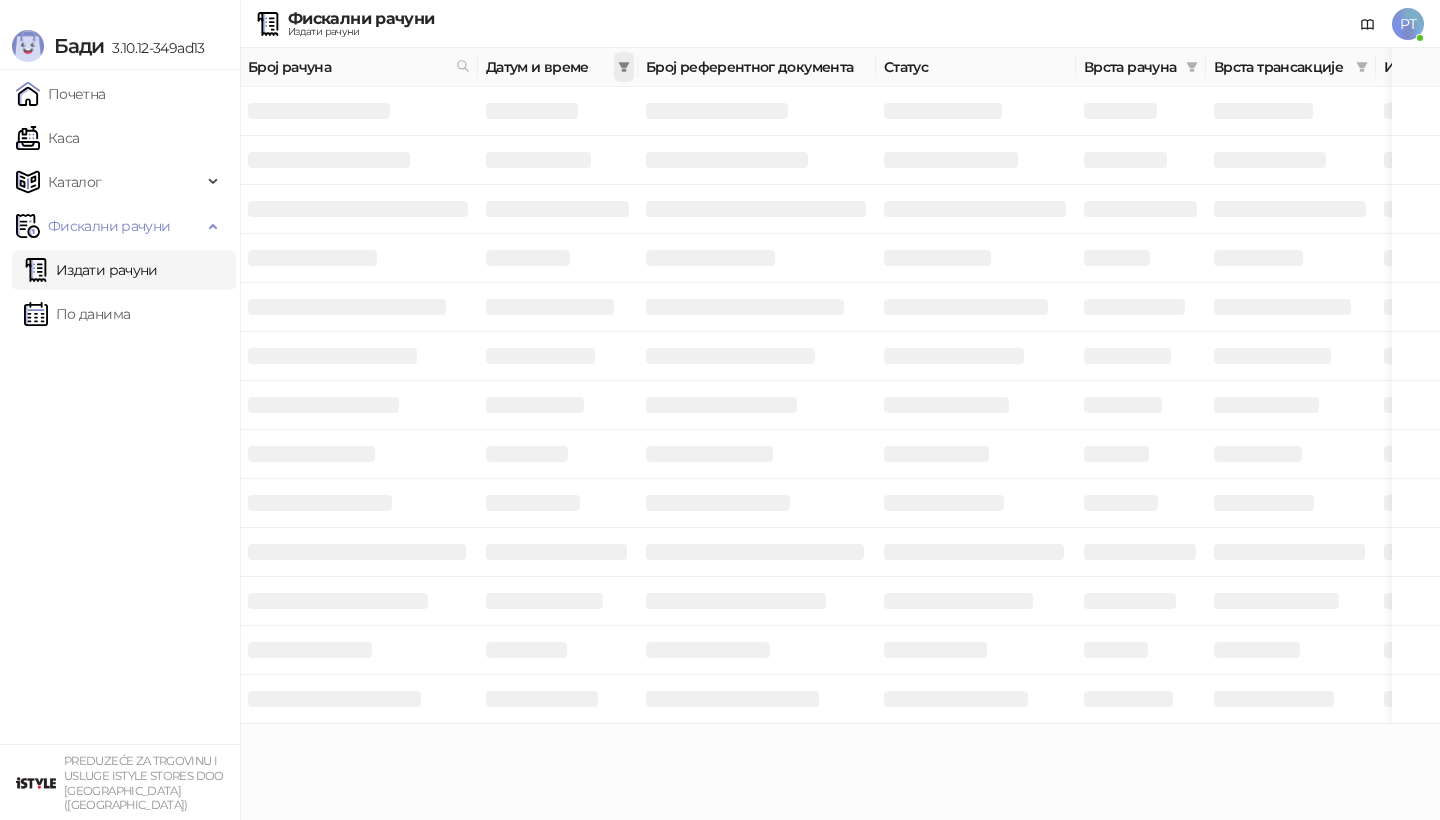 click at bounding box center (624, 67) 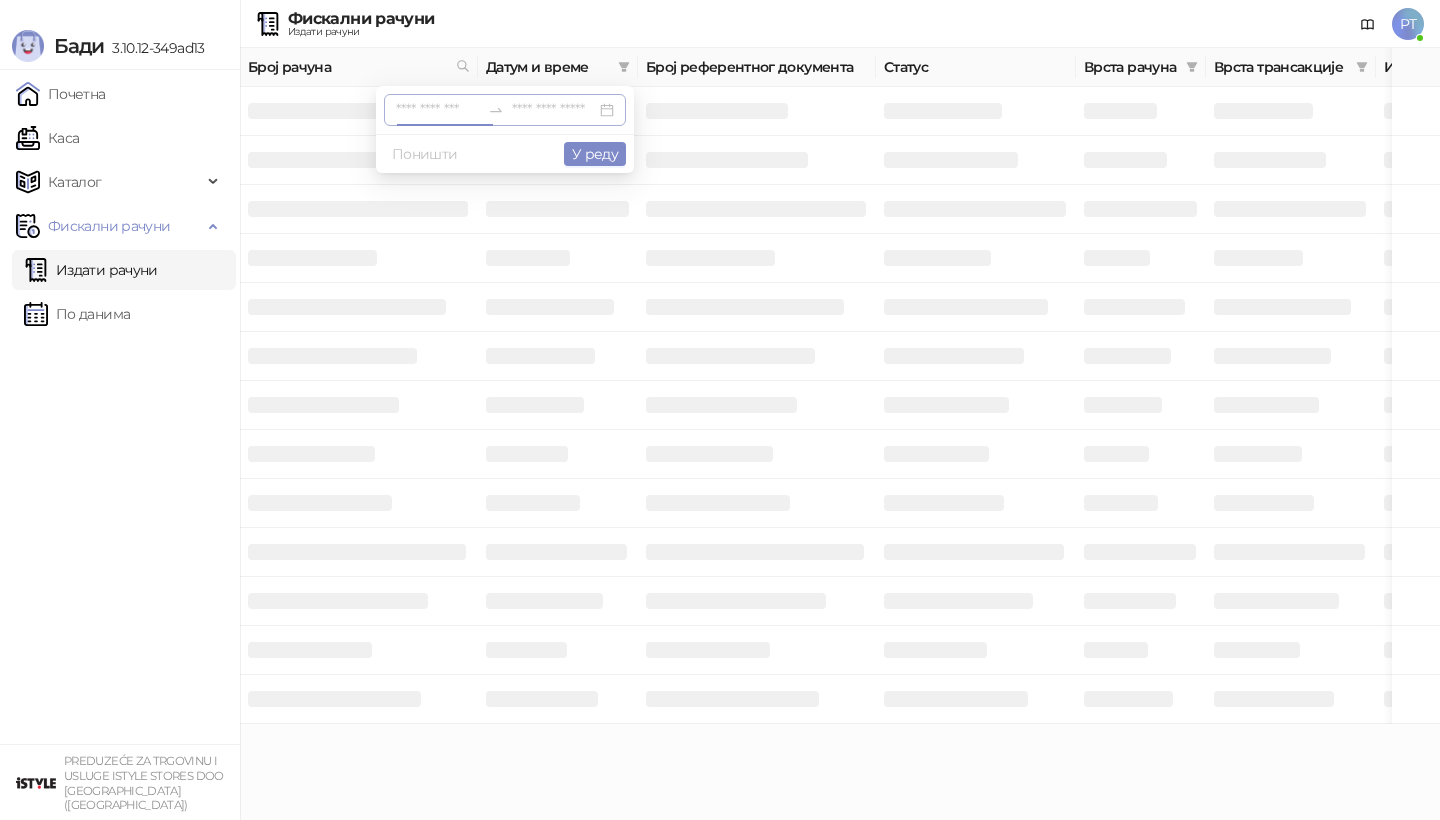 click at bounding box center (438, 110) 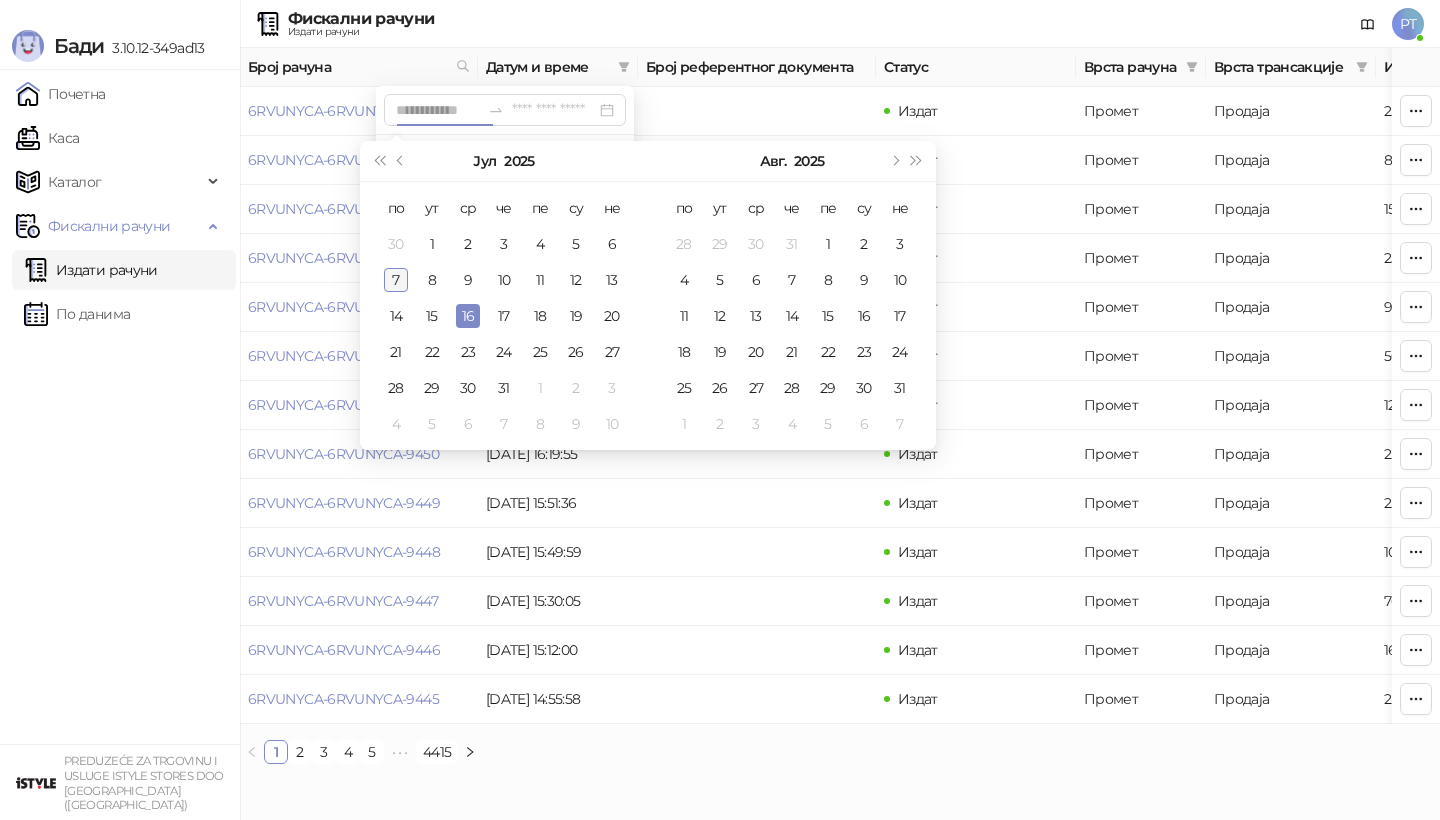 type on "**********" 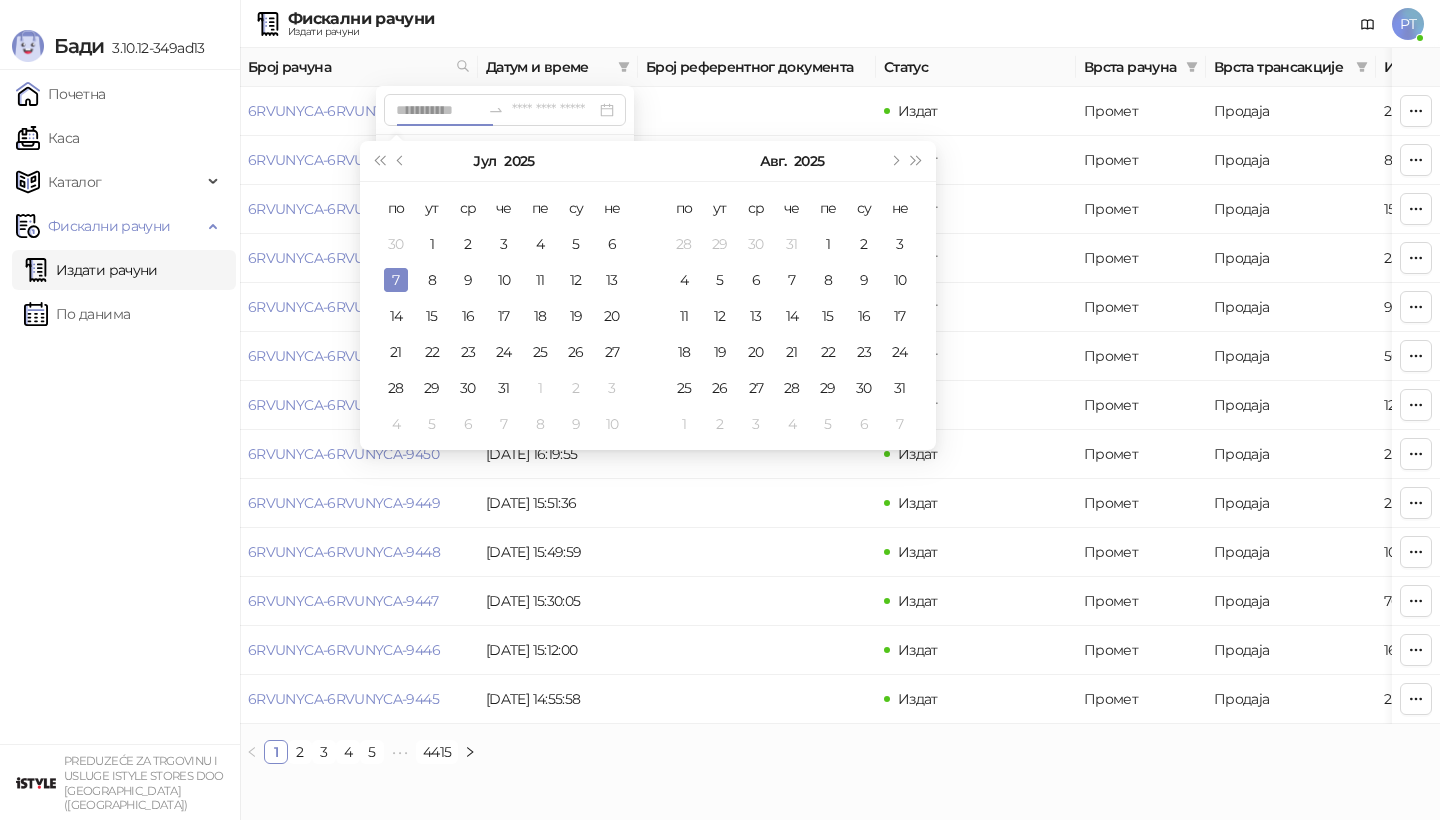 click on "7" at bounding box center [396, 280] 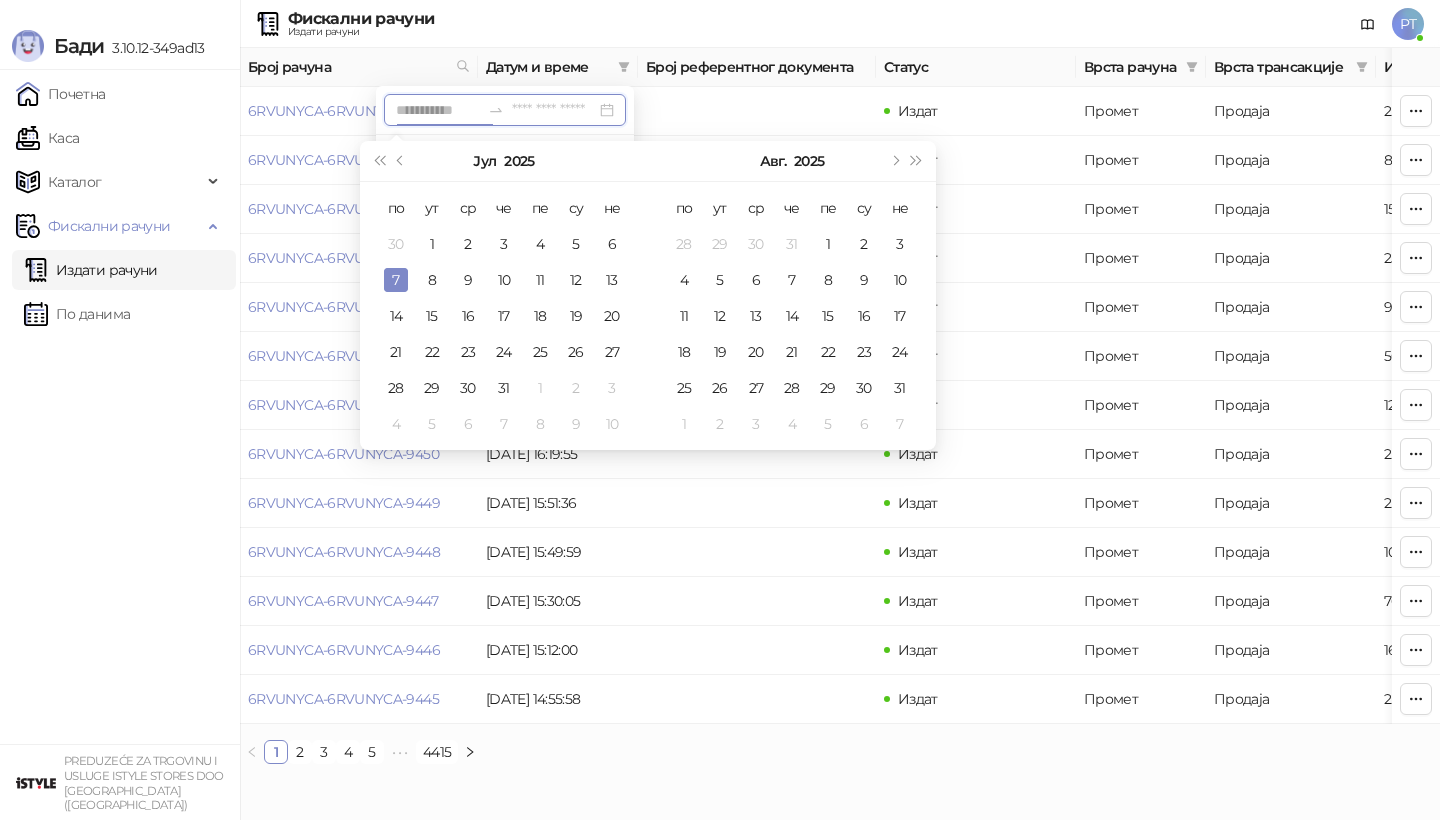 type on "**********" 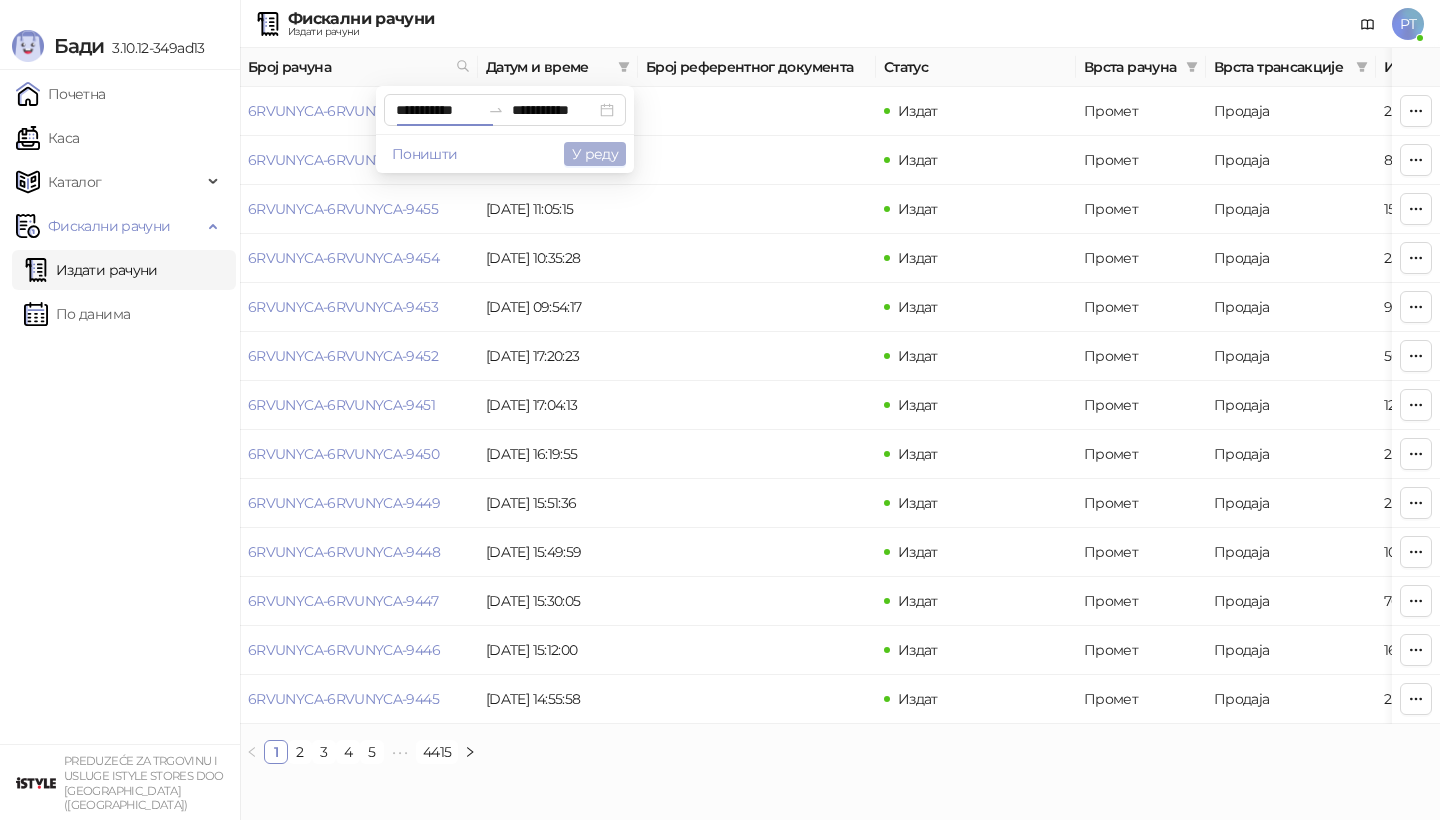 click on "У реду" at bounding box center [595, 154] 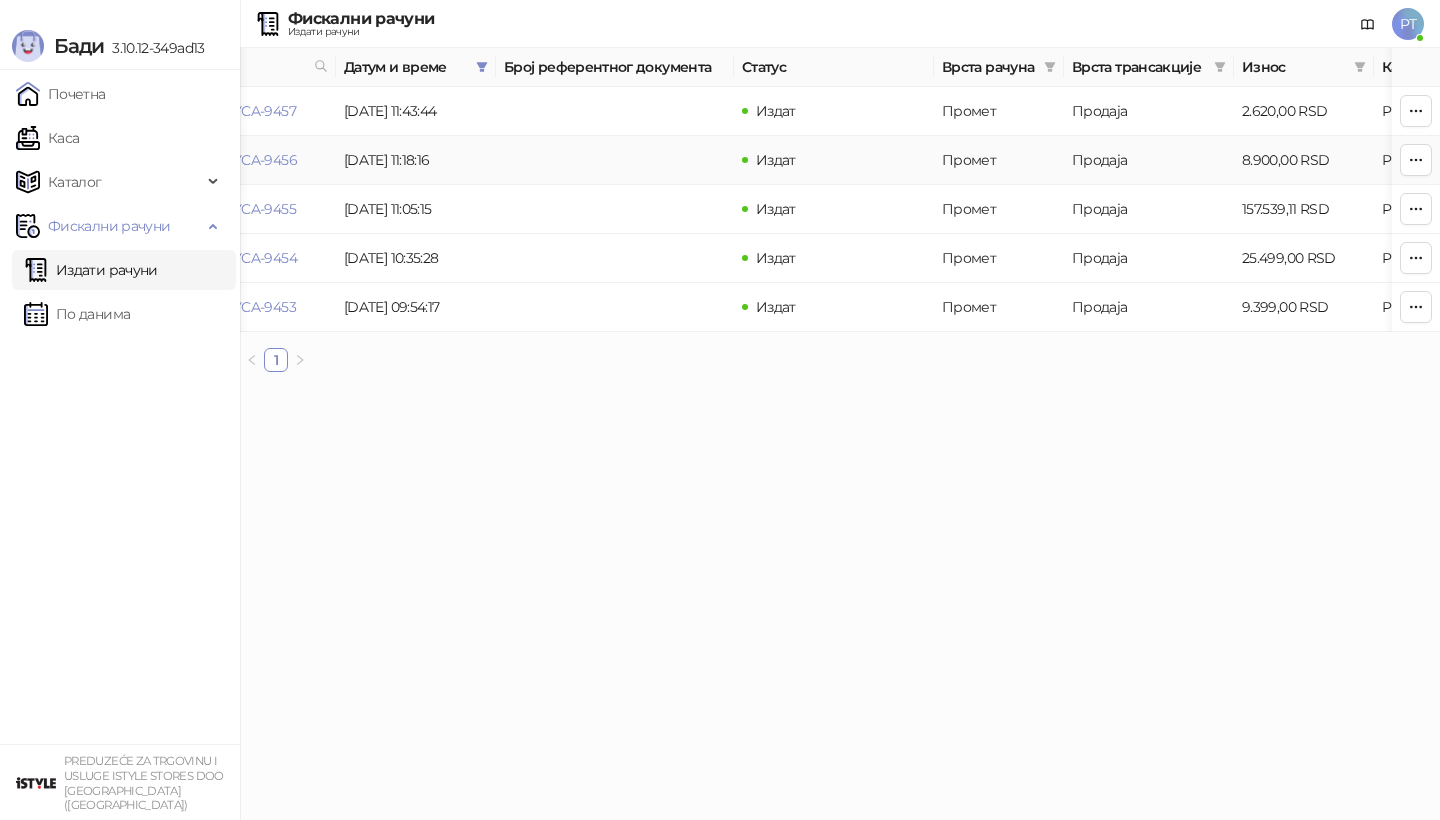 scroll, scrollTop: 0, scrollLeft: 144, axis: horizontal 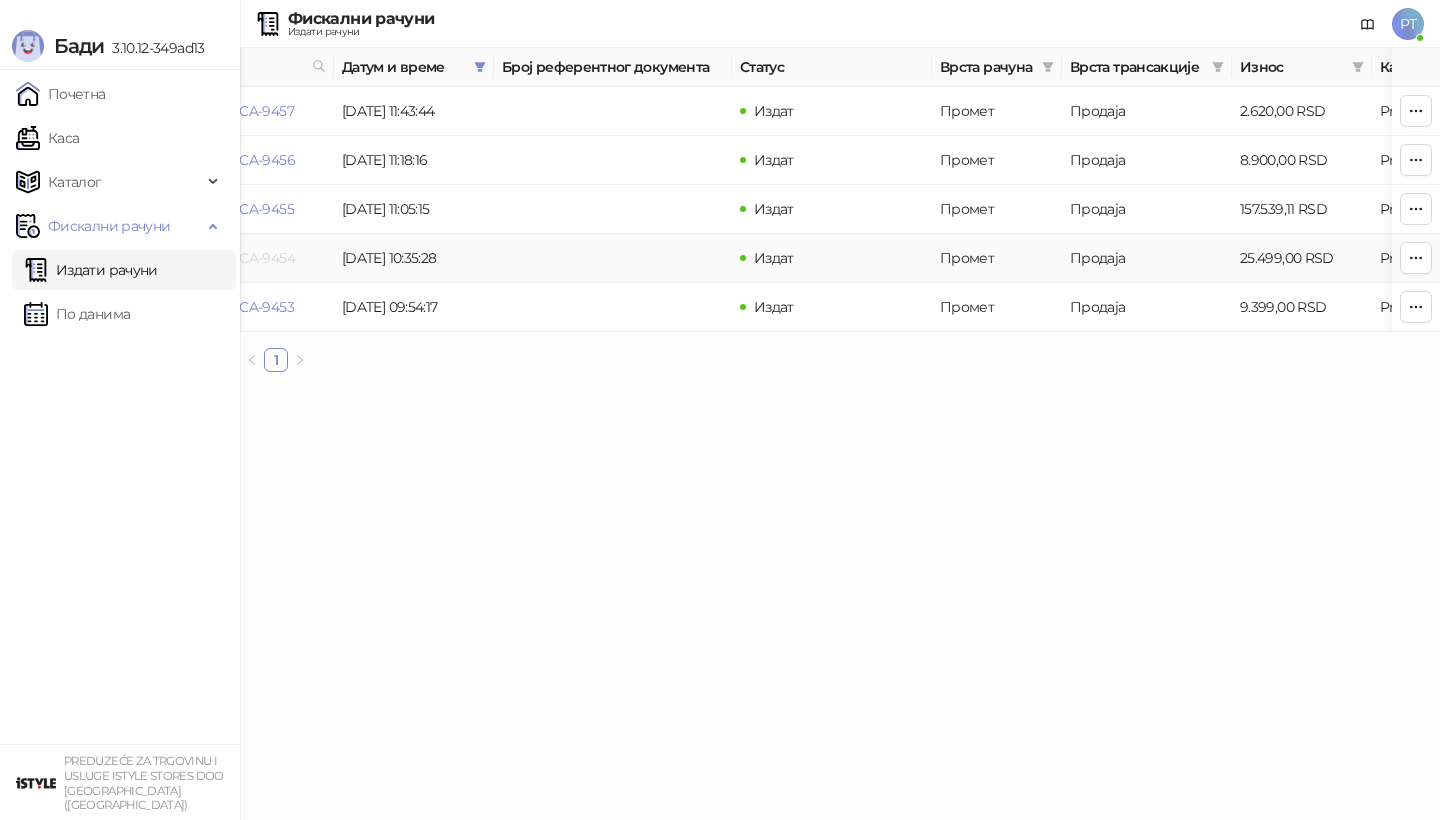 click on "6RVUNYCA-6RVUNYCA-9454" at bounding box center (199, 258) 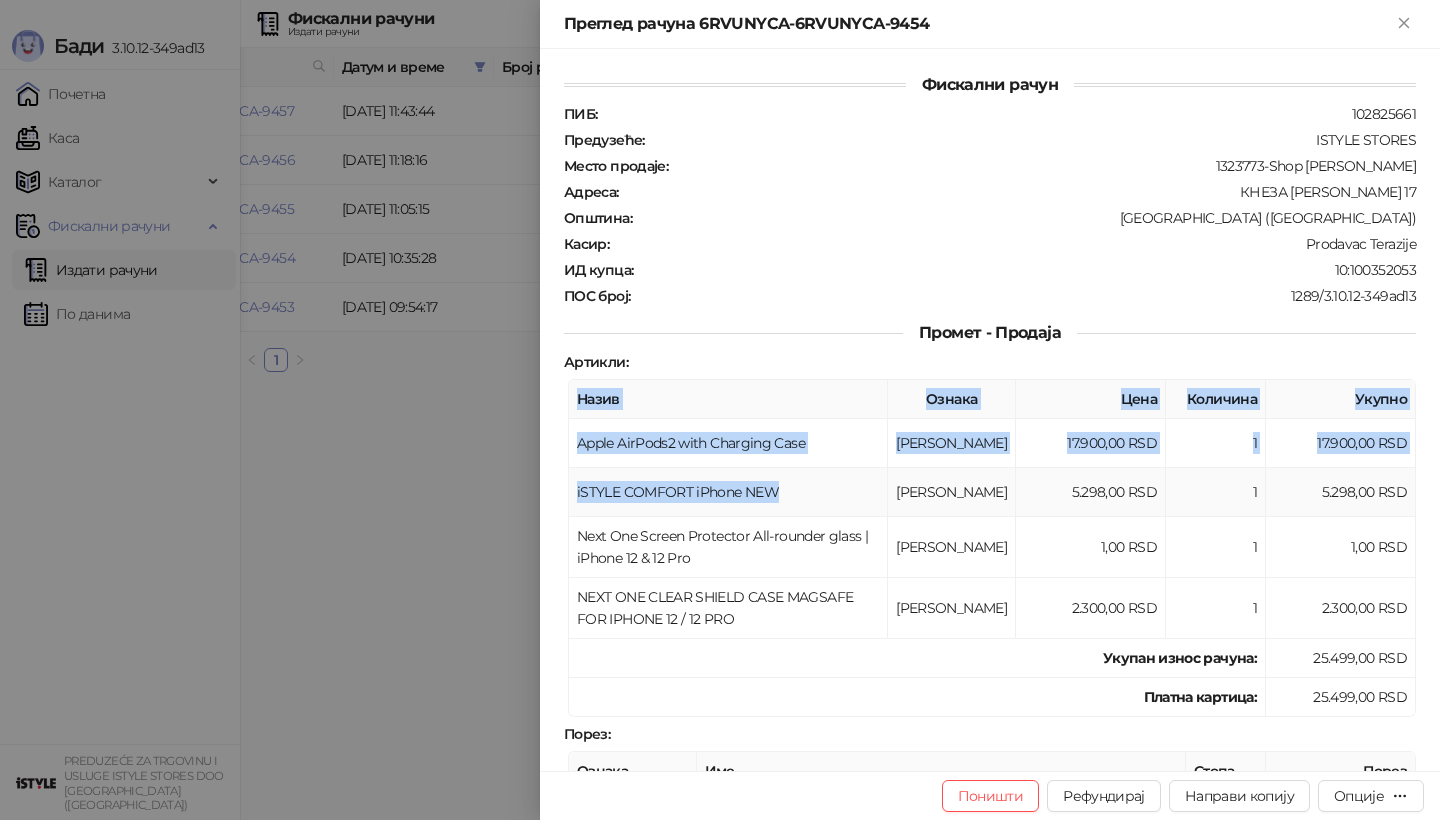 drag, startPoint x: 787, startPoint y: 493, endPoint x: 540, endPoint y: 490, distance: 247.01822 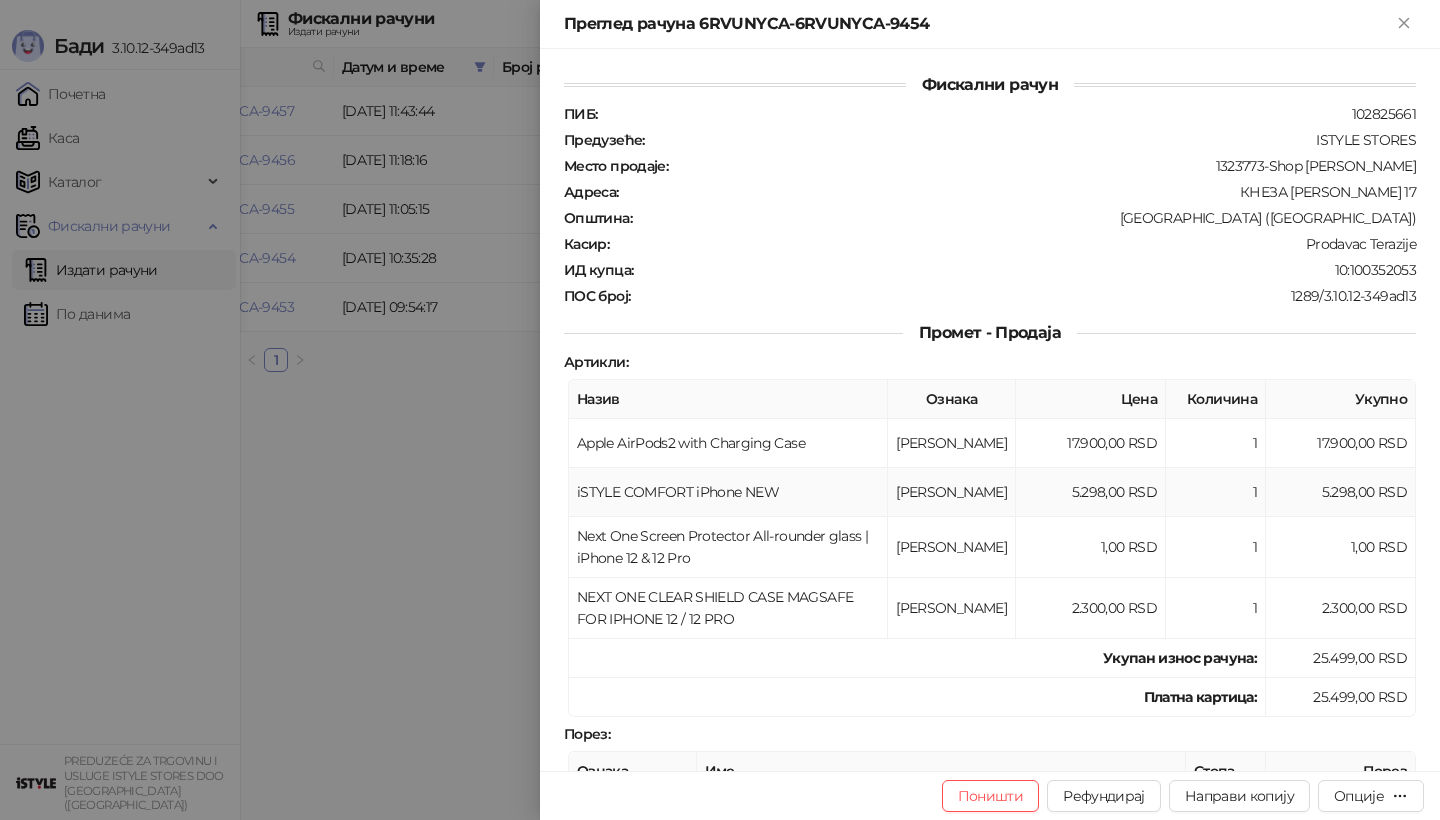 click on "iSTYLE COMFORT iPhone NEW" at bounding box center (728, 492) 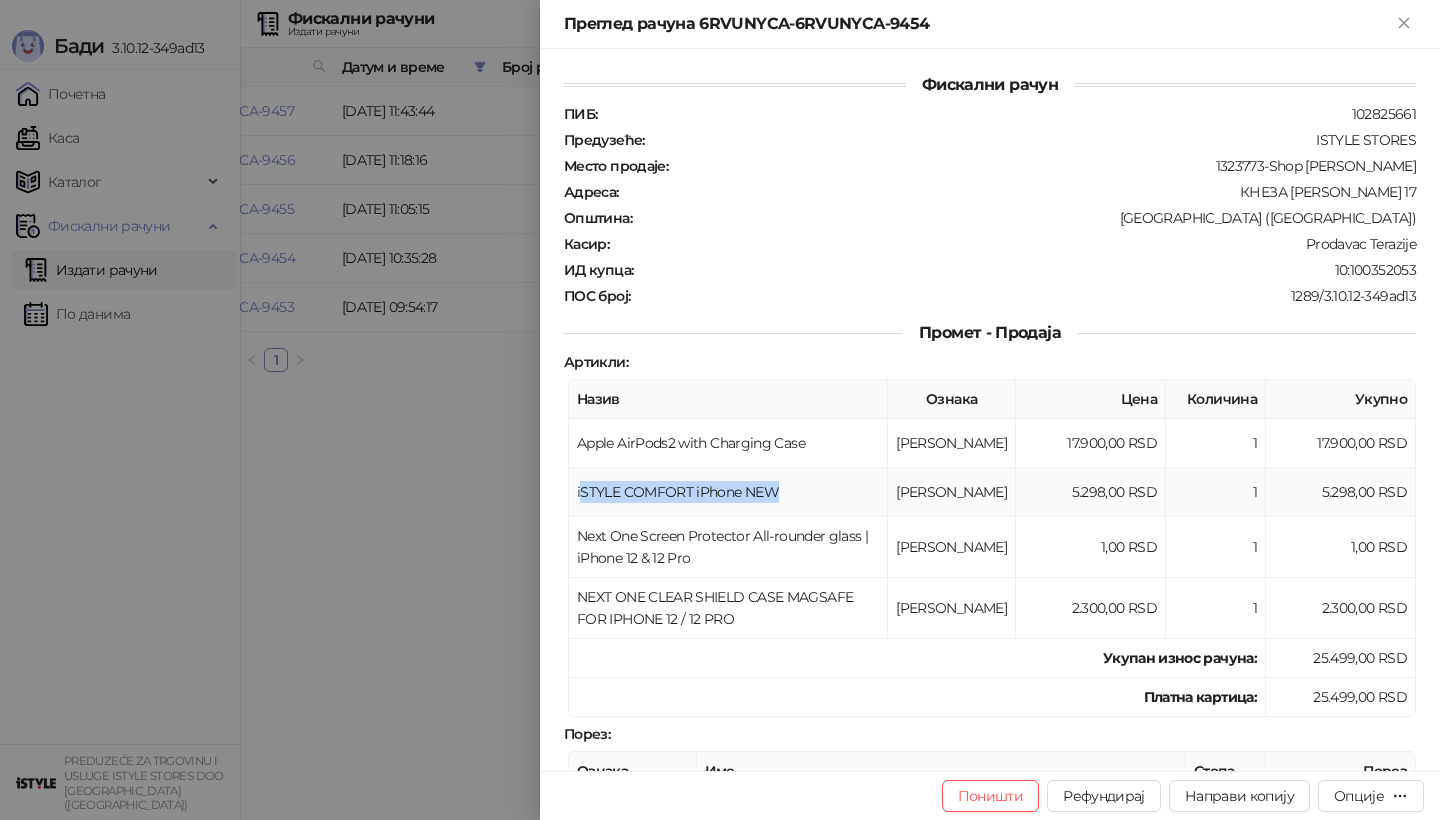 drag, startPoint x: 777, startPoint y: 479, endPoint x: 583, endPoint y: 478, distance: 194.00258 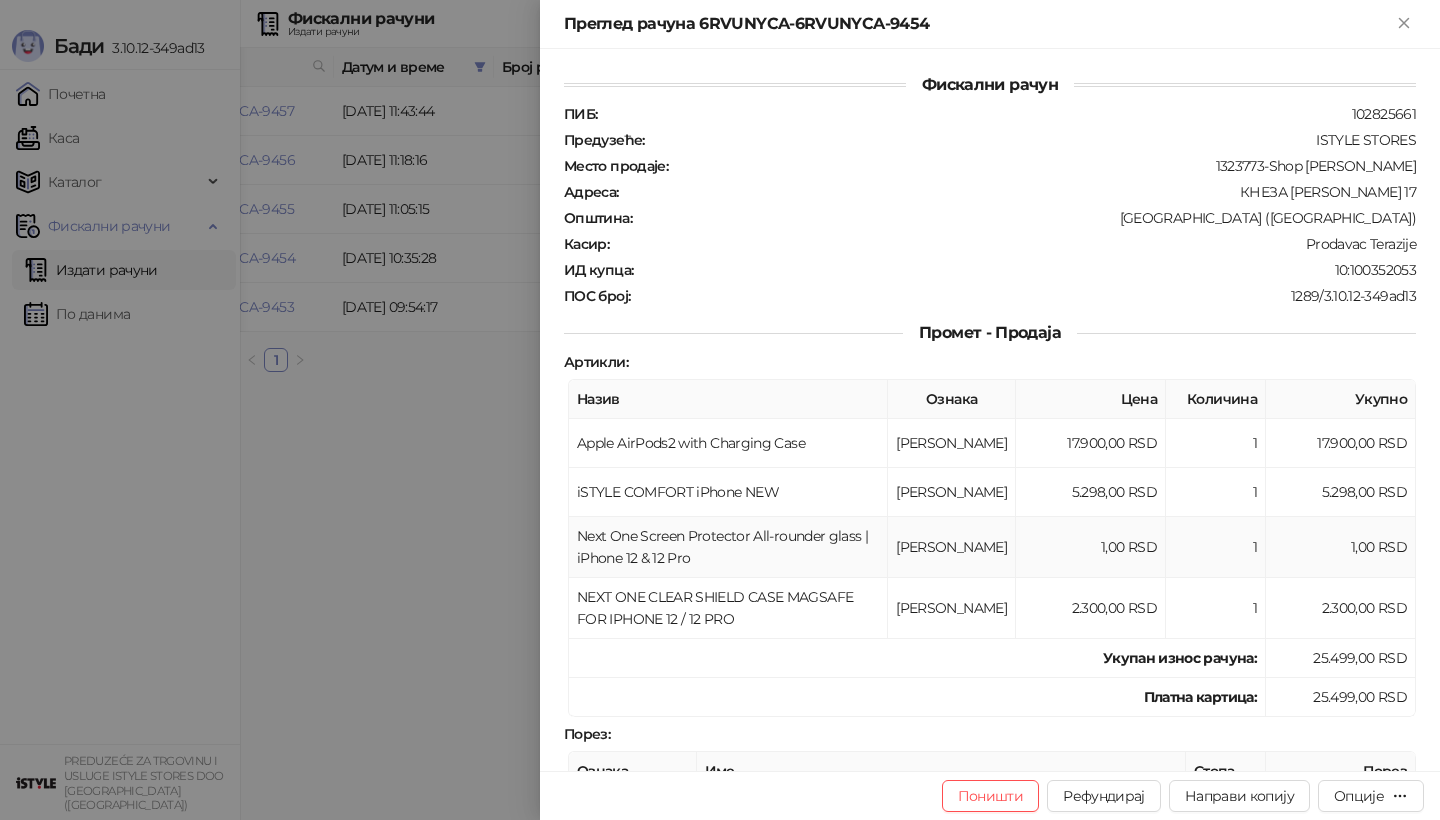 click on "Next One Screen Protector All-rounder glass | iPhone 12 & 12 Pro" at bounding box center [728, 547] 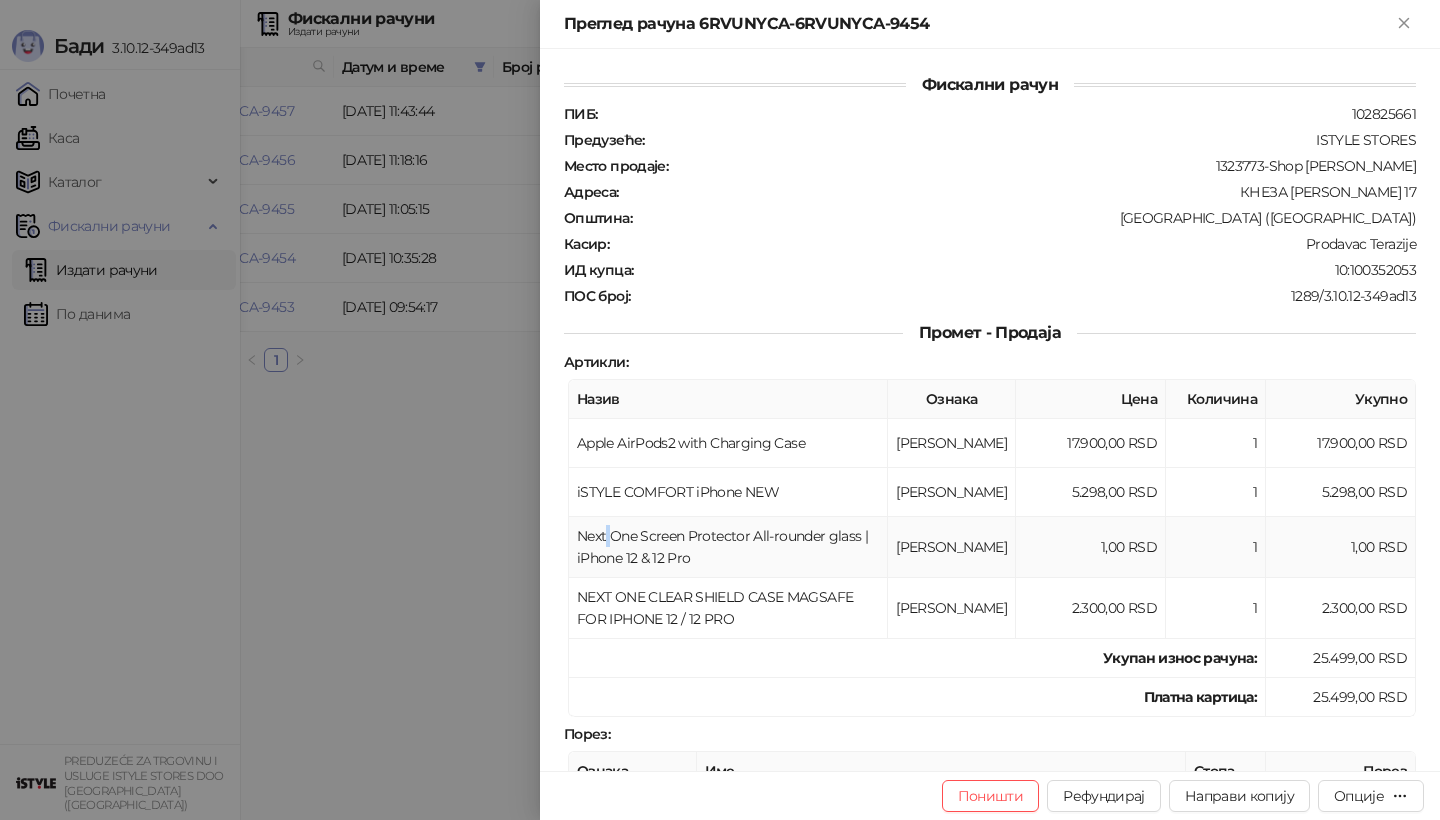 click on "Next One Screen Protector All-rounder glass | iPhone 12 & 12 Pro" at bounding box center (728, 547) 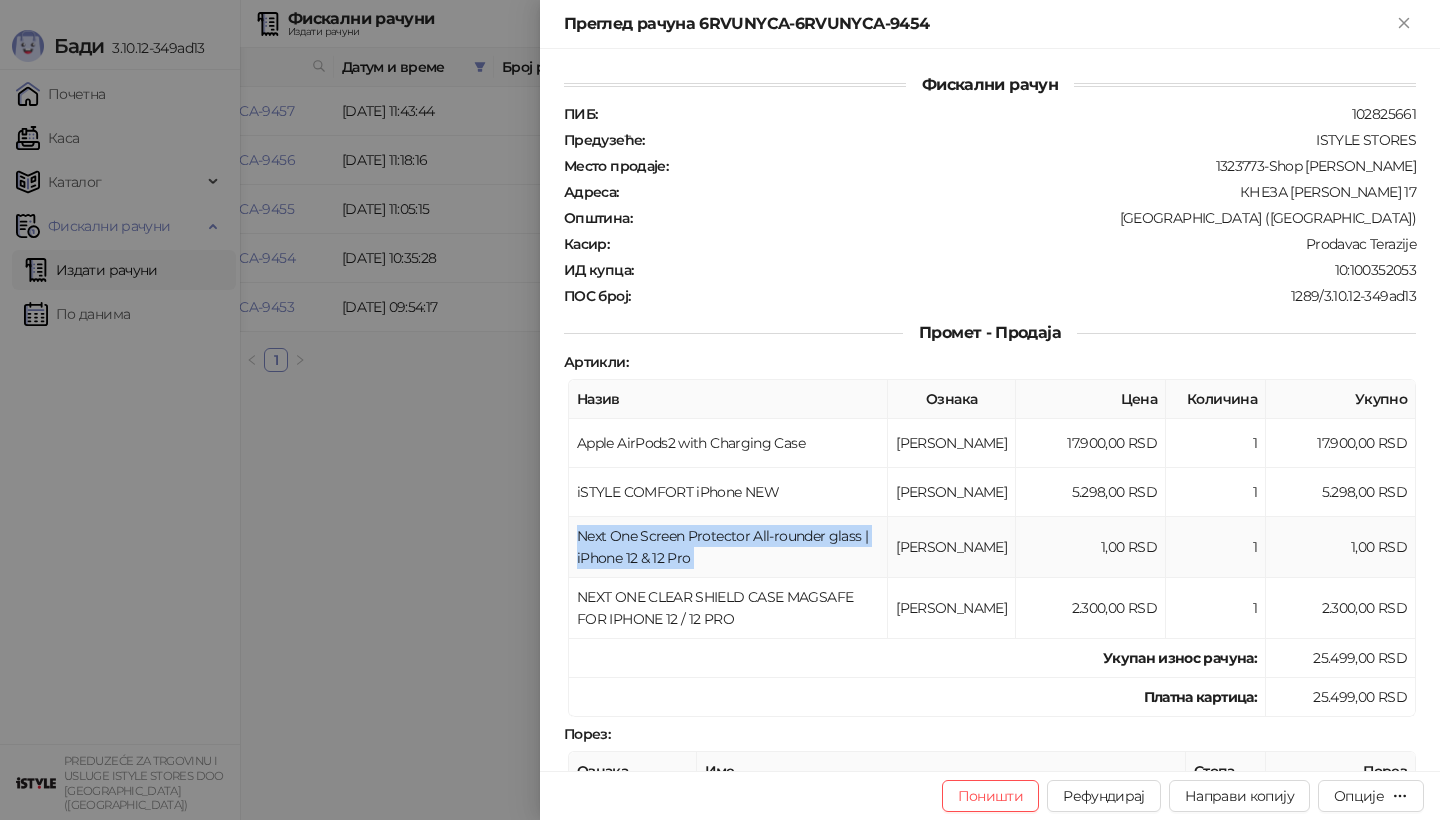click on "Next One Screen Protector All-rounder glass | iPhone 12 & 12 Pro" at bounding box center (728, 547) 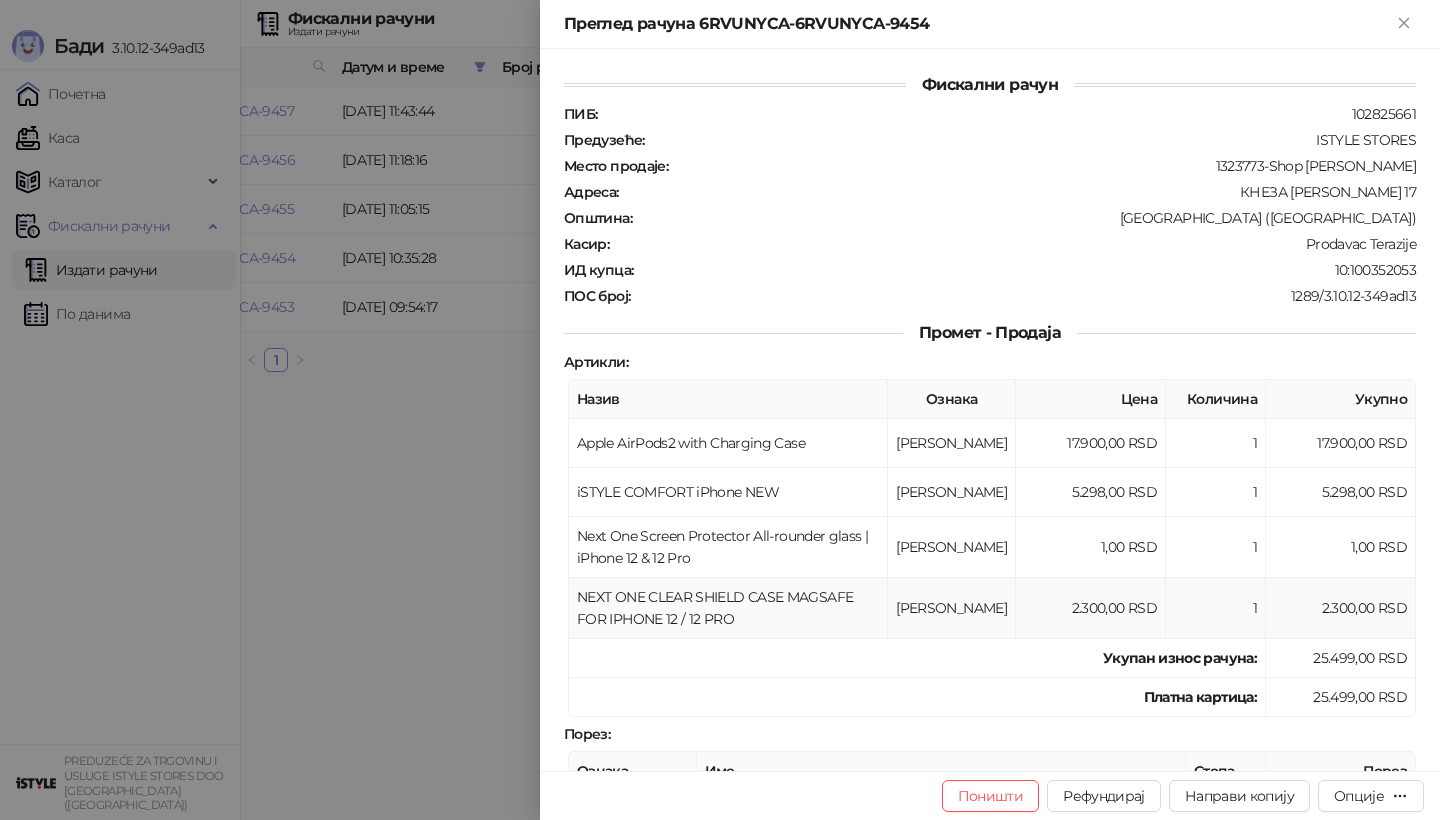 click on "NEXT ONE CLEAR SHIELD CASE MAGSAFE FOR IPHONE 12 / 12 PRO" at bounding box center [728, 608] 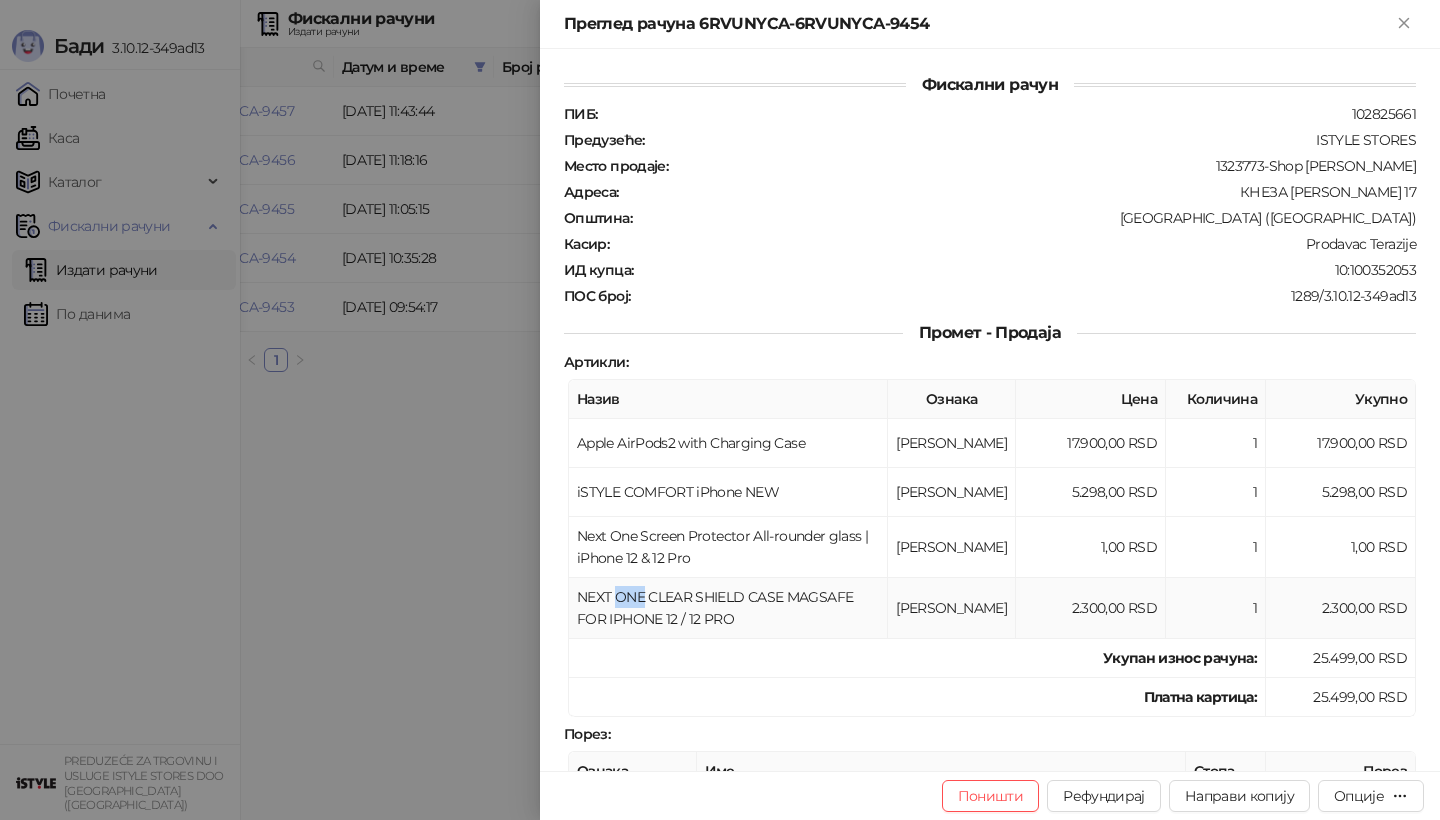 click on "NEXT ONE CLEAR SHIELD CASE MAGSAFE FOR IPHONE 12 / 12 PRO" at bounding box center (728, 608) 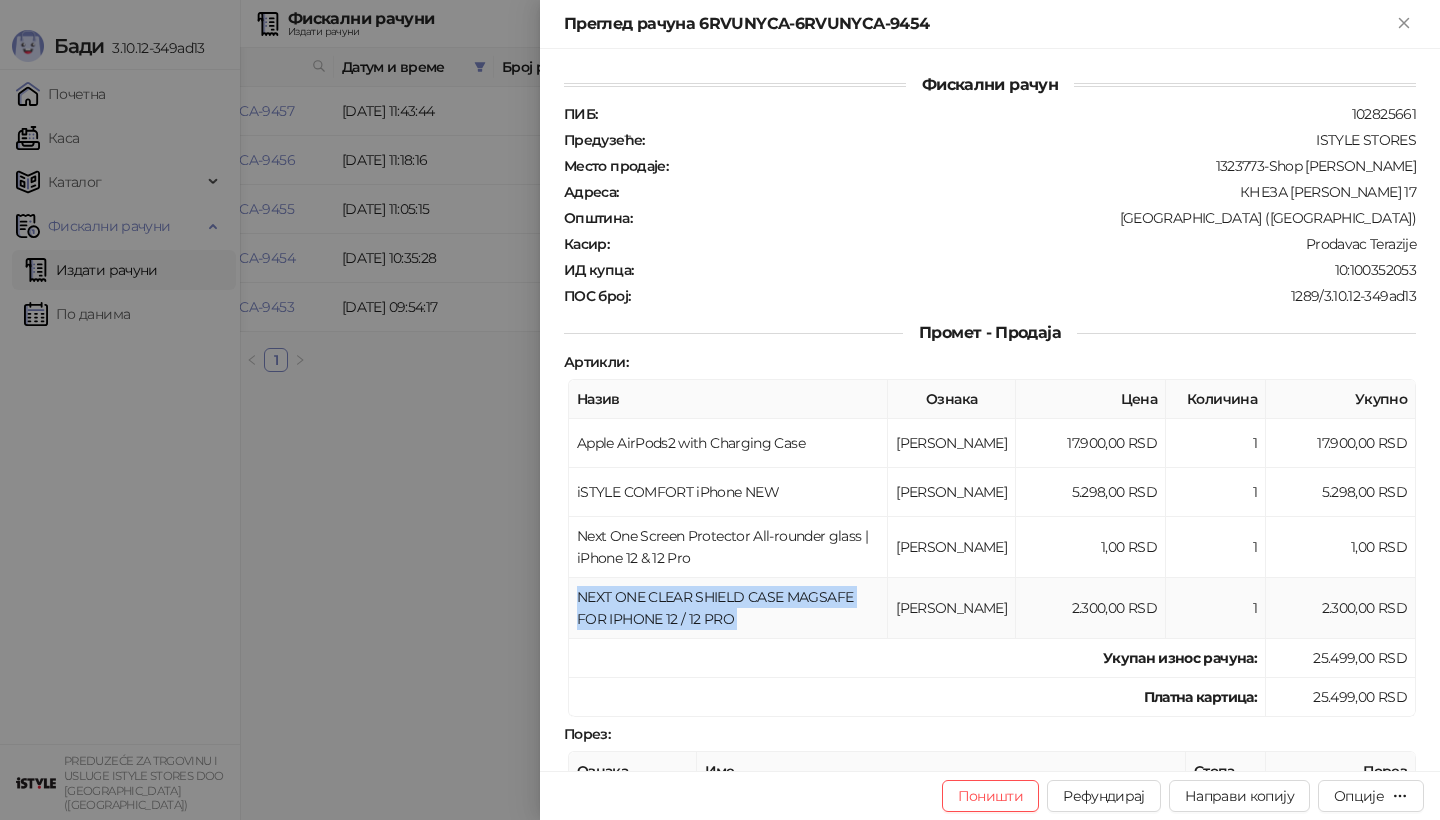 click on "NEXT ONE CLEAR SHIELD CASE MAGSAFE FOR IPHONE 12 / 12 PRO" at bounding box center (728, 608) 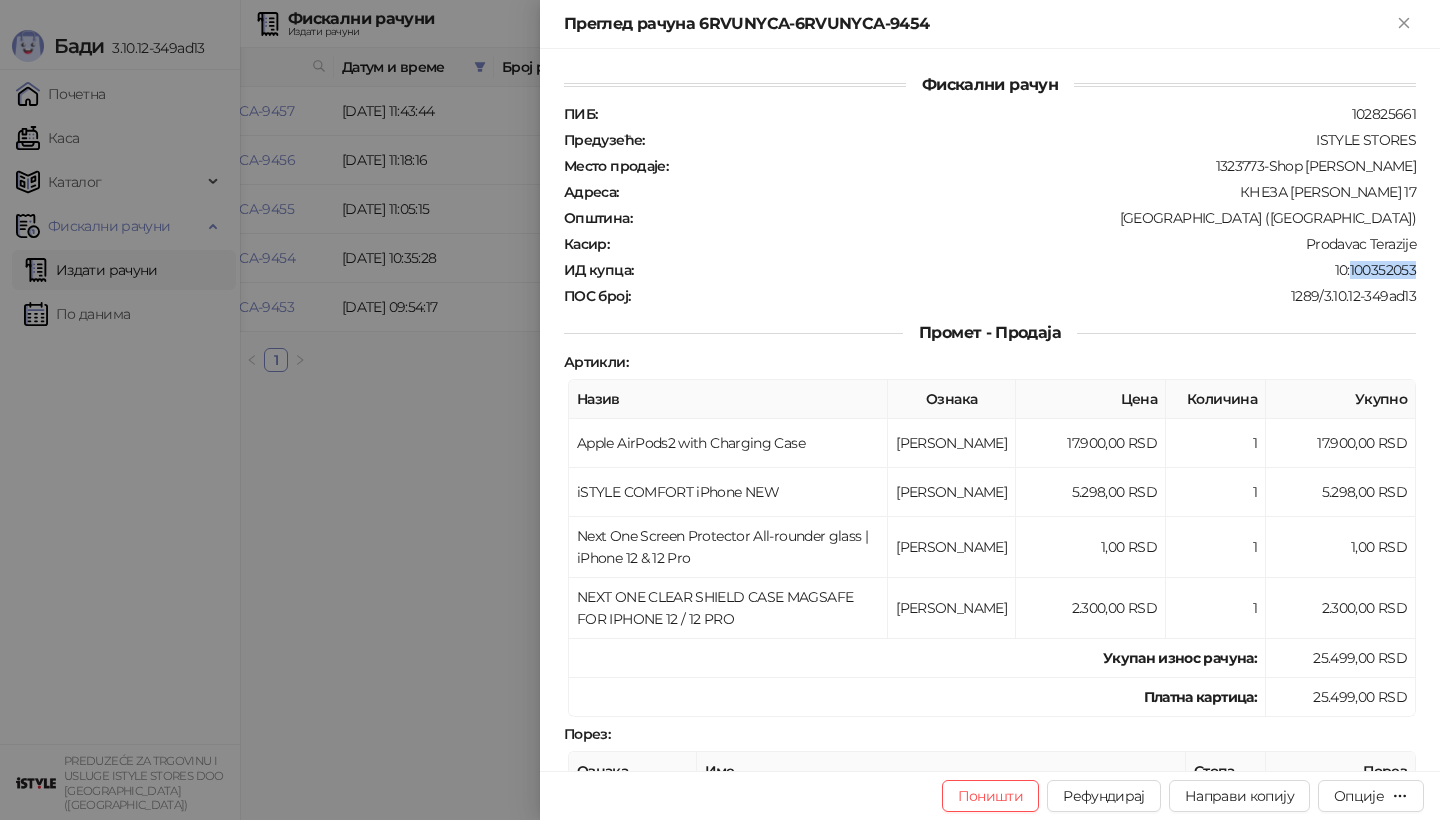 drag, startPoint x: 1352, startPoint y: 261, endPoint x: 1430, endPoint y: 261, distance: 78 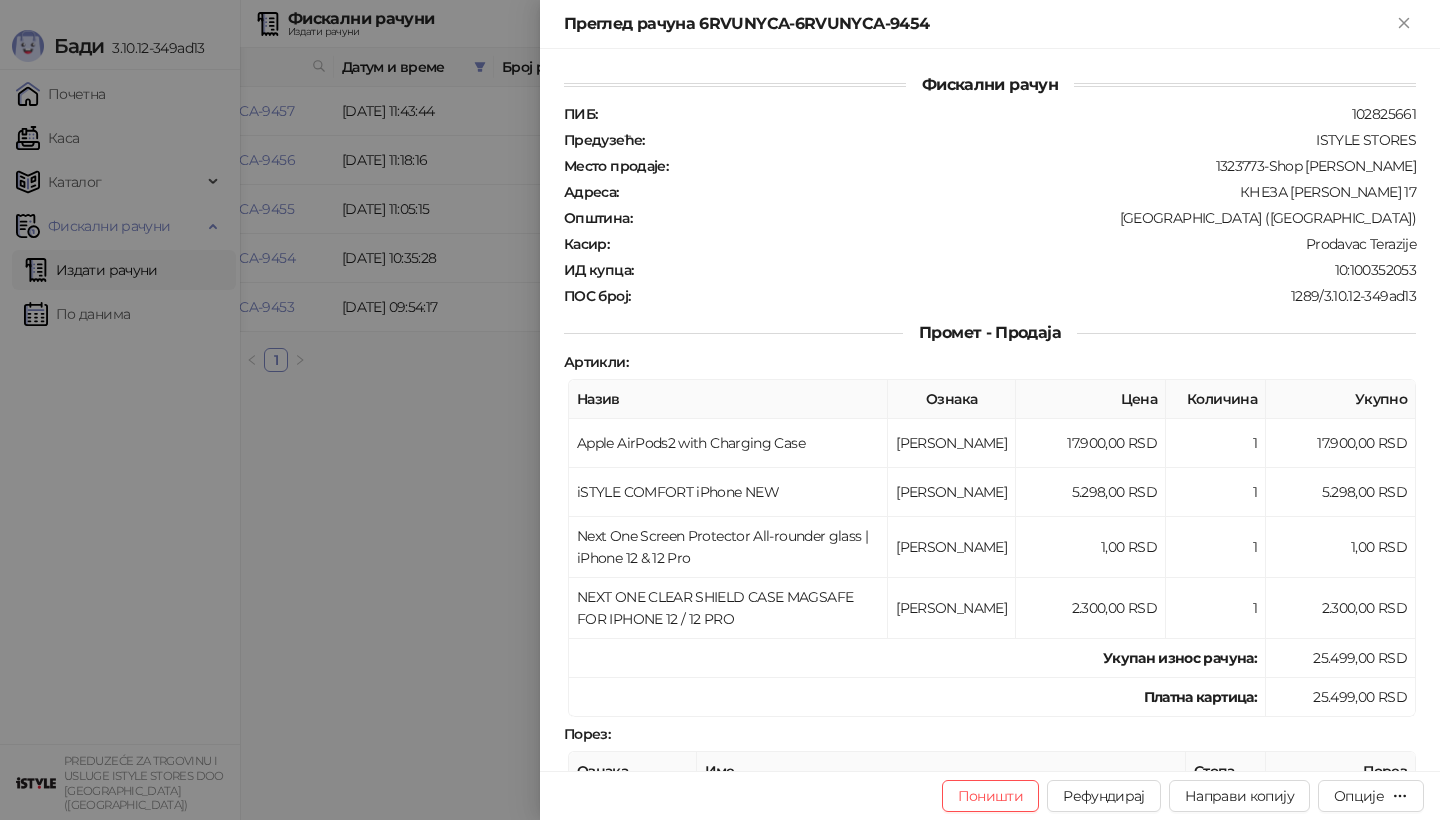 click at bounding box center (720, 410) 